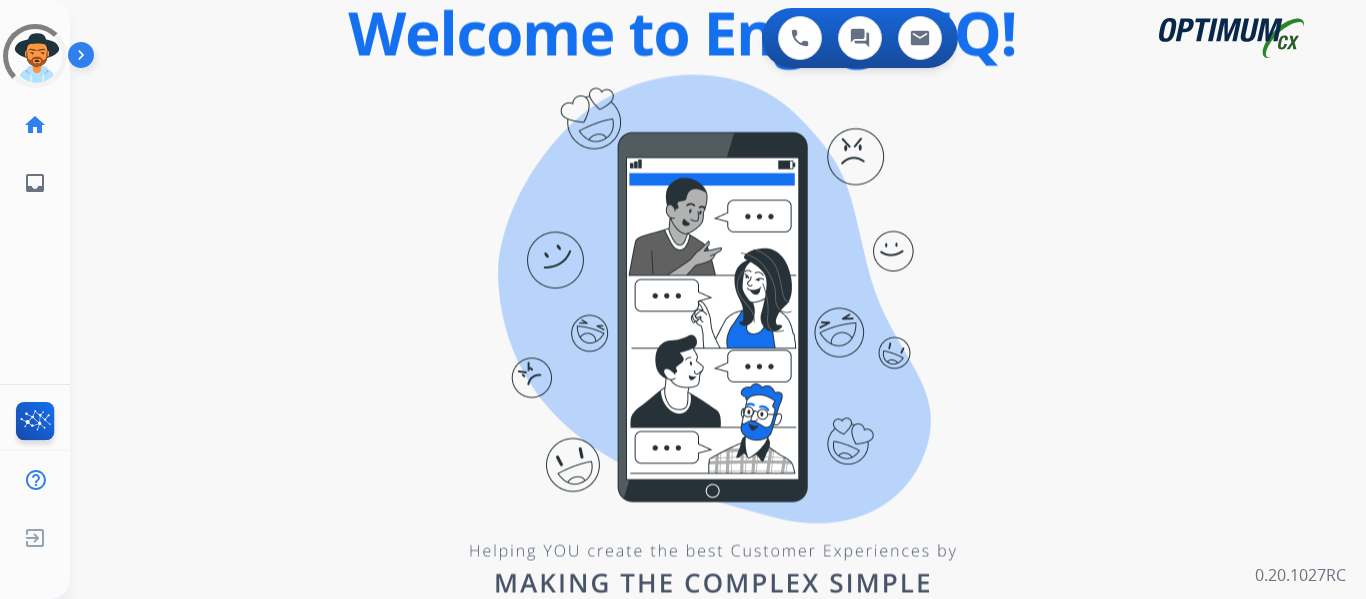scroll, scrollTop: 0, scrollLeft: 0, axis: both 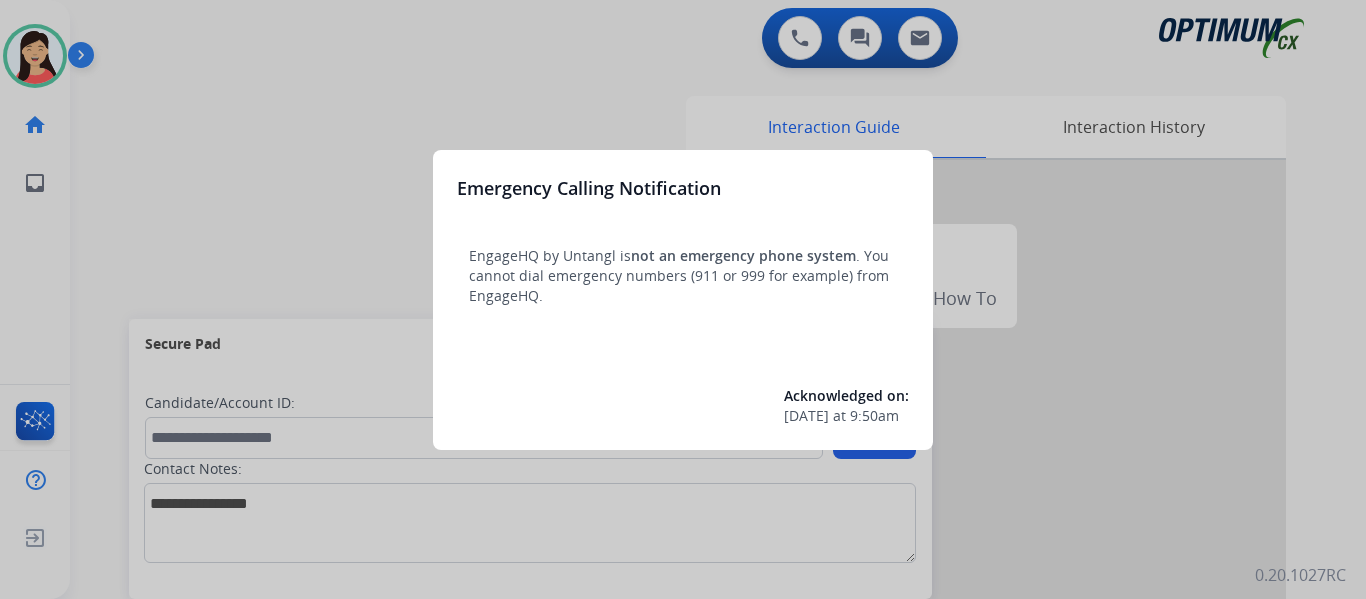 click at bounding box center [683, 299] 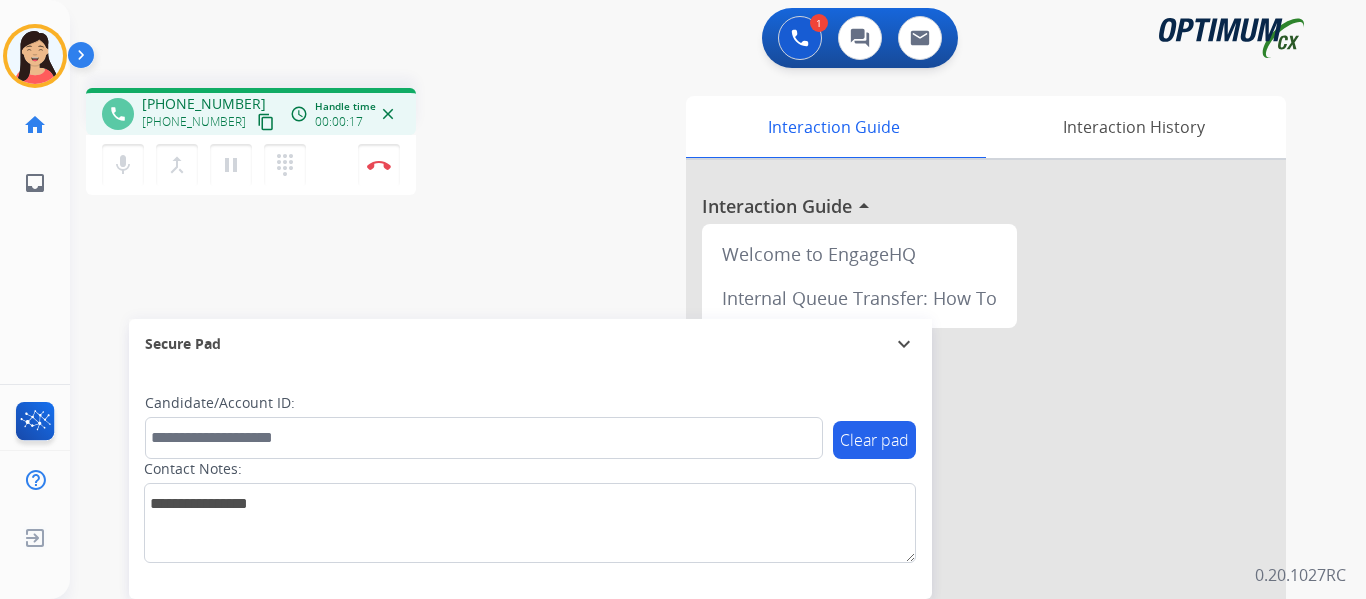 click on "content_copy" at bounding box center [266, 122] 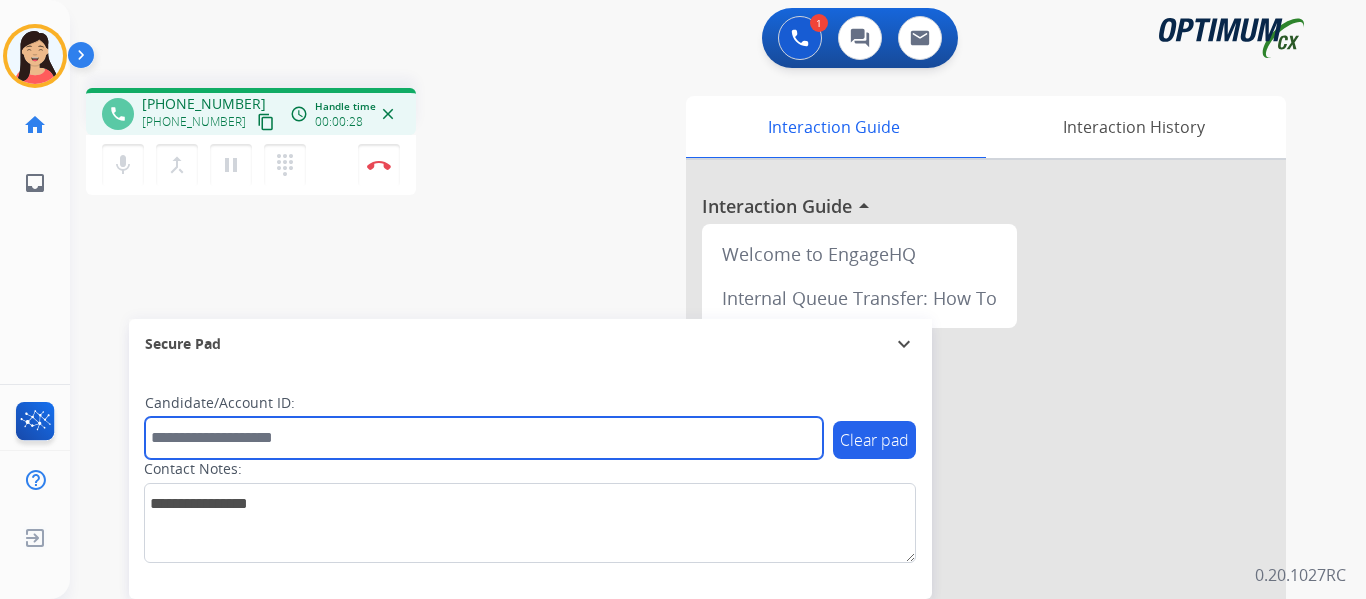click at bounding box center [484, 438] 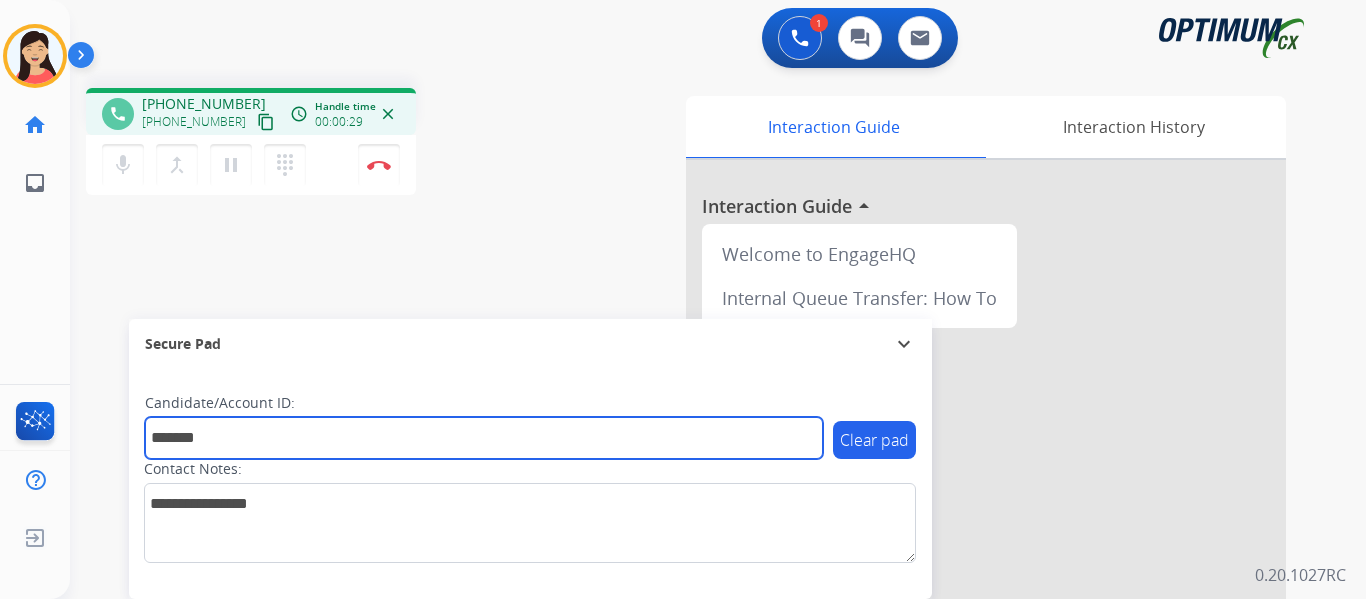 type on "*******" 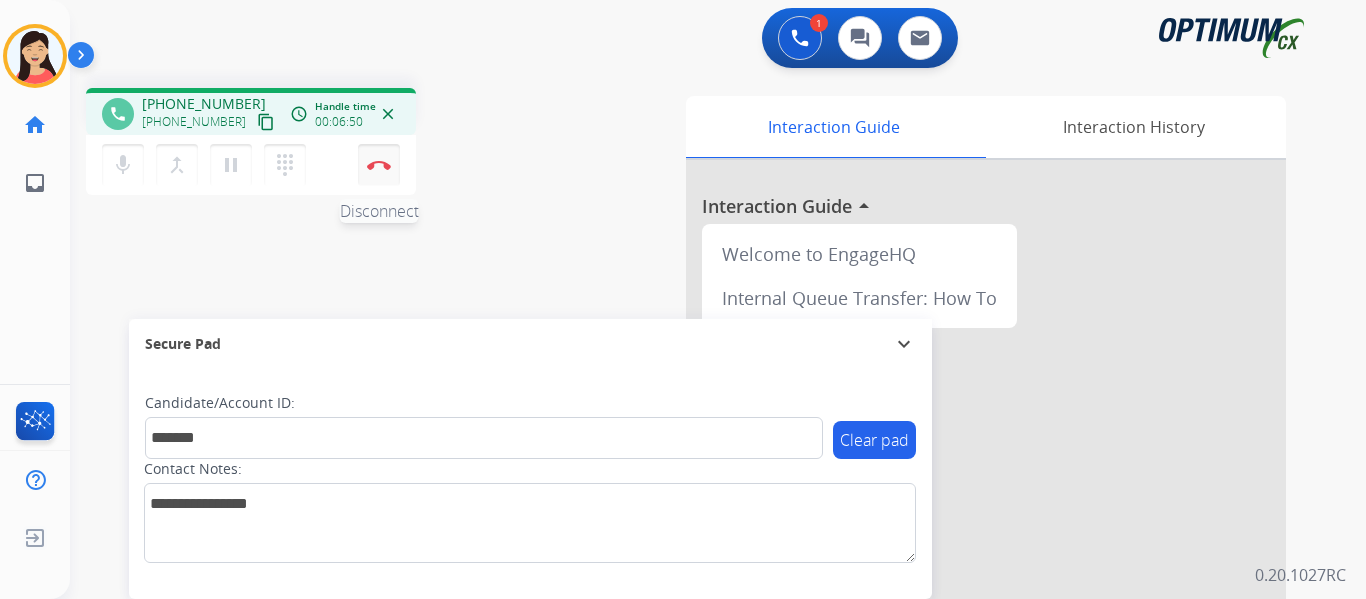 click at bounding box center [379, 165] 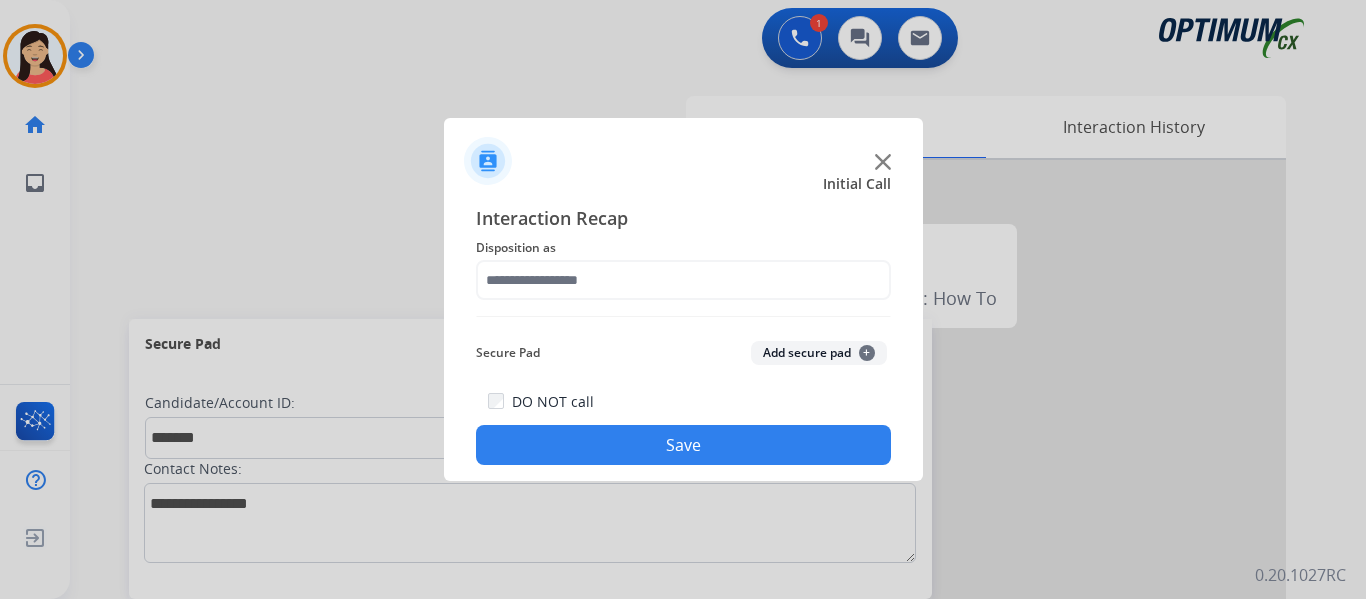 click on "Add secure pad  +" 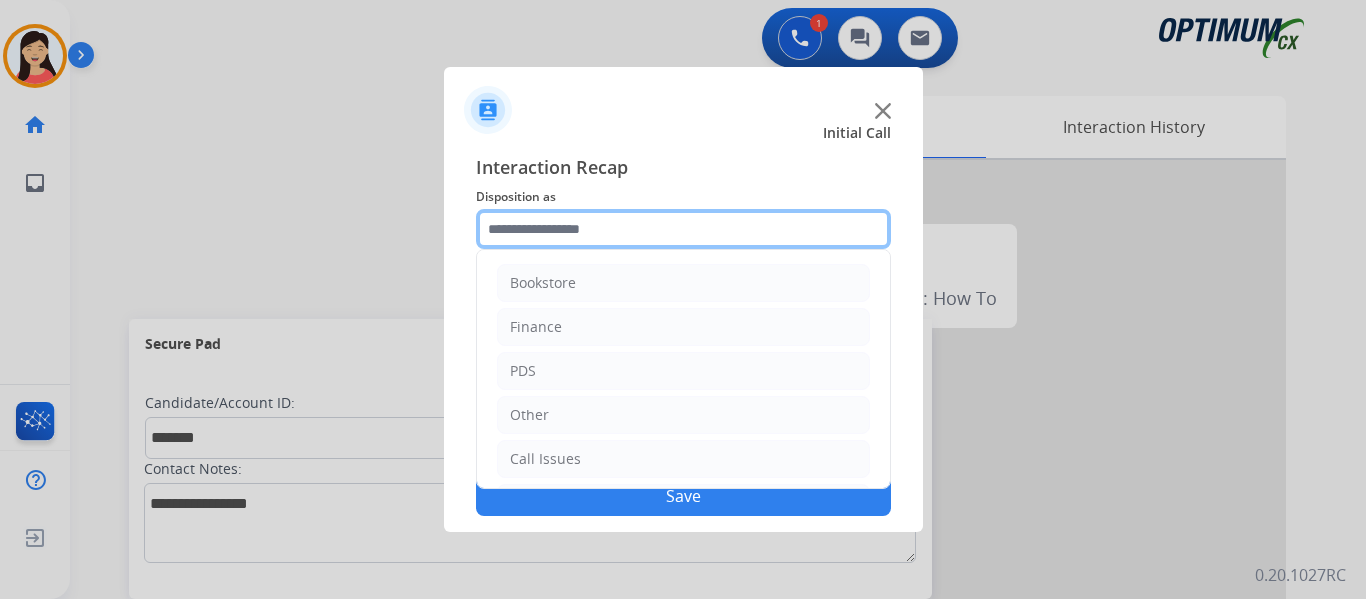 click 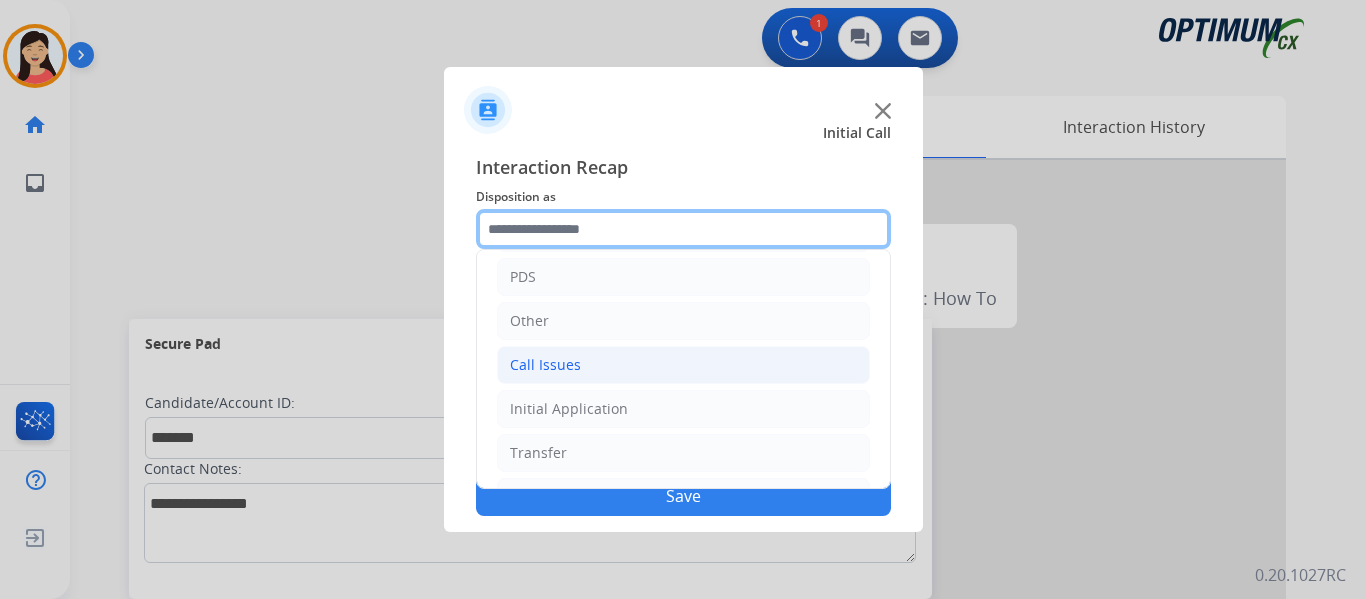 scroll, scrollTop: 136, scrollLeft: 0, axis: vertical 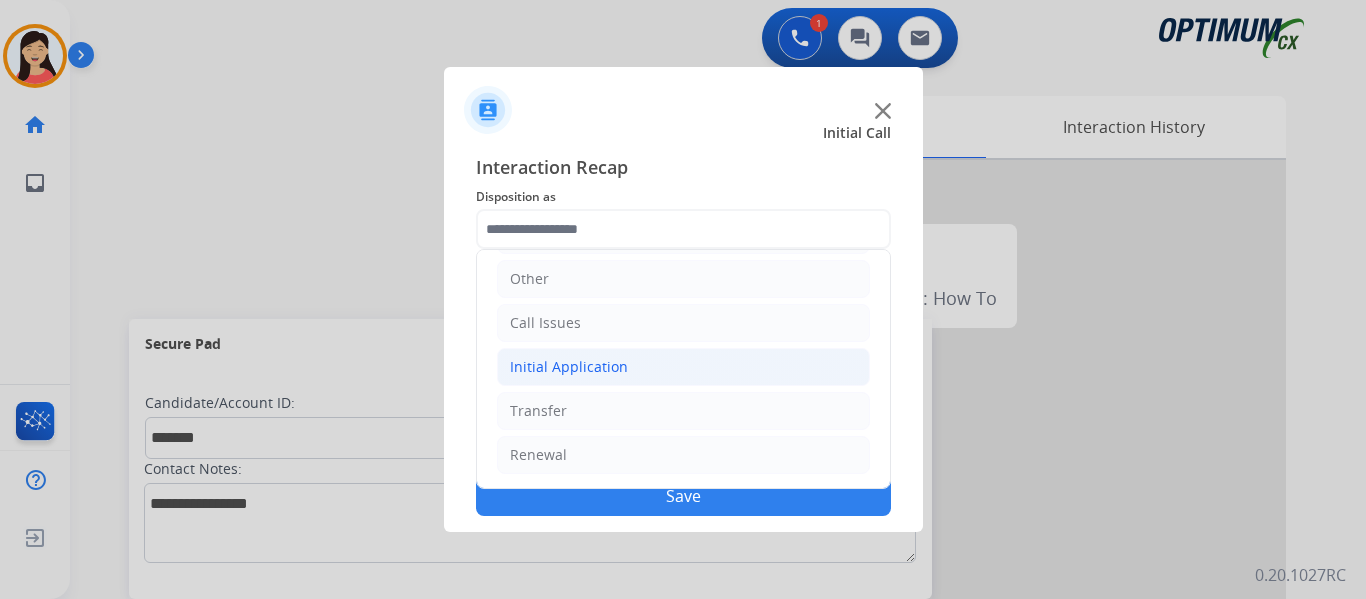 click on "Initial Application" 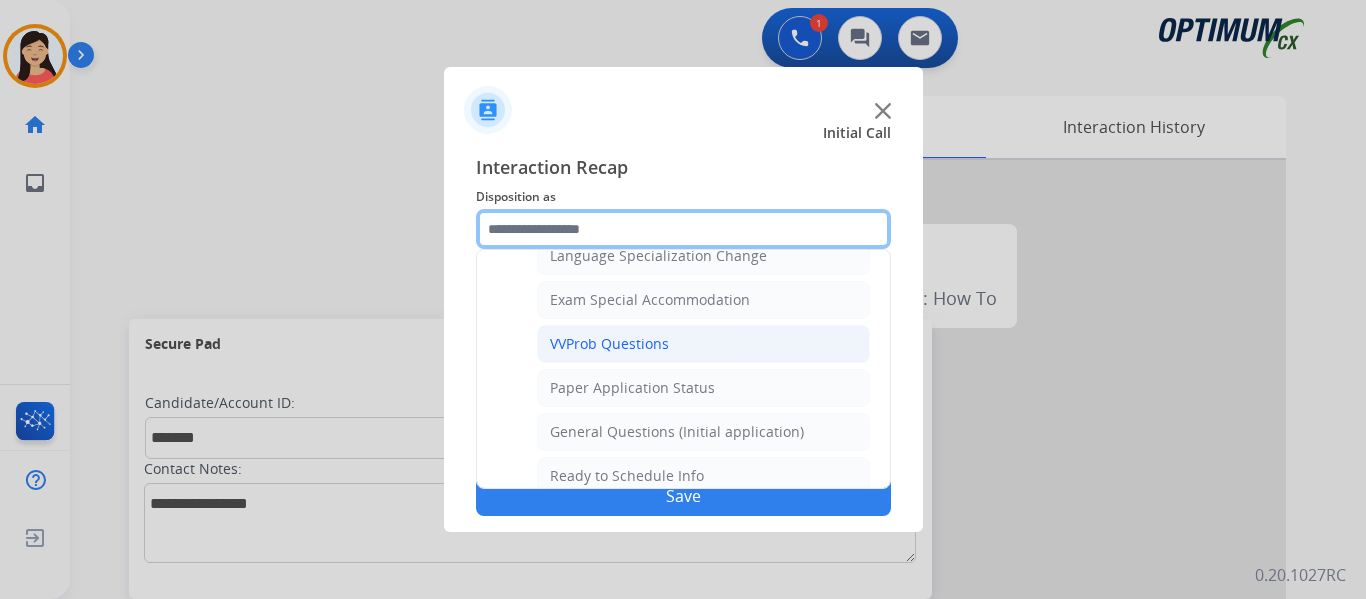 scroll, scrollTop: 1036, scrollLeft: 0, axis: vertical 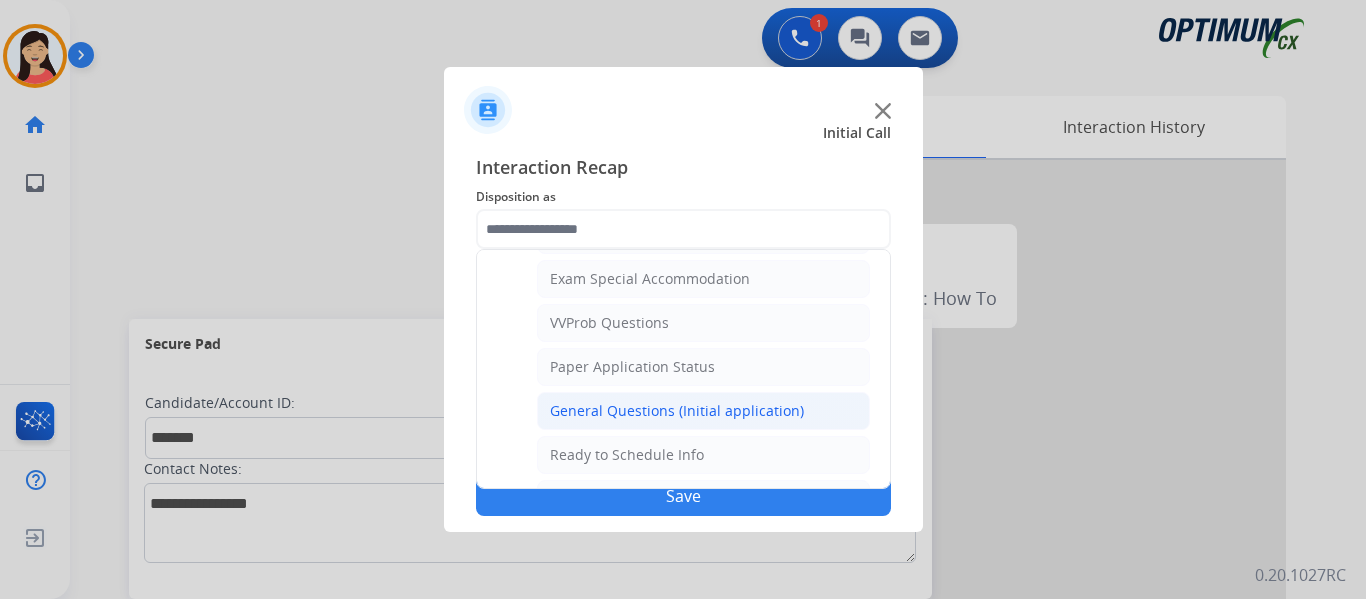 click on "General Questions (Initial application)" 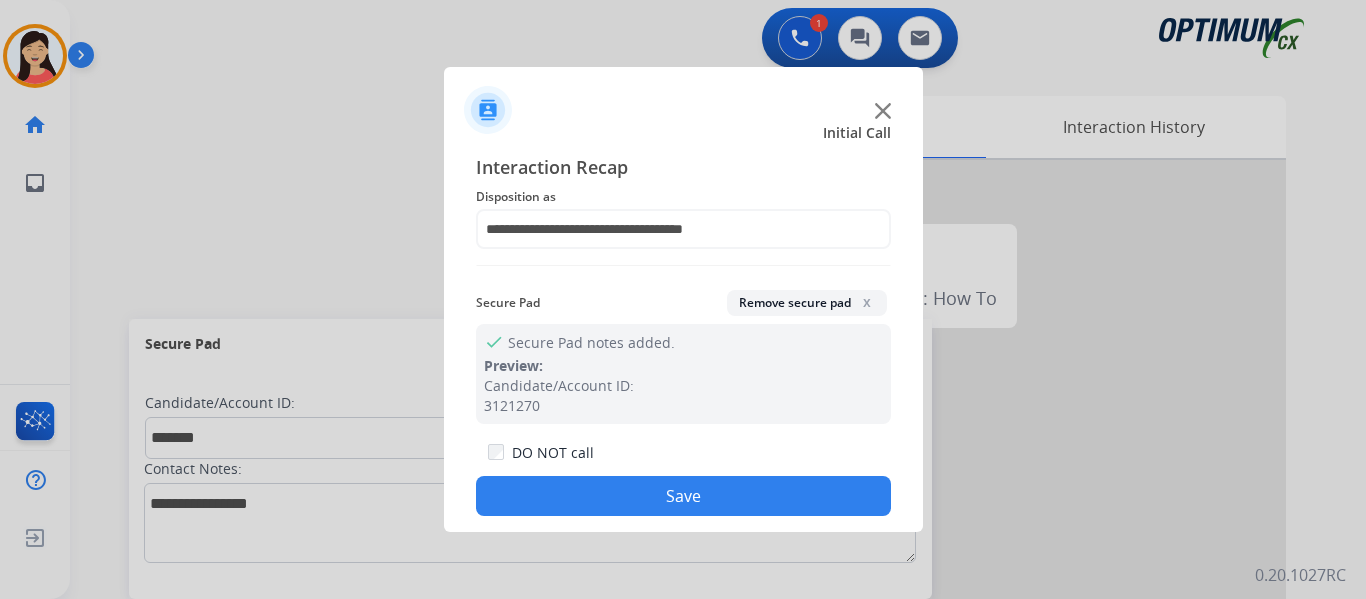 click on "Save" 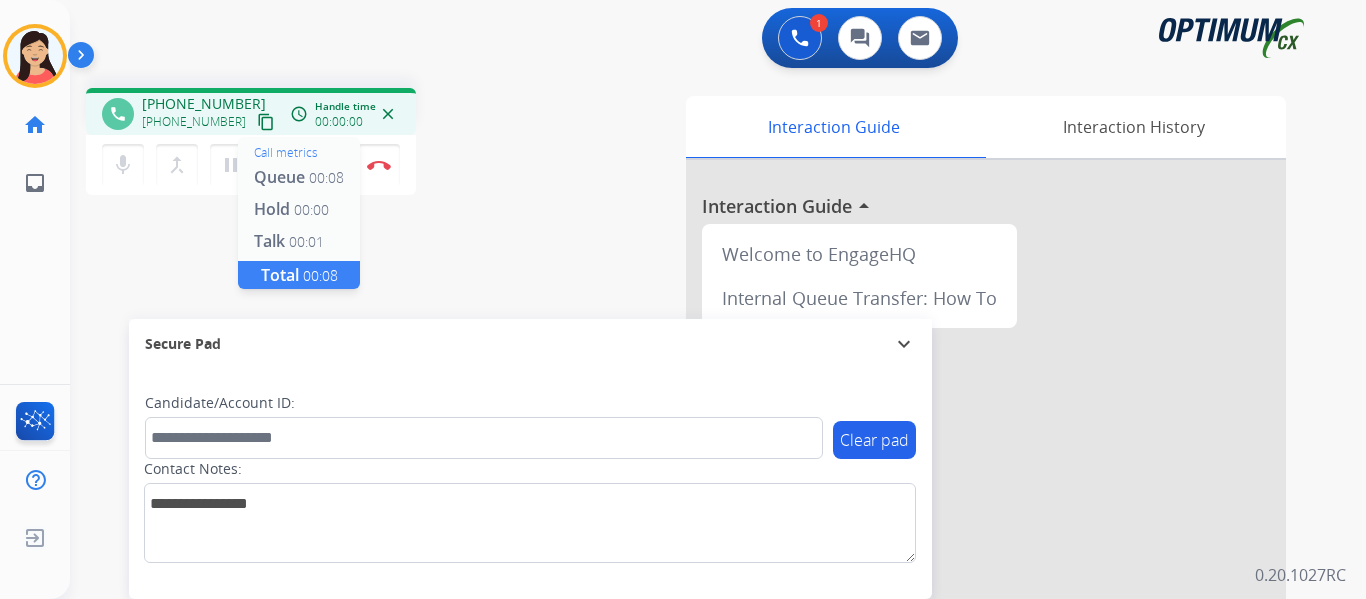 drag, startPoint x: 245, startPoint y: 125, endPoint x: 305, endPoint y: 121, distance: 60.133186 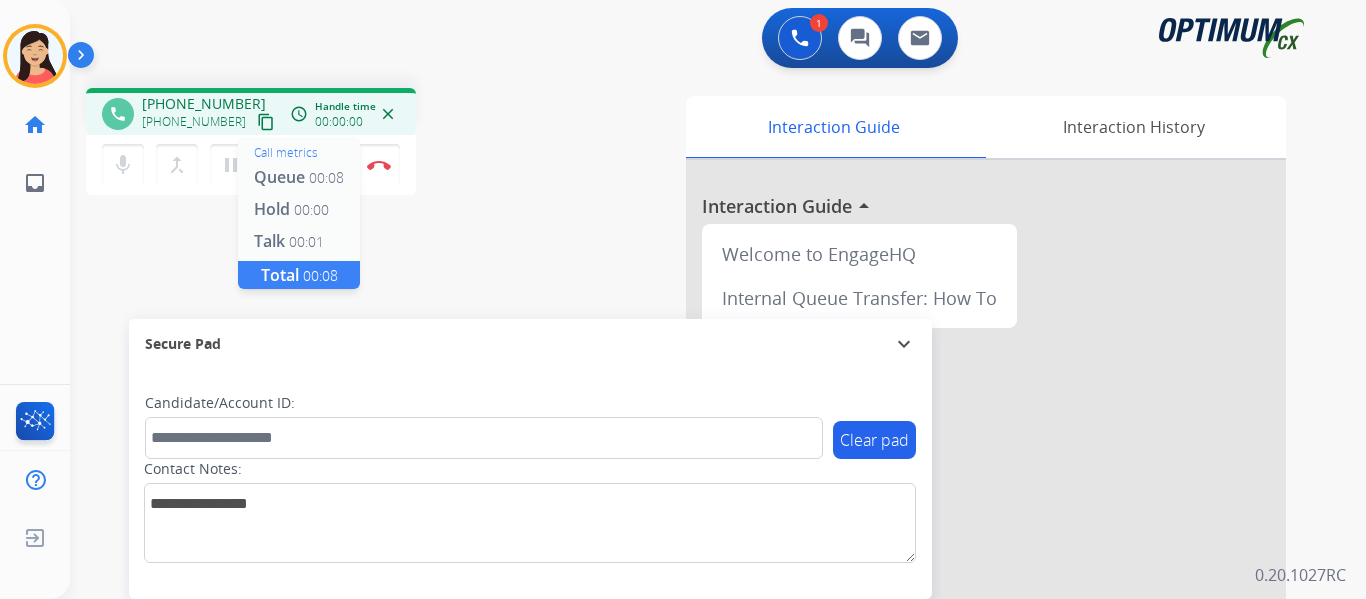 click on "content_copy" at bounding box center [266, 122] 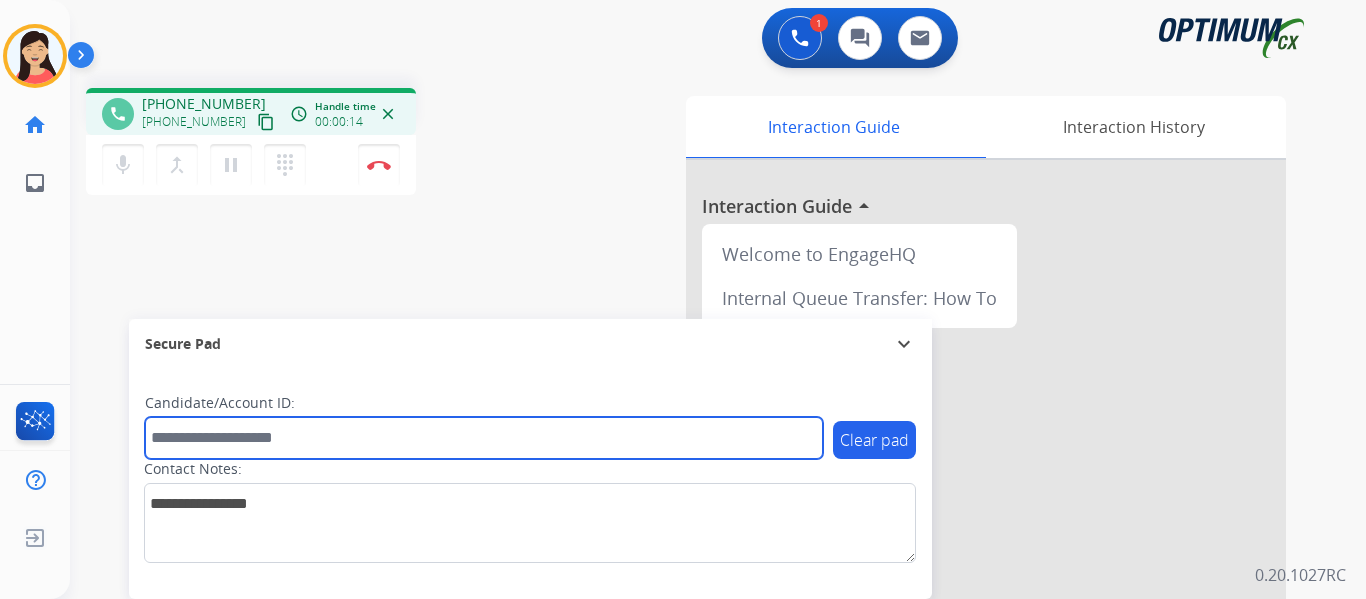 click at bounding box center (484, 438) 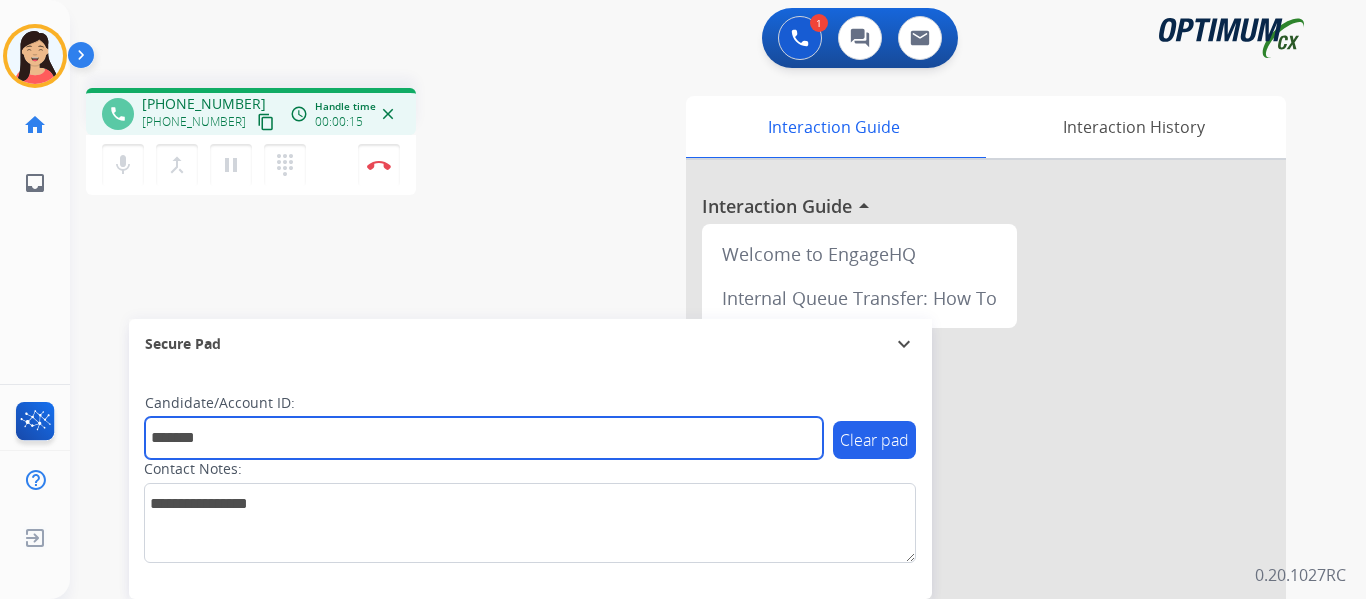 type on "*******" 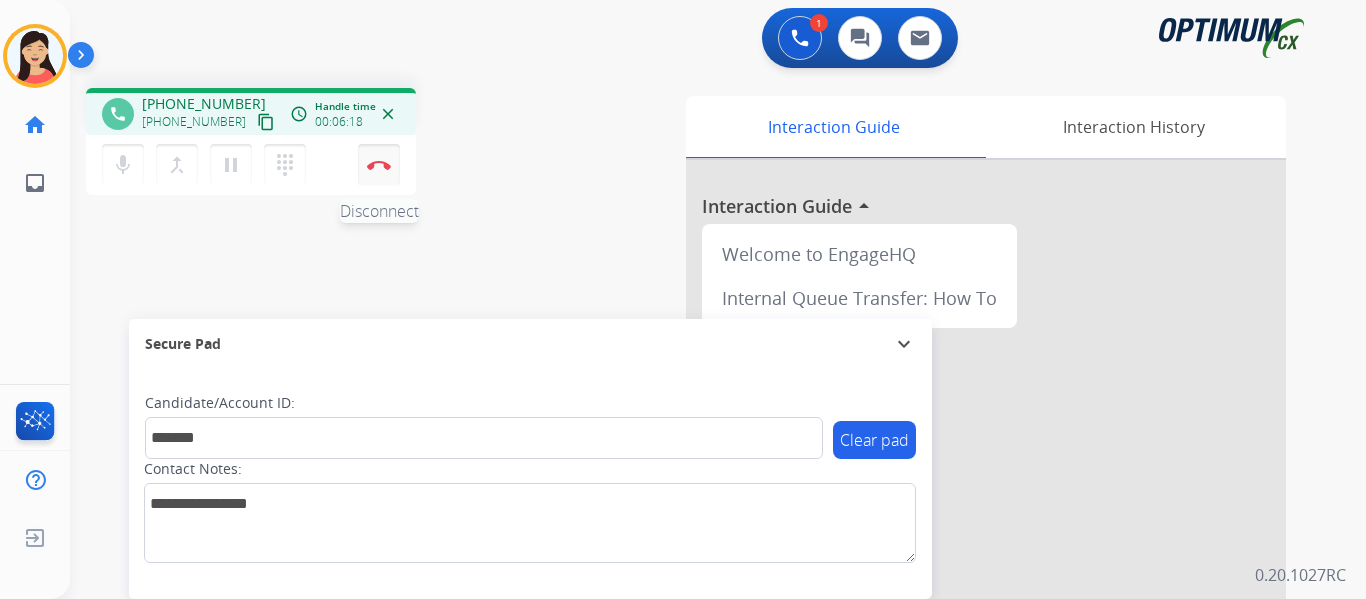 click at bounding box center [379, 165] 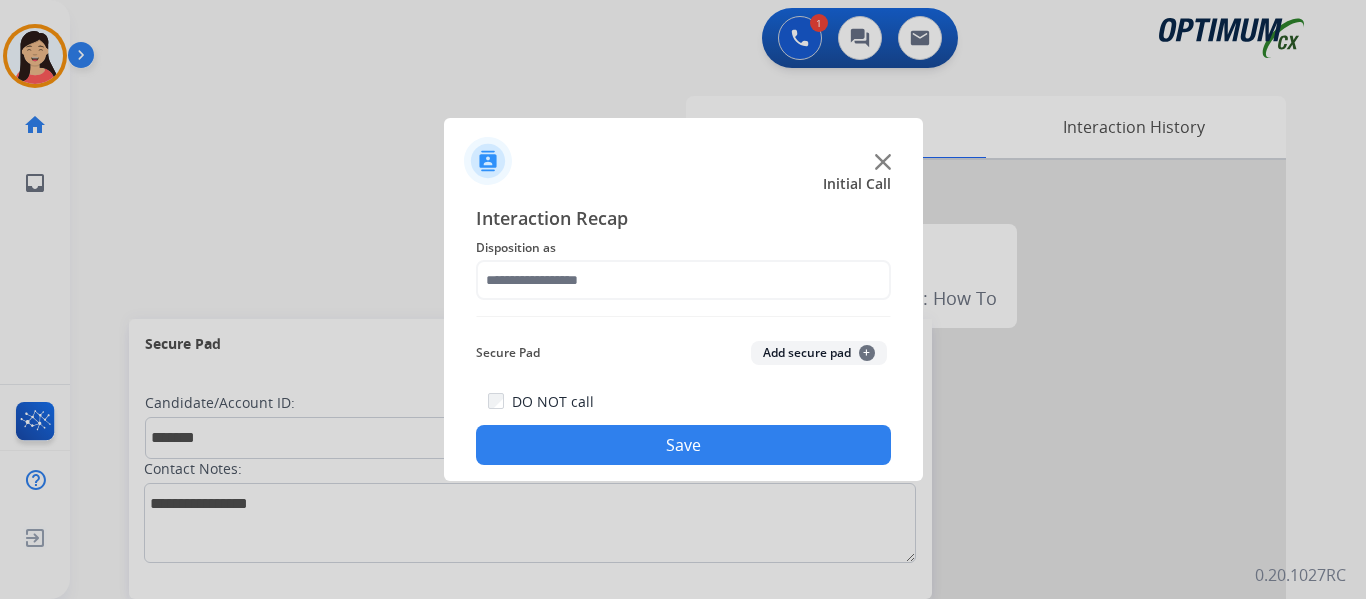 click on "Add secure pad  +" 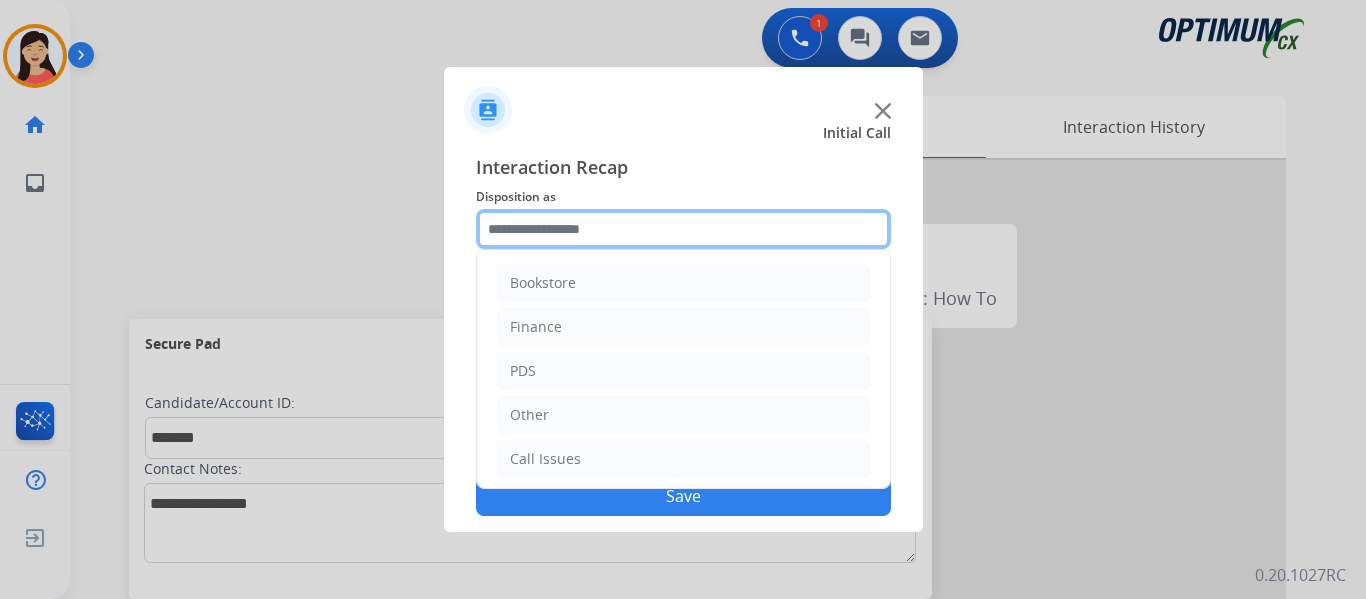 click 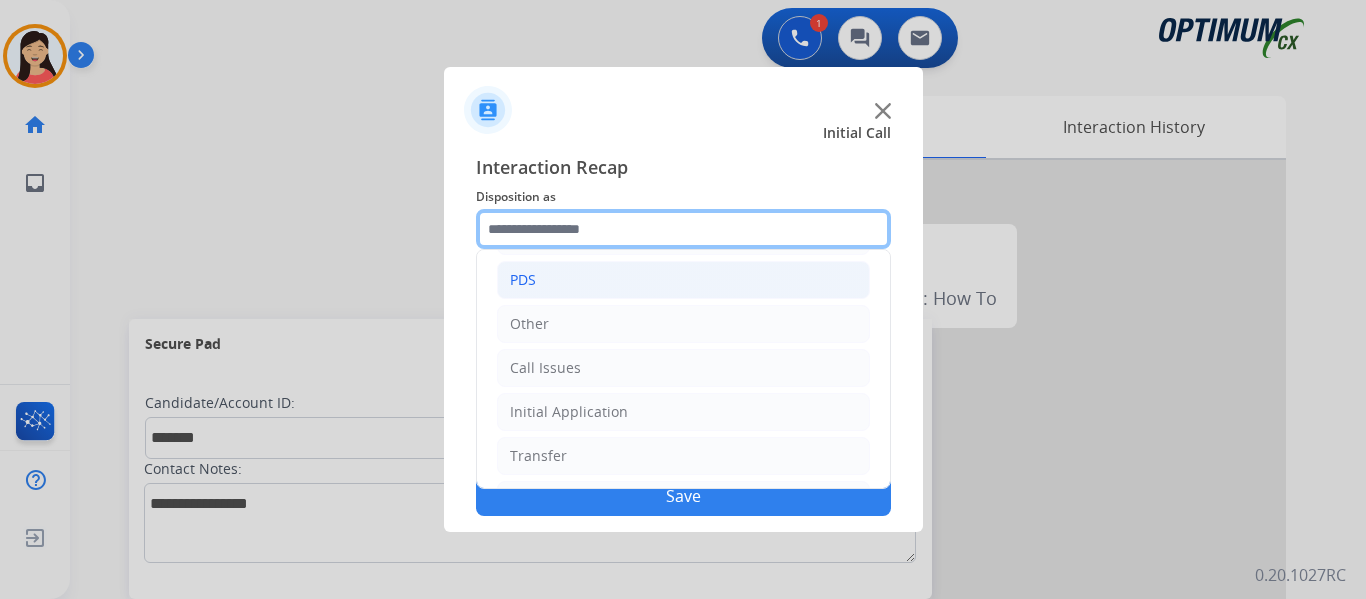 scroll, scrollTop: 136, scrollLeft: 0, axis: vertical 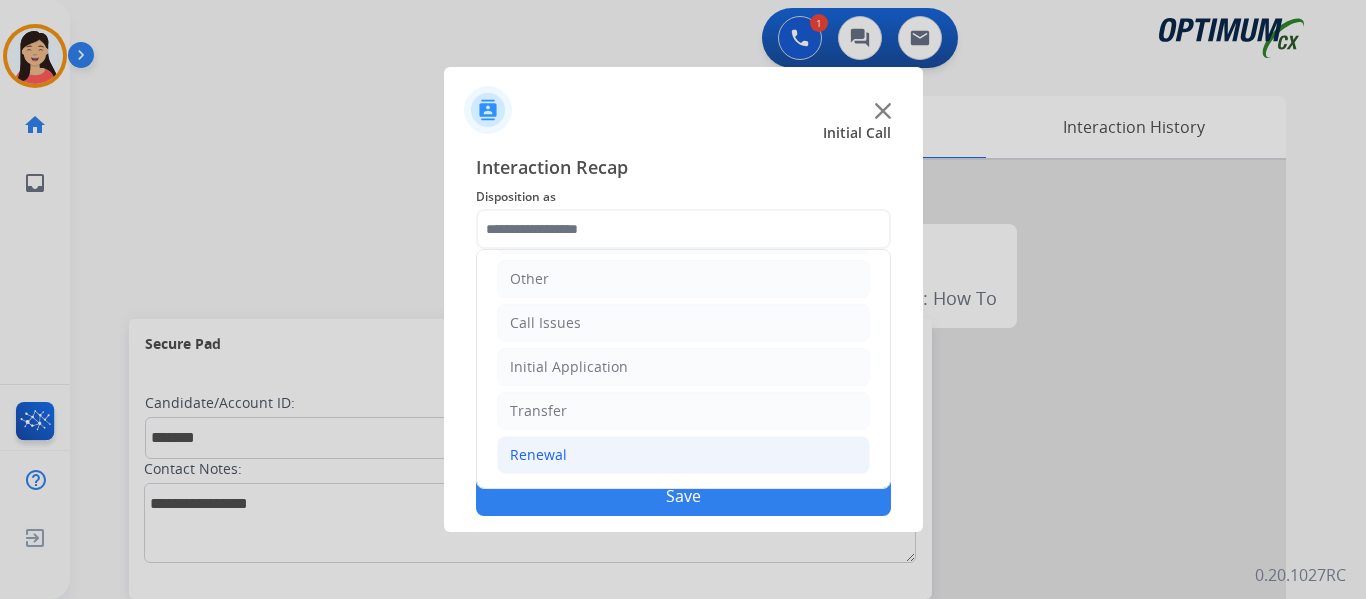 click on "Renewal" 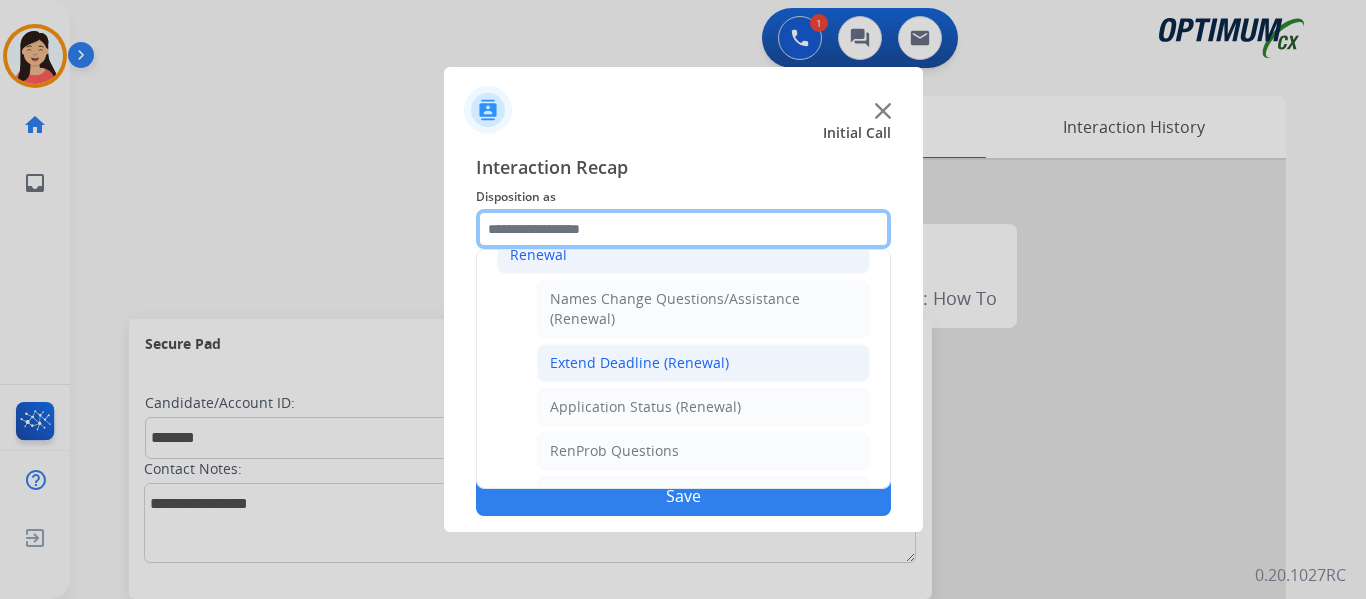 scroll, scrollTop: 436, scrollLeft: 0, axis: vertical 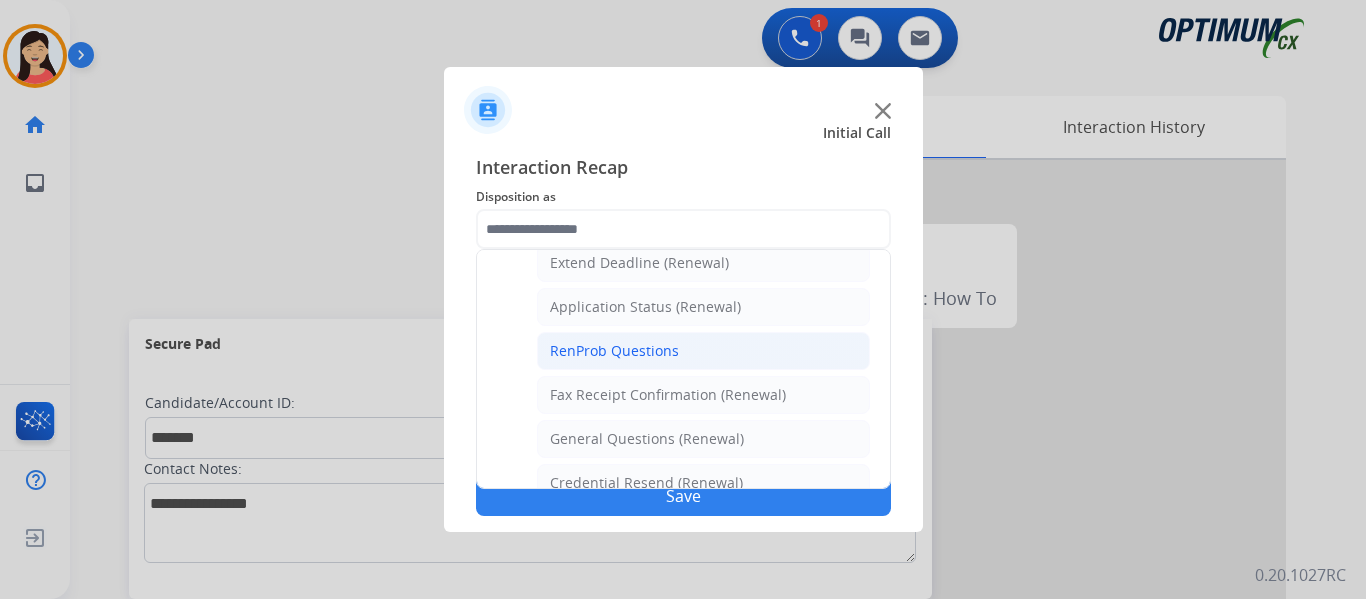click on "RenProb Questions" 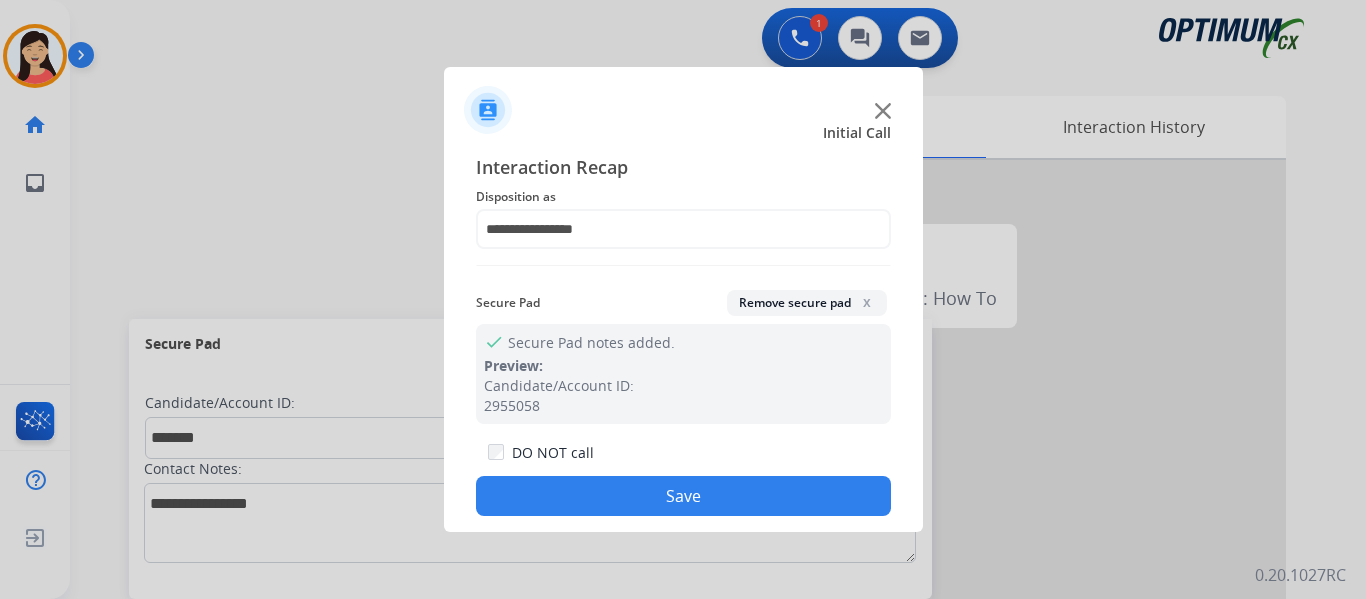 click on "Save" 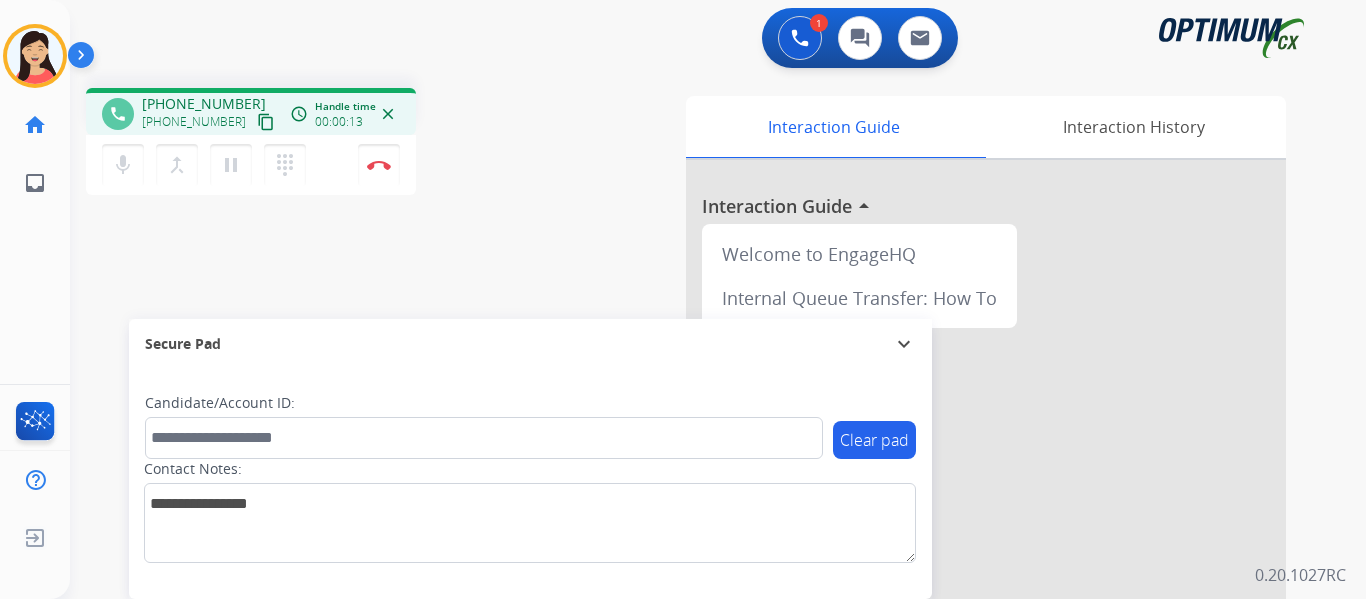 click on "content_copy" at bounding box center (266, 122) 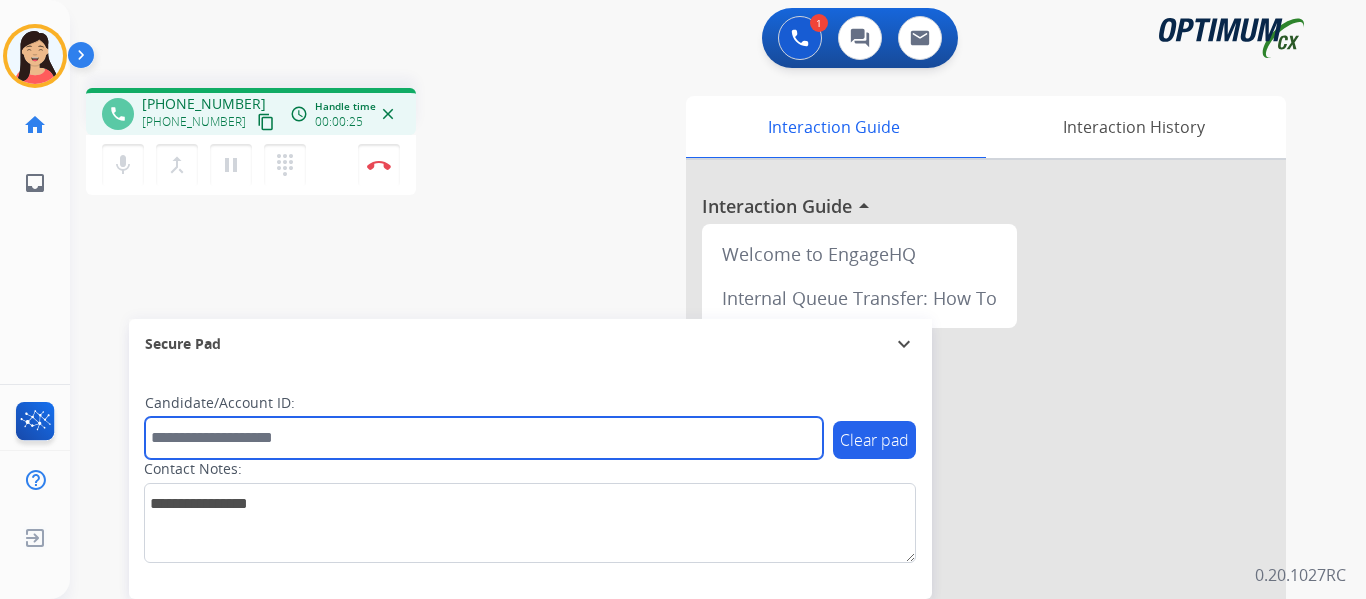click at bounding box center (484, 438) 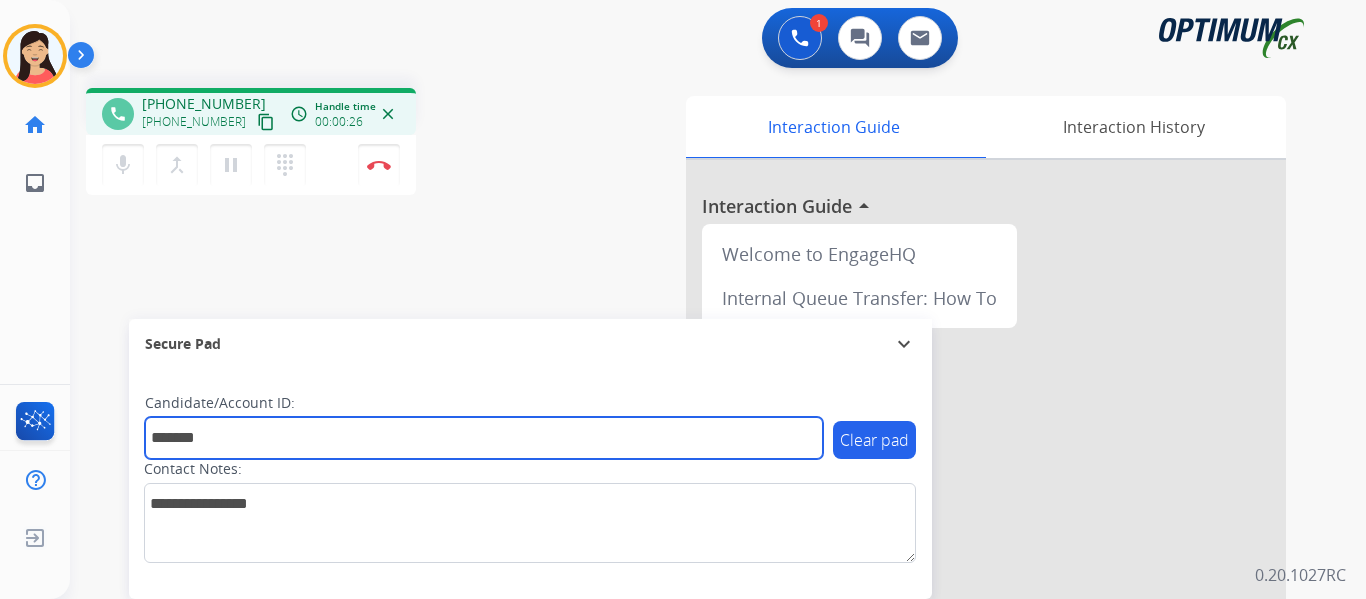 type on "*******" 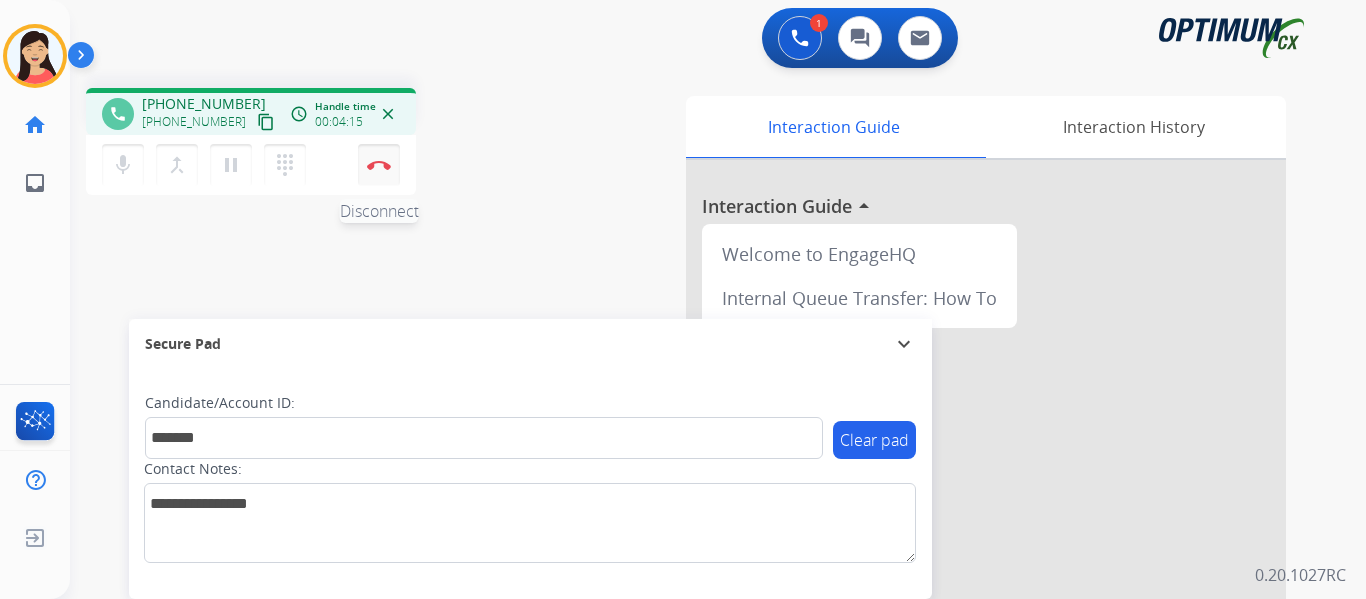 click at bounding box center [379, 165] 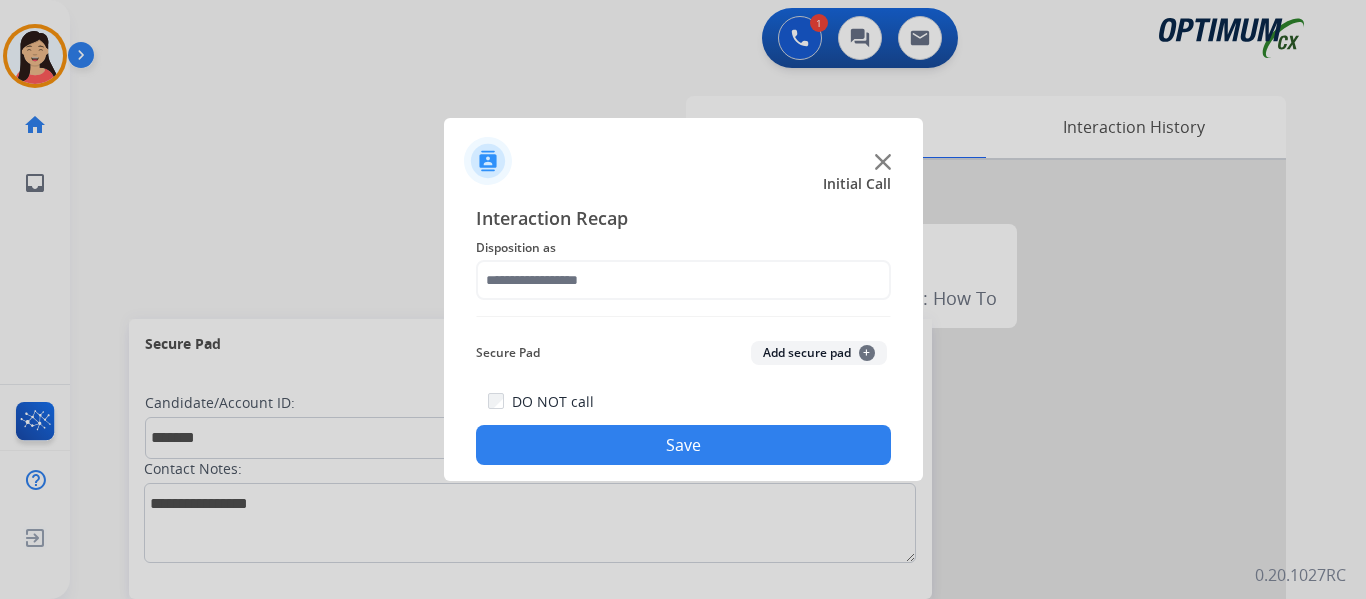 click on "Add secure pad  +" 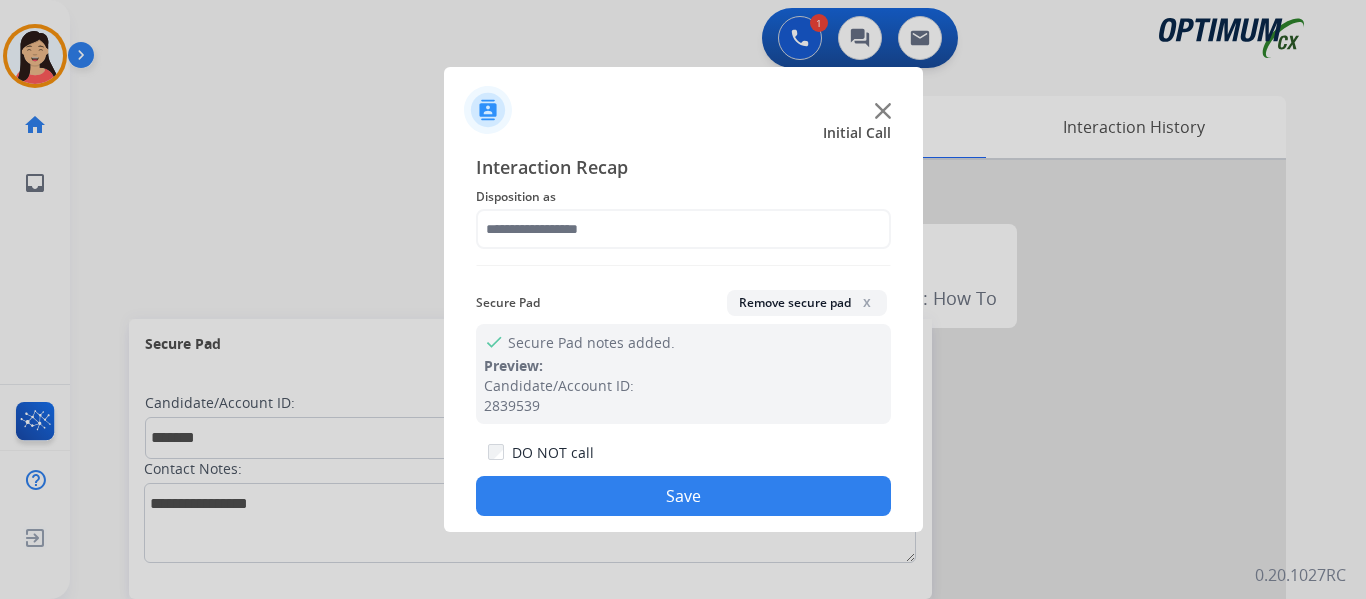 click on "Interaction Recap Disposition as    Secure Pad  Remove secure pad  x check Secure Pad notes added. Preview: Candidate/Account ID: [PHONE_NUMBER]  DO NOT call  Save" 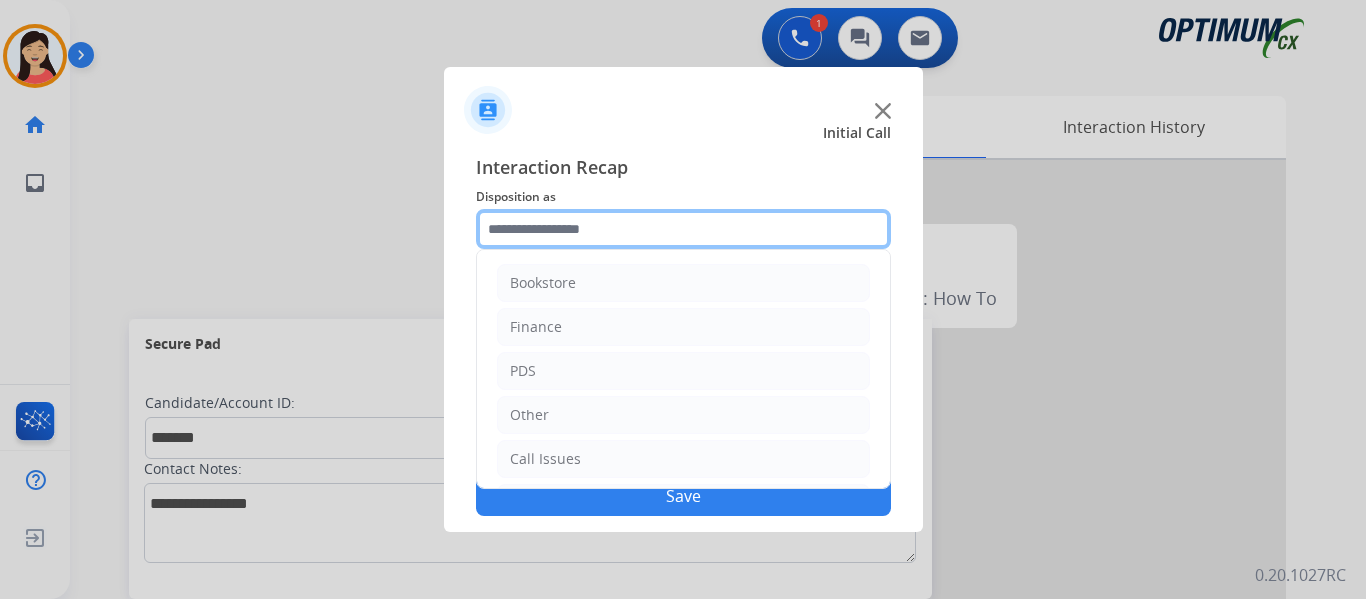 click 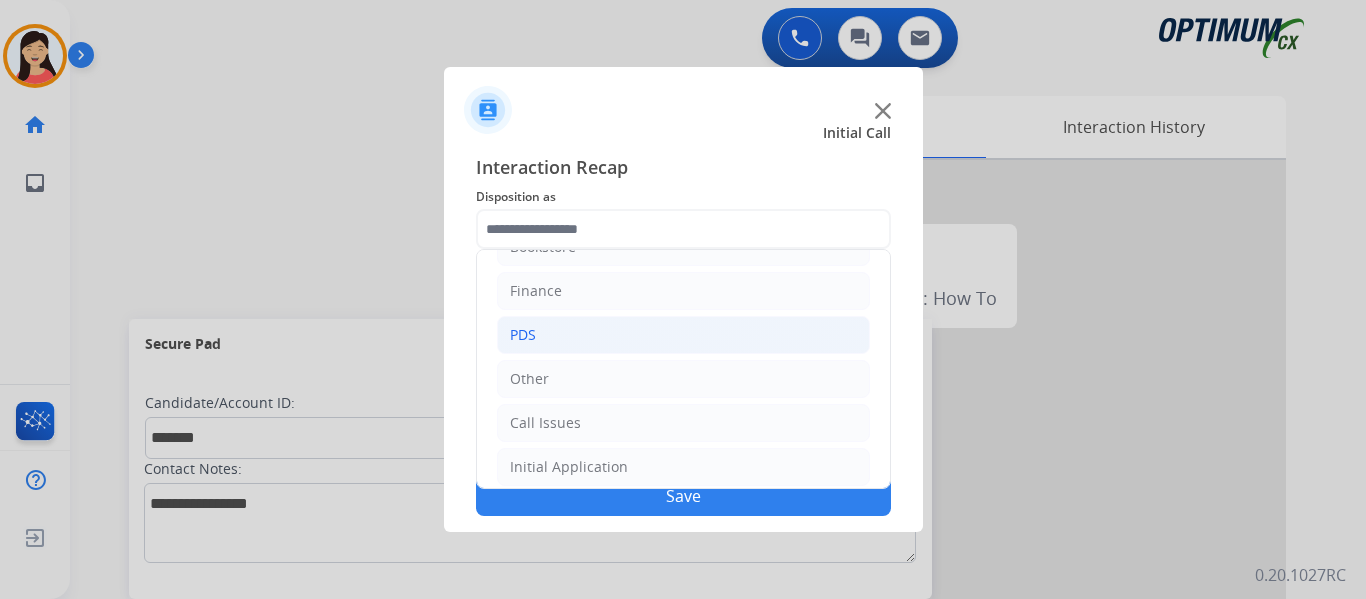click on "PDS" 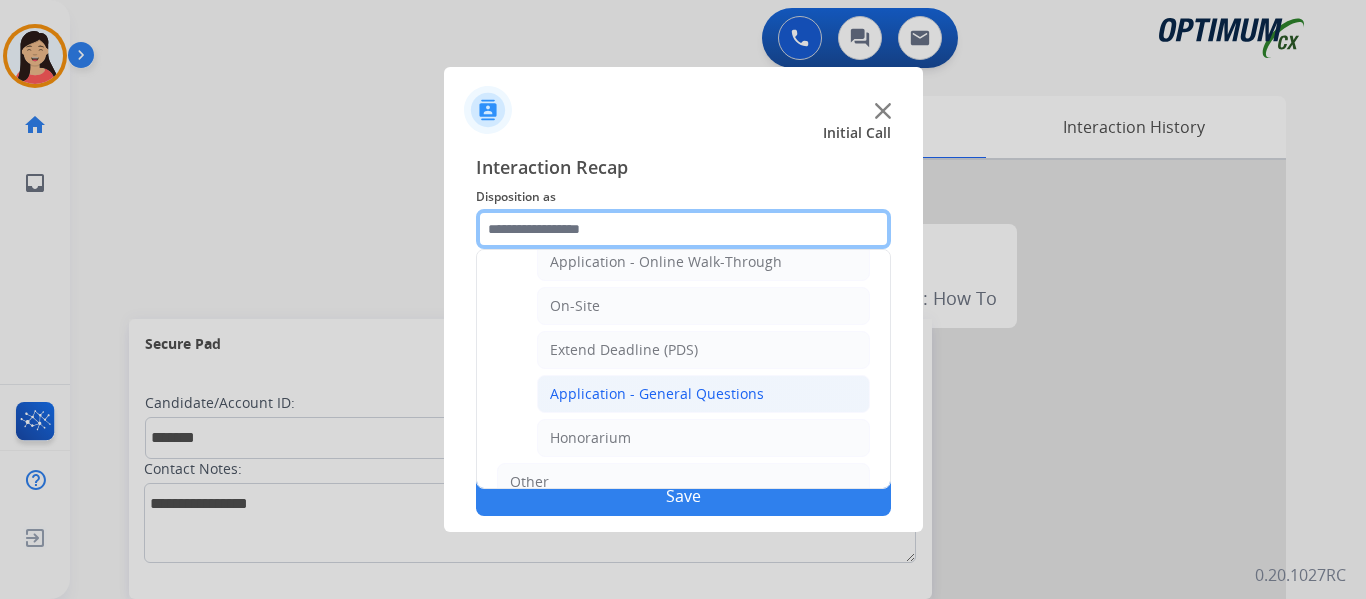 scroll, scrollTop: 536, scrollLeft: 0, axis: vertical 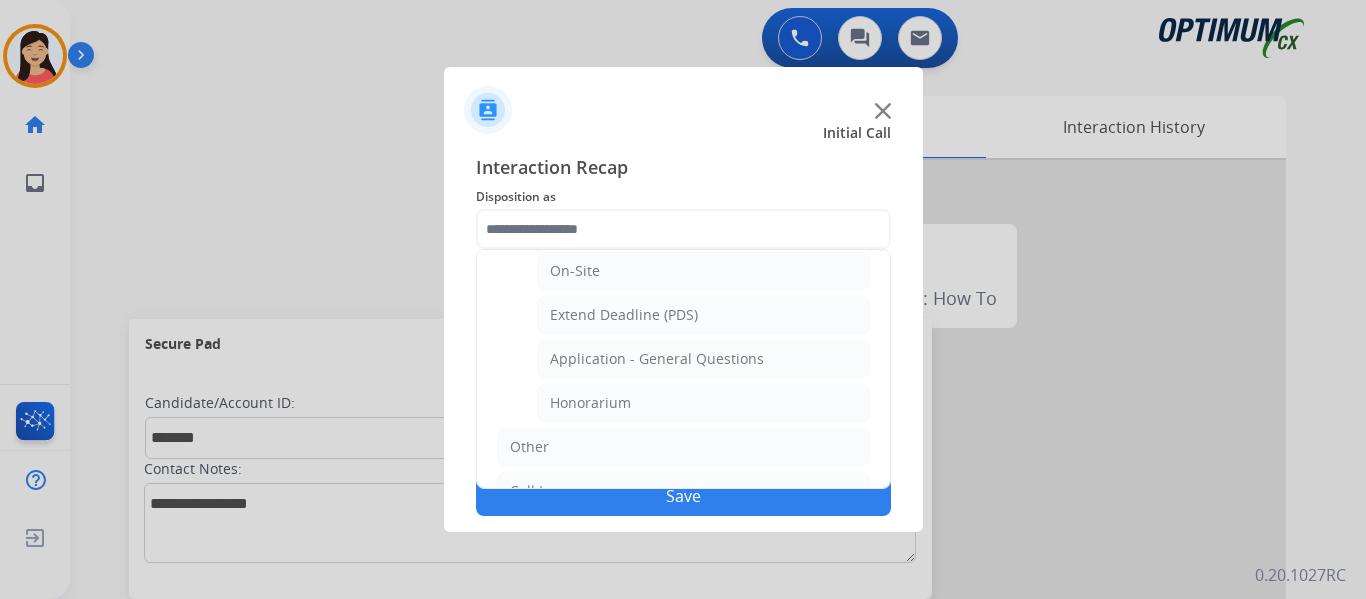 drag, startPoint x: 652, startPoint y: 364, endPoint x: 663, endPoint y: 411, distance: 48.270073 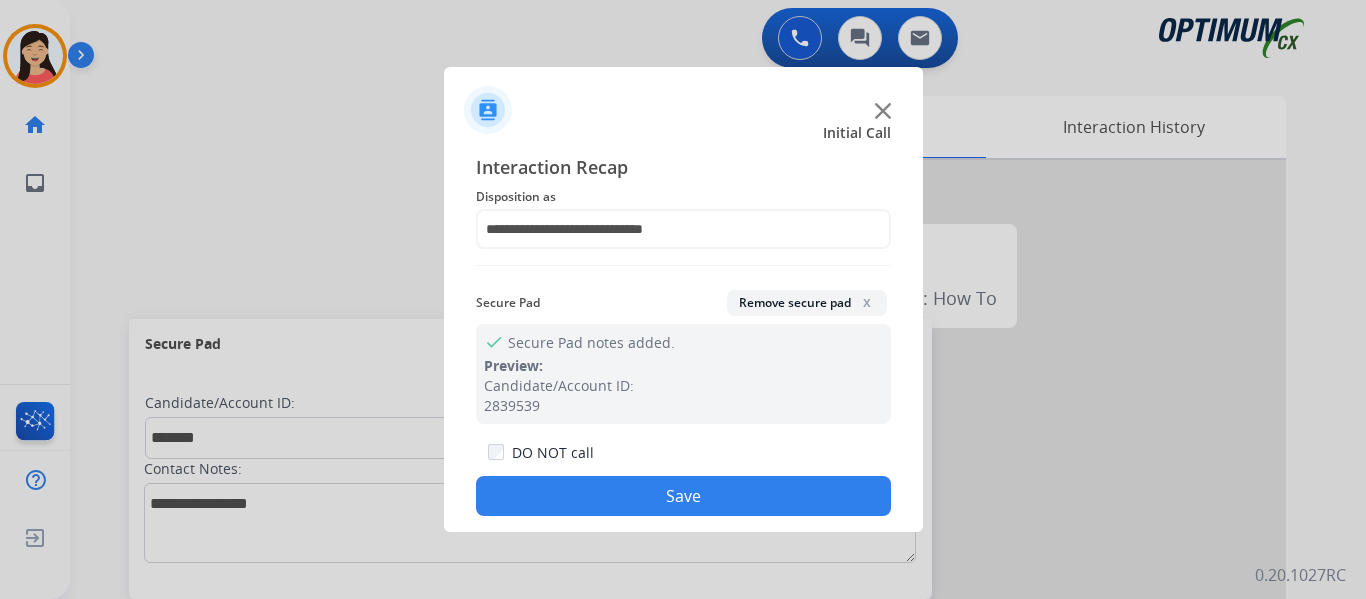 click on "Save" 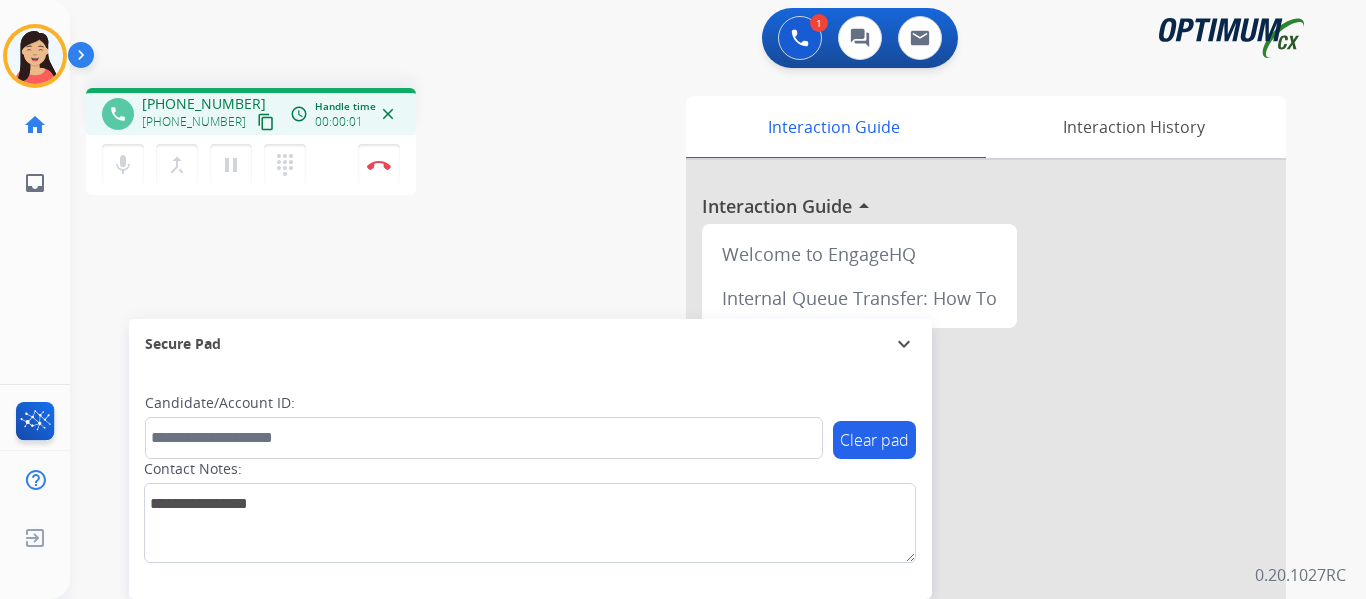 click on "content_copy" at bounding box center (266, 122) 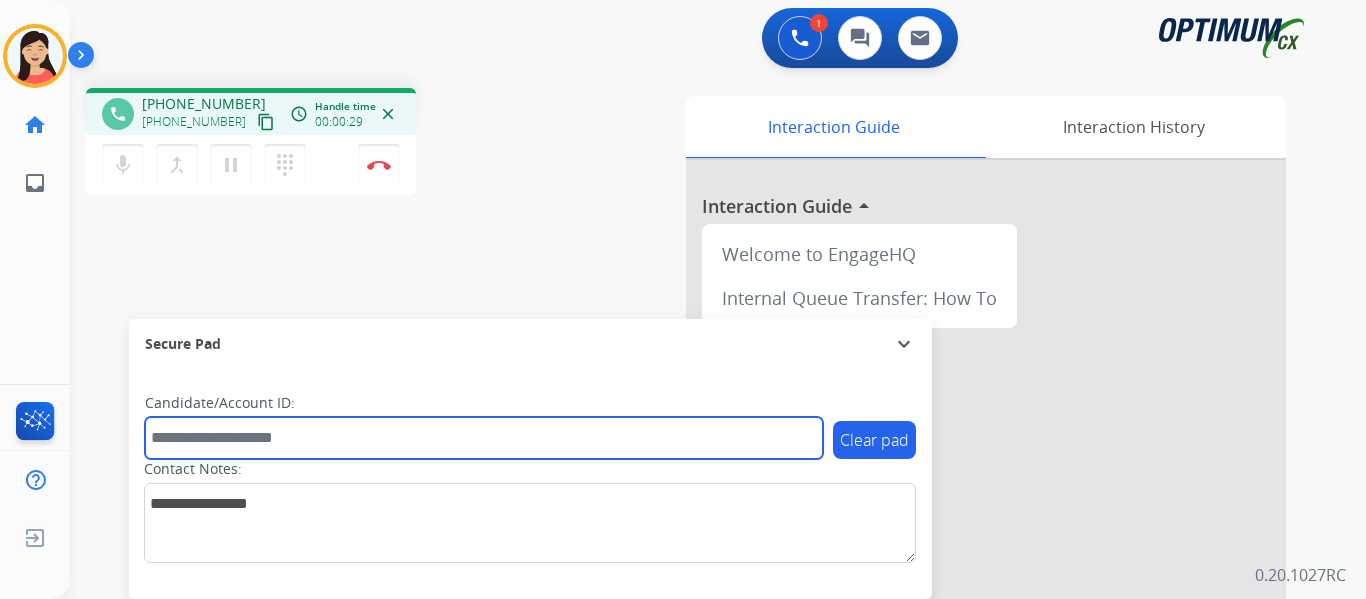 click at bounding box center [484, 438] 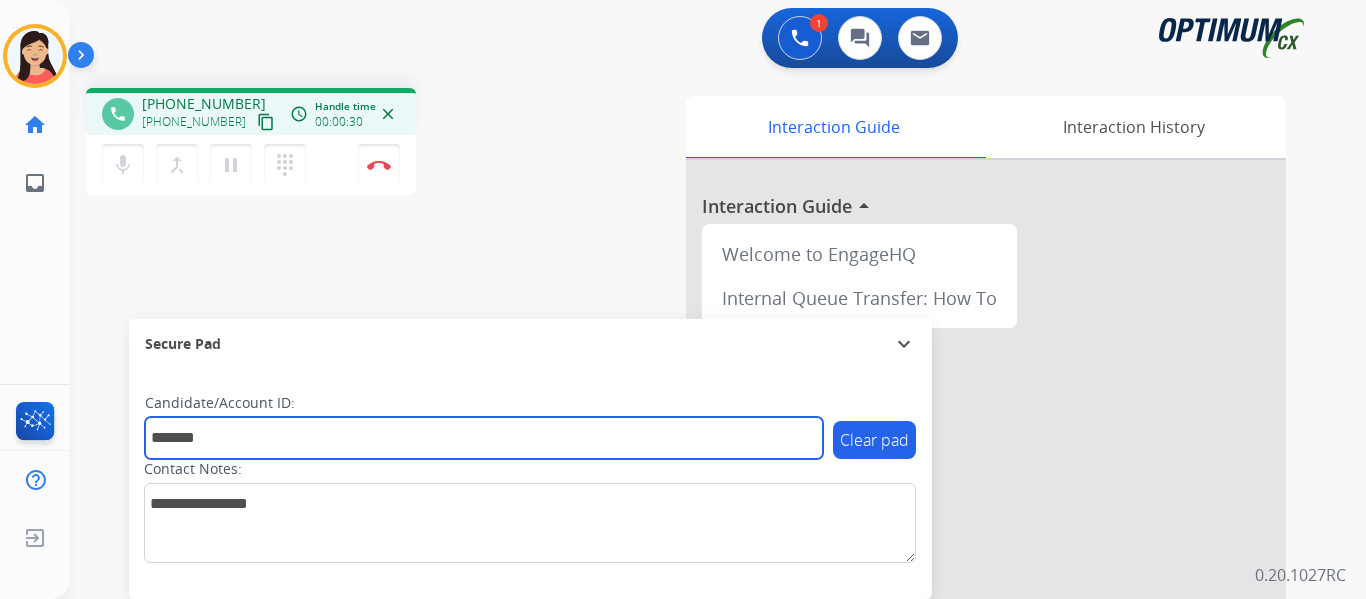 type on "*******" 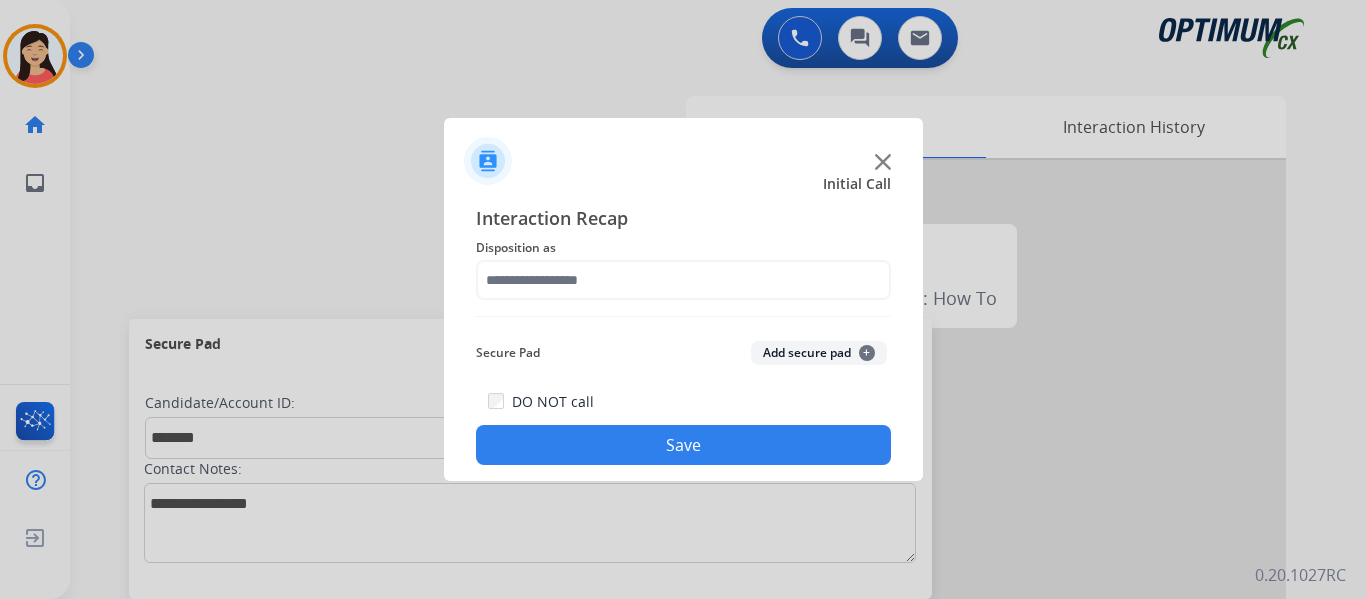 click on "Interaction Recap Disposition as    Secure Pad  Add secure pad  +  DO NOT call  Save" 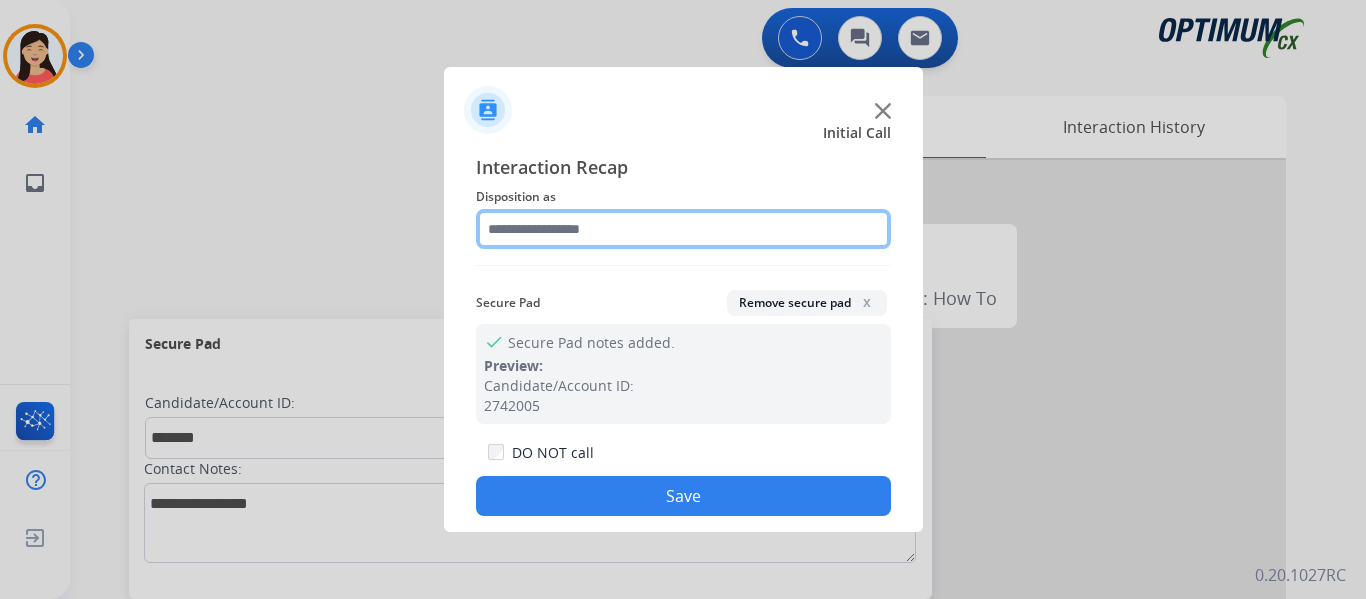 click 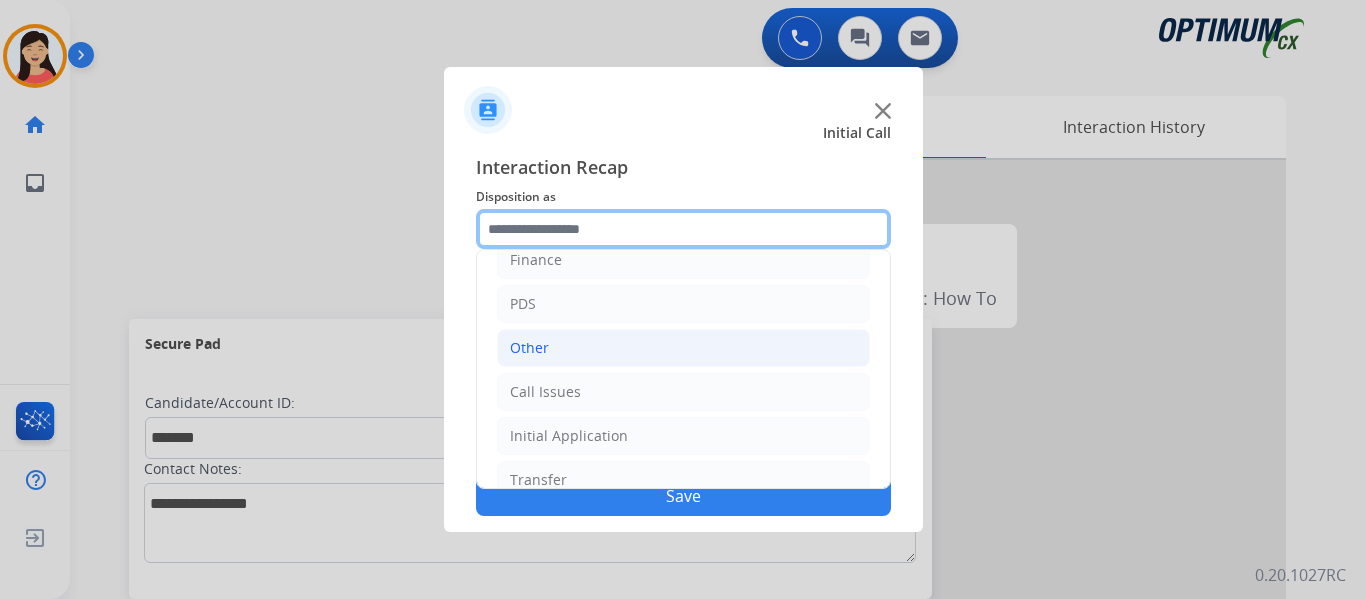 scroll, scrollTop: 136, scrollLeft: 0, axis: vertical 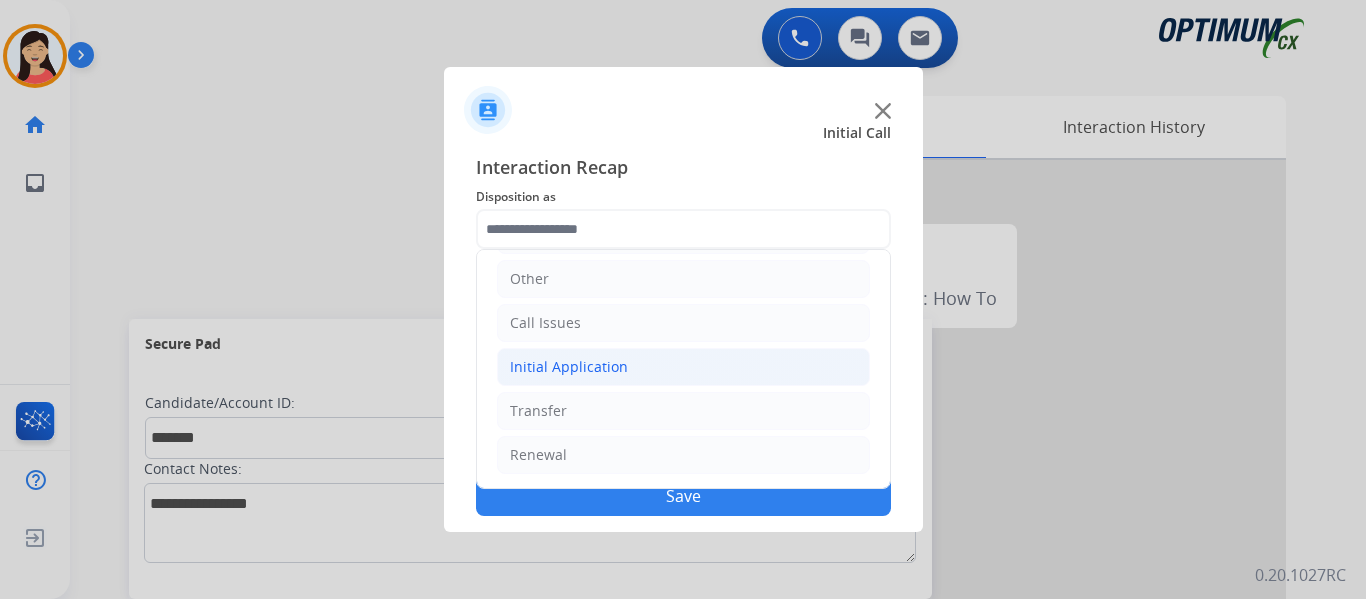 click on "Initial Application" 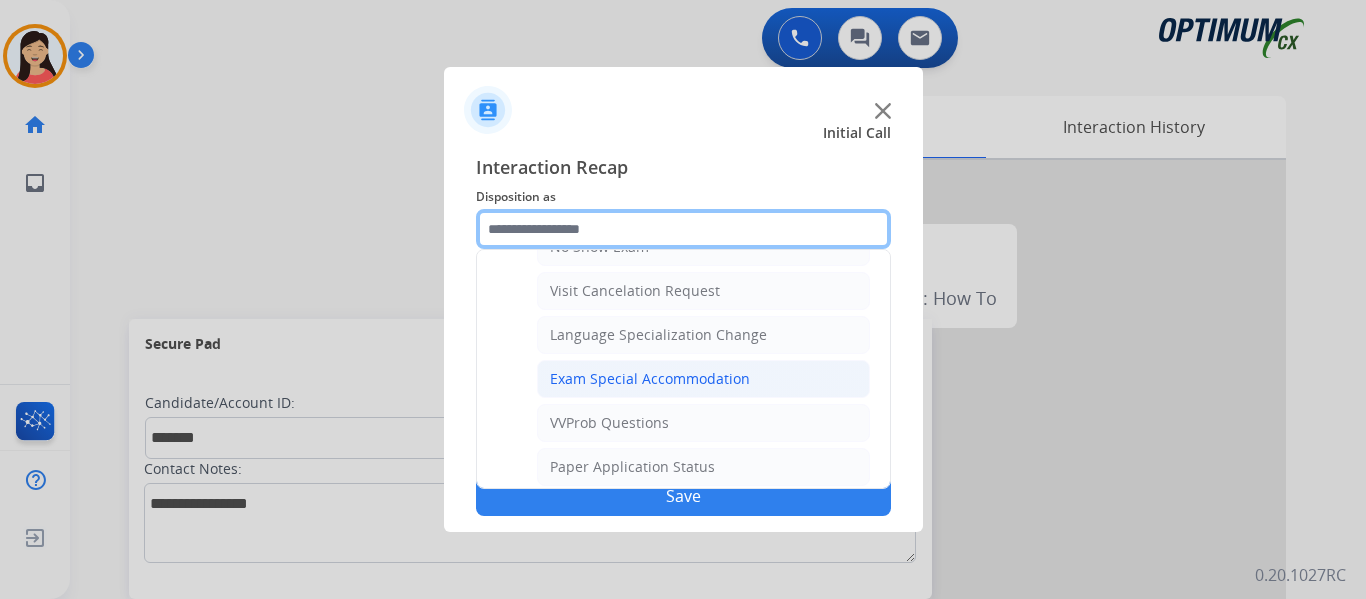 scroll, scrollTop: 1036, scrollLeft: 0, axis: vertical 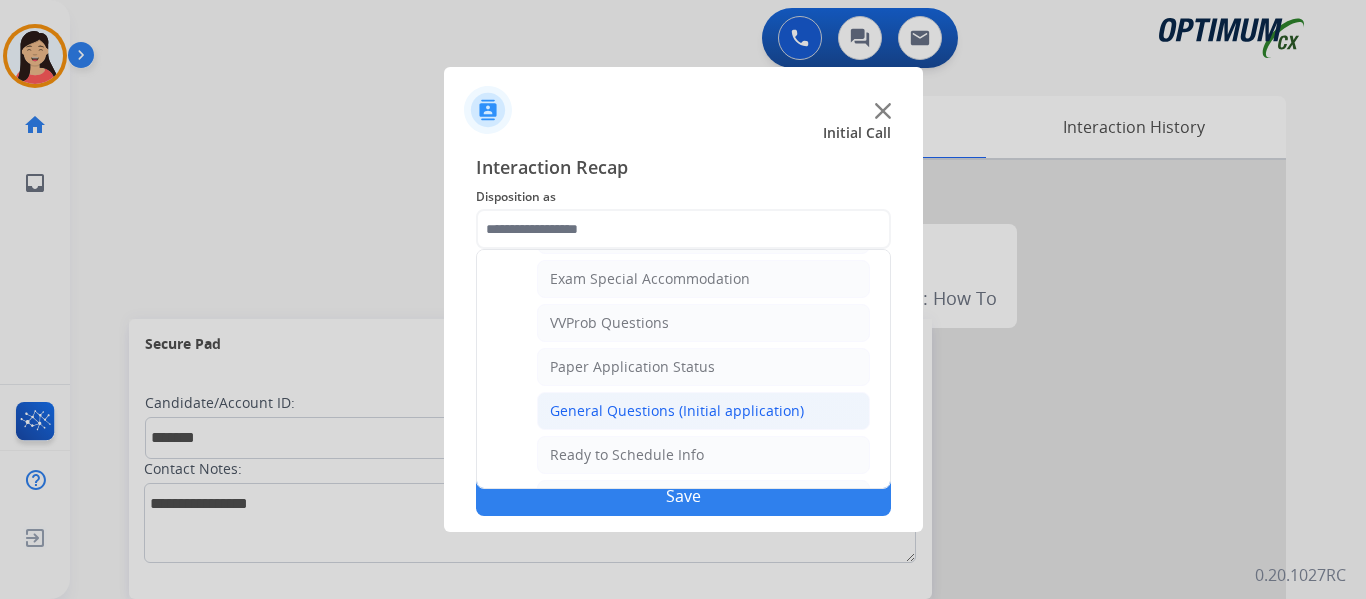 click on "General Questions (Initial application)" 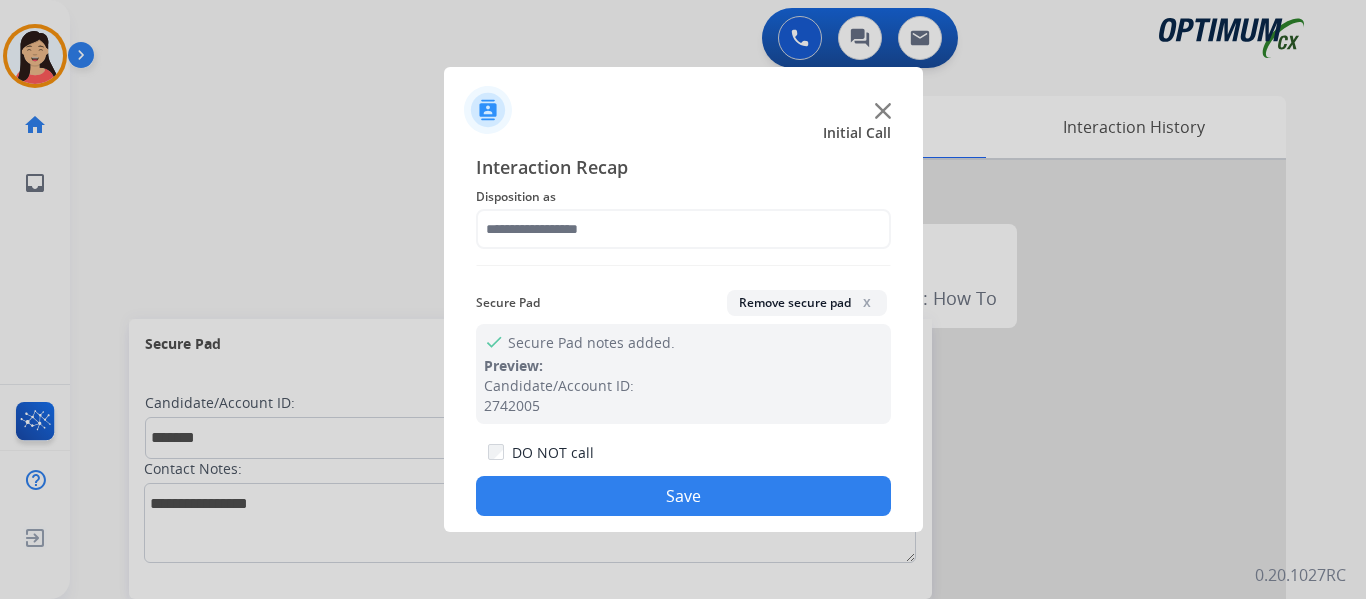 type on "**********" 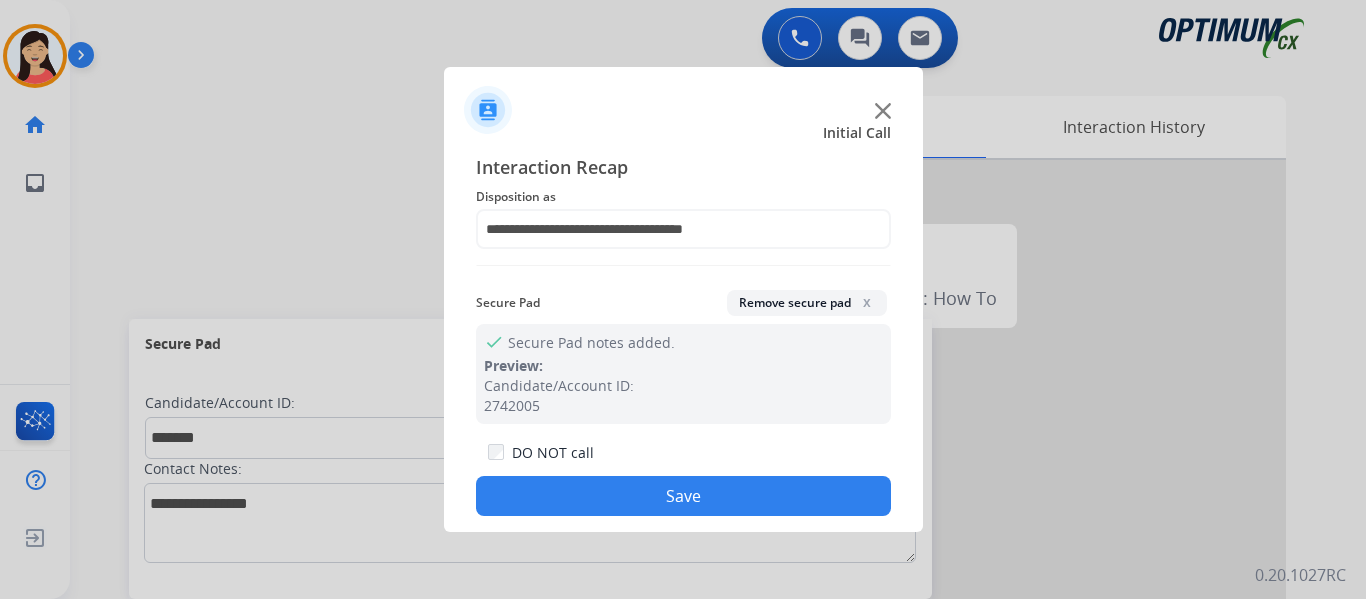 click on "Save" 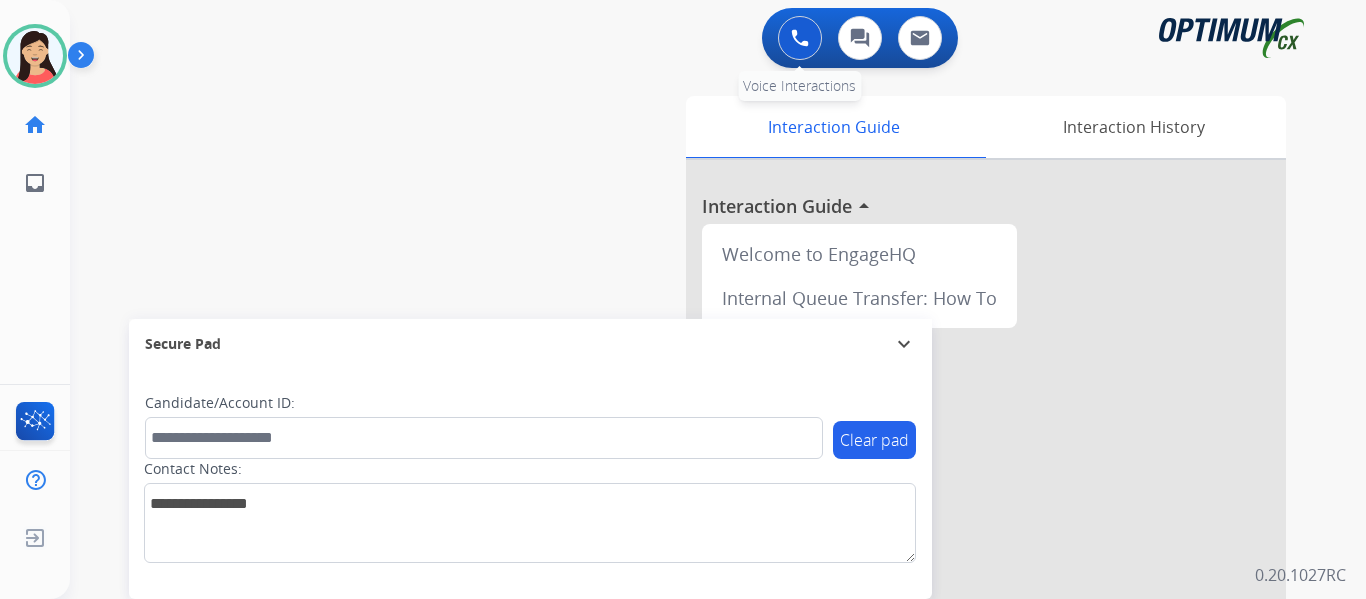 click at bounding box center (800, 38) 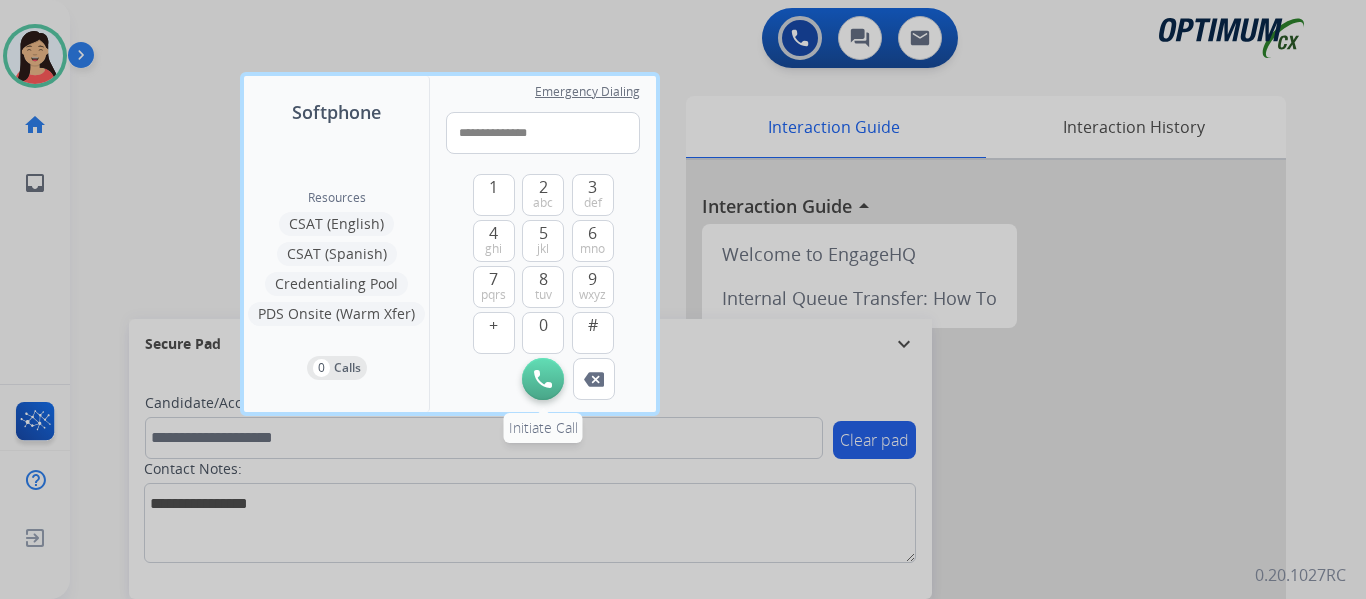 type on "**********" 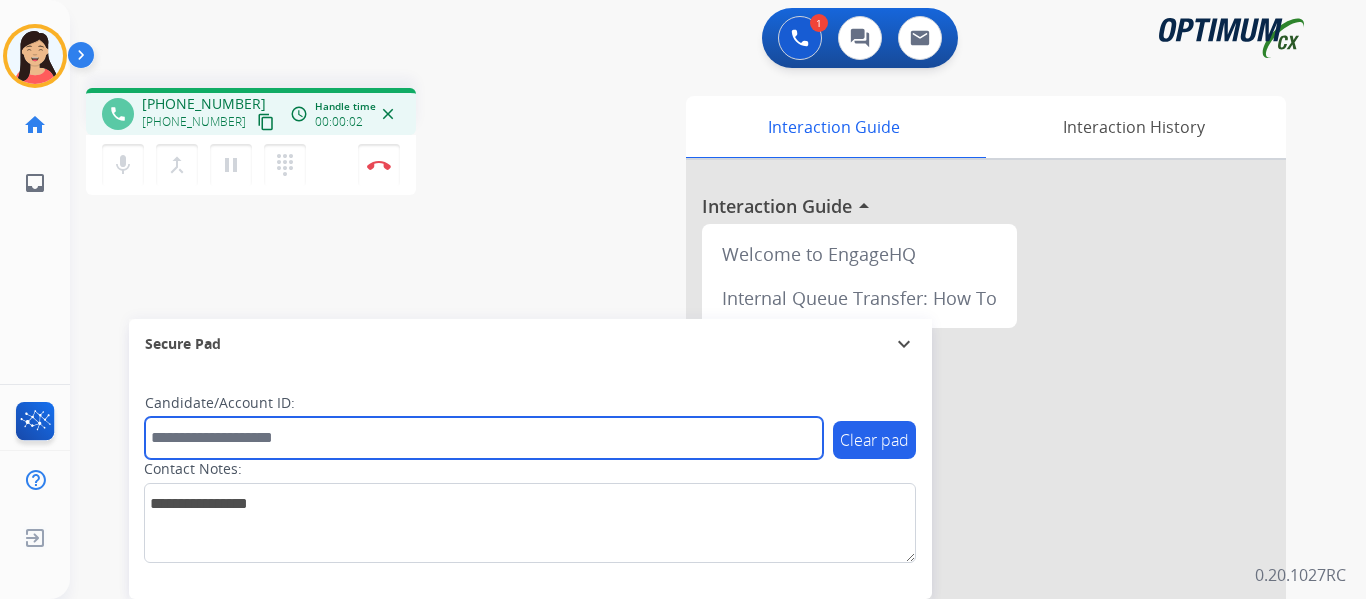 click at bounding box center (484, 438) 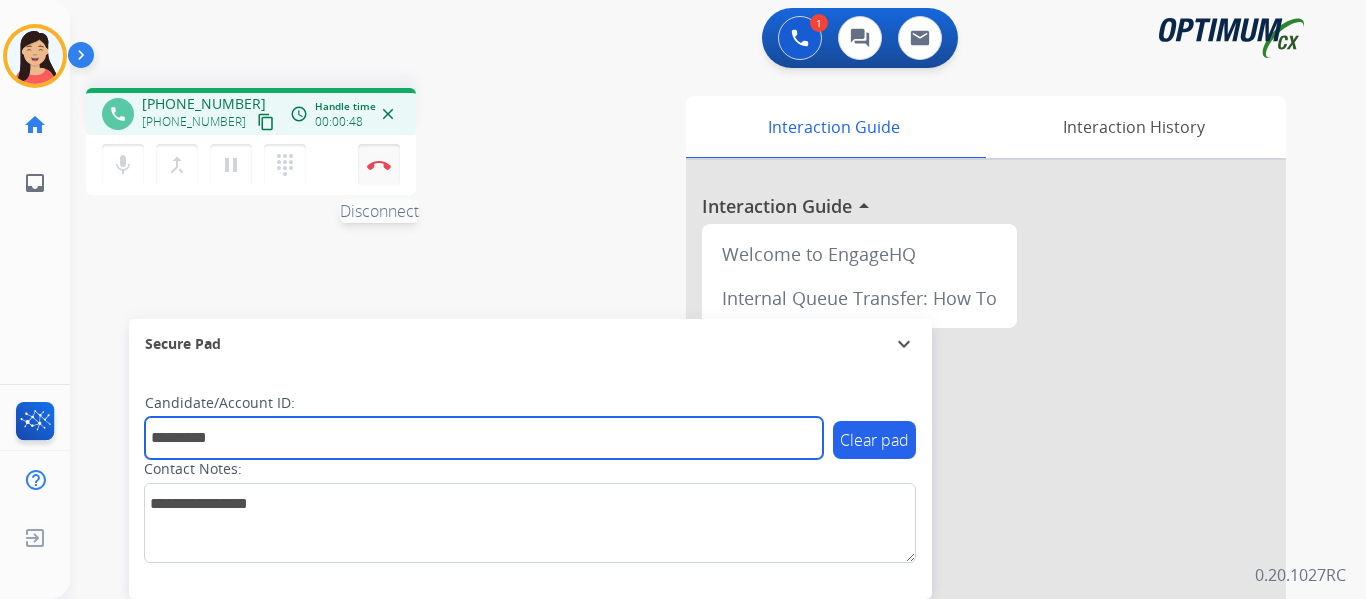 type on "*********" 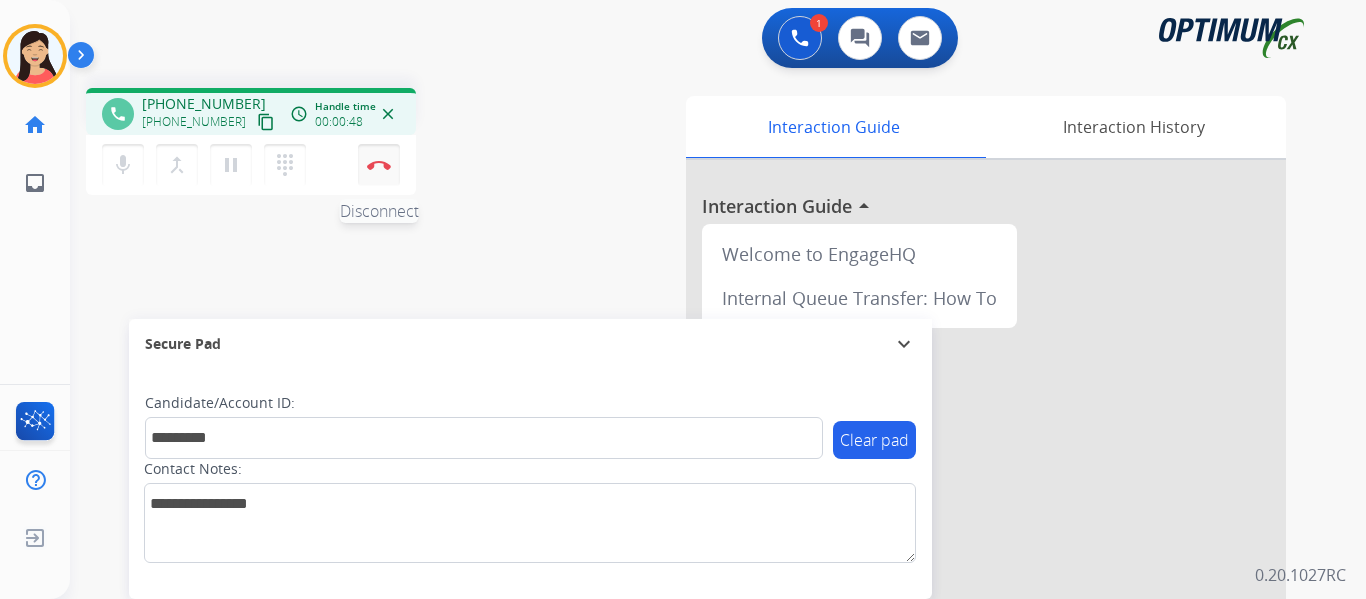 click at bounding box center (379, 165) 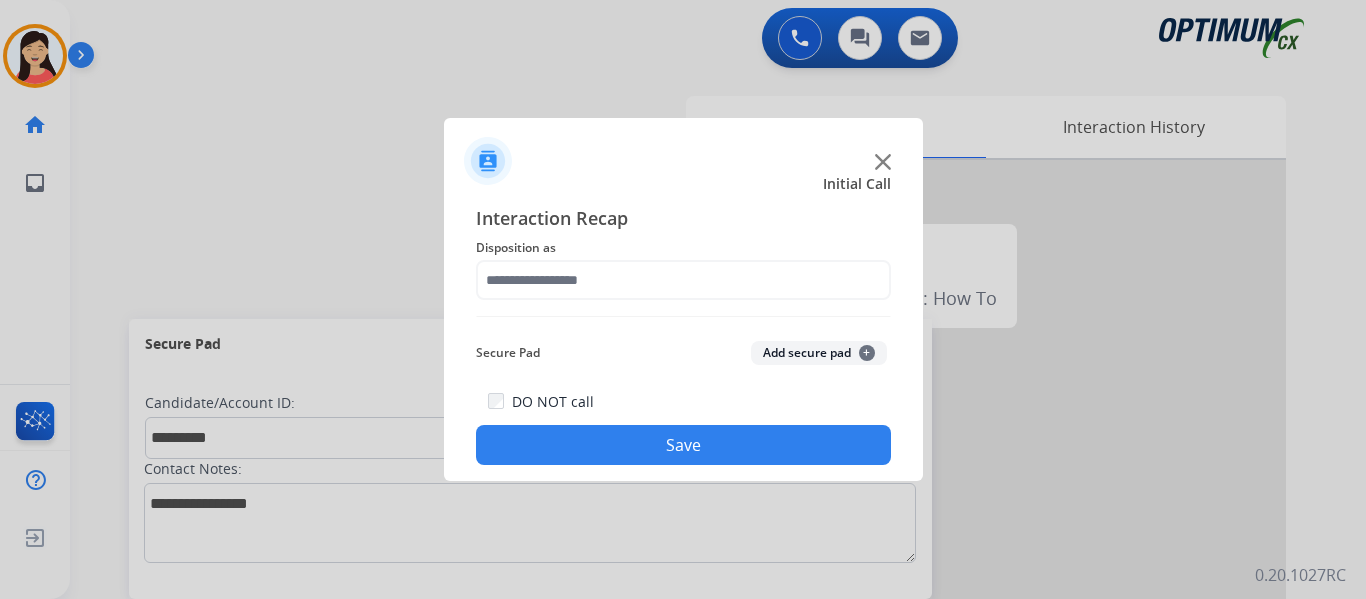 click on "Add secure pad  +" 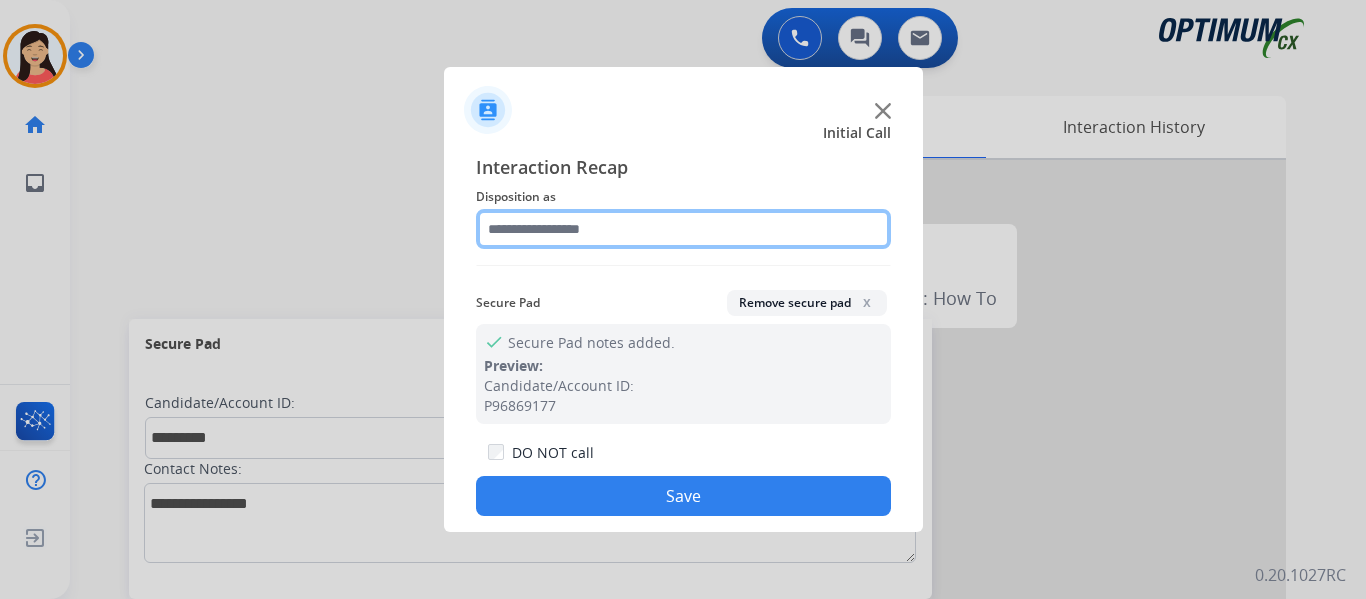 click 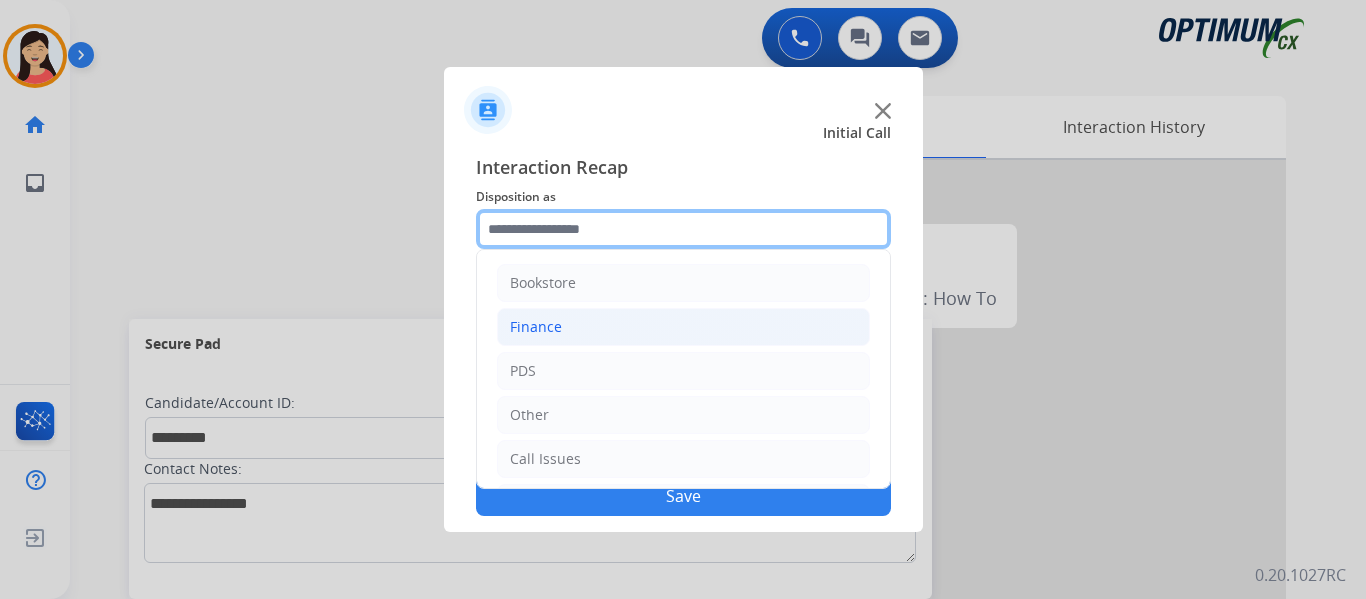 scroll, scrollTop: 100, scrollLeft: 0, axis: vertical 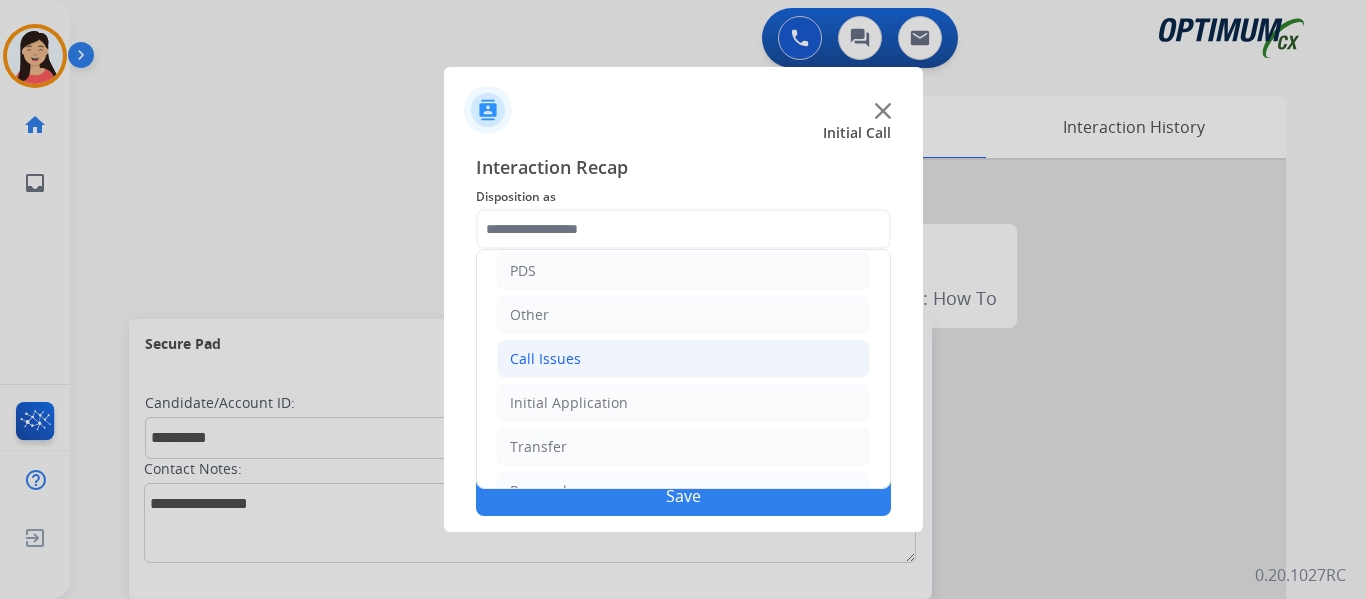 click on "Call Issues" 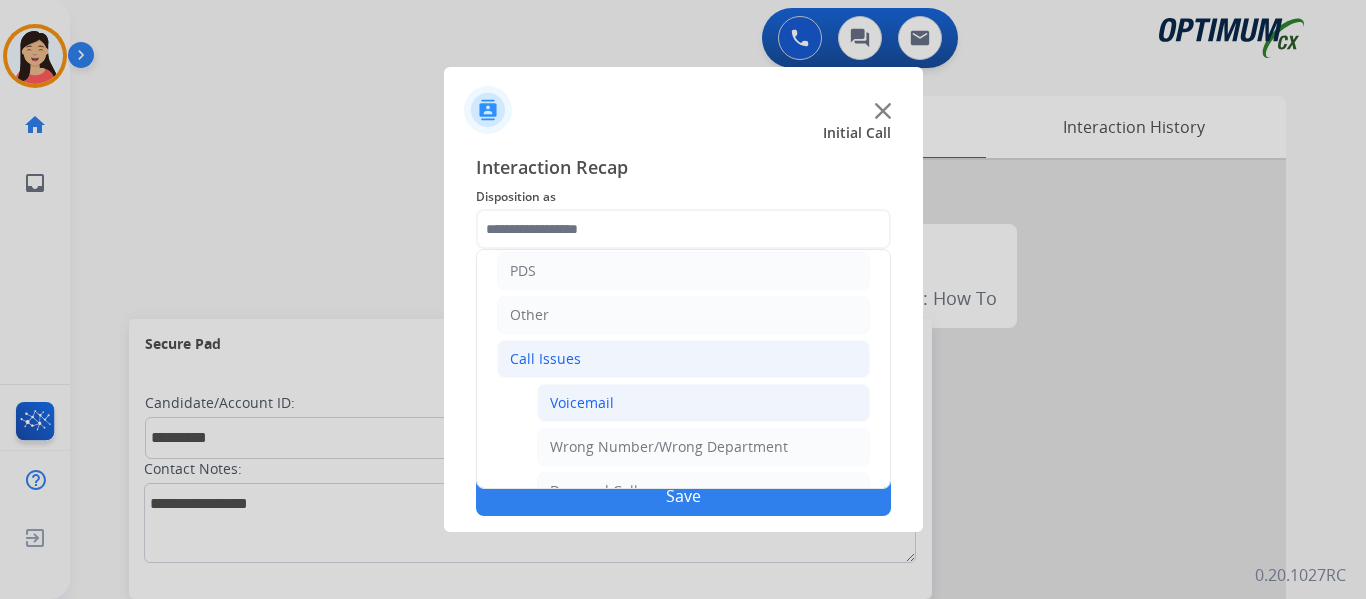 click on "Voicemail" 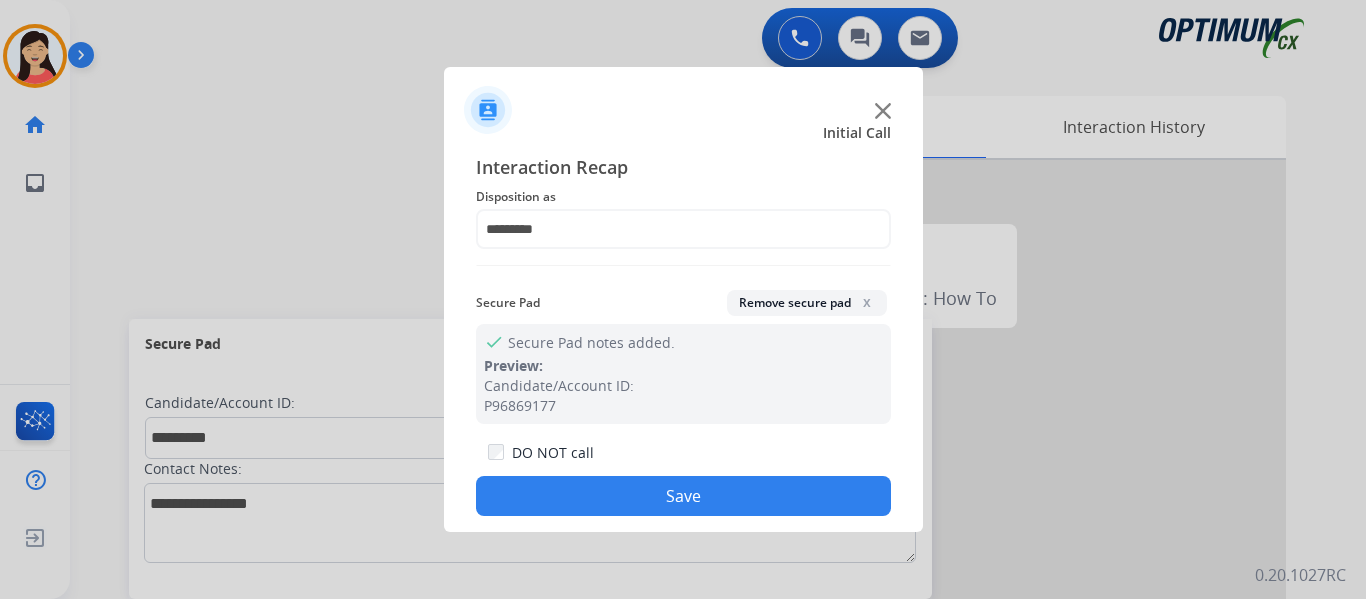 click on "Save" 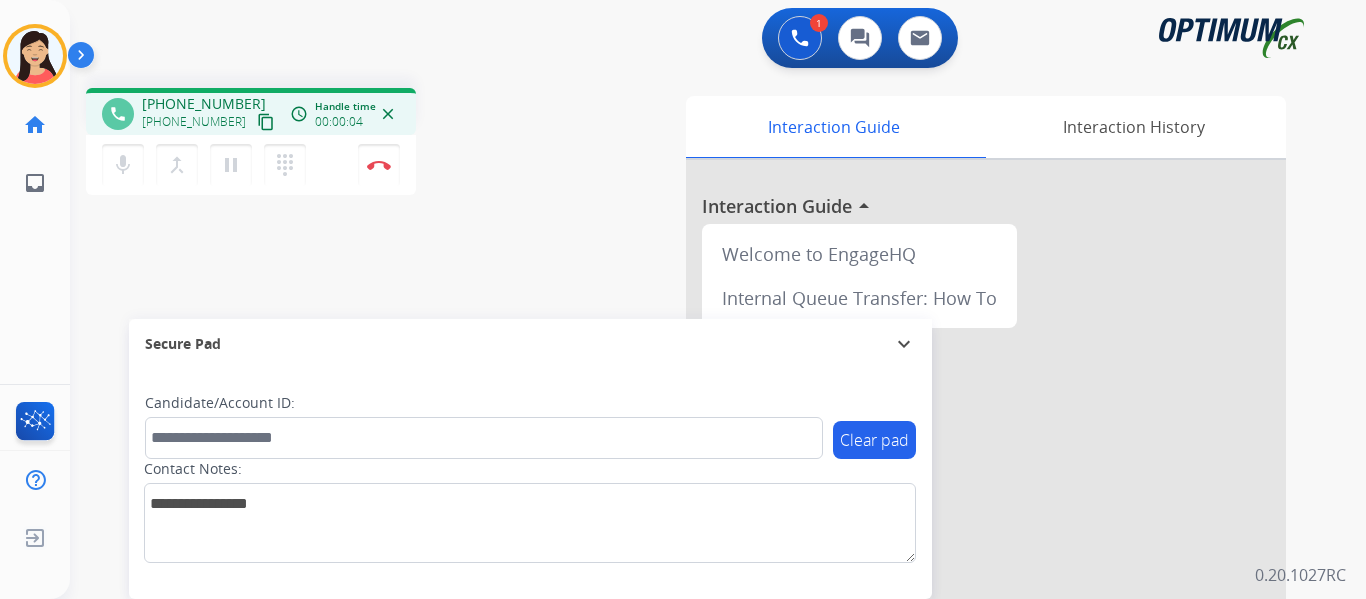 drag, startPoint x: 248, startPoint y: 115, endPoint x: 300, endPoint y: 143, distance: 59.05929 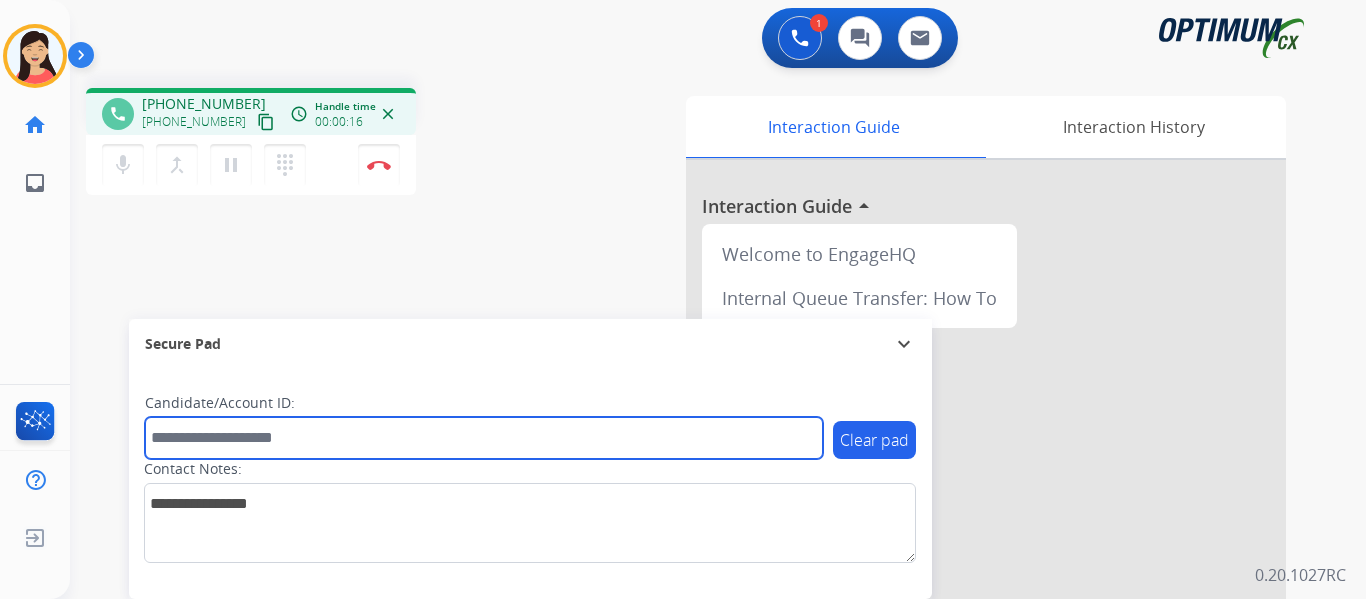 click at bounding box center (484, 438) 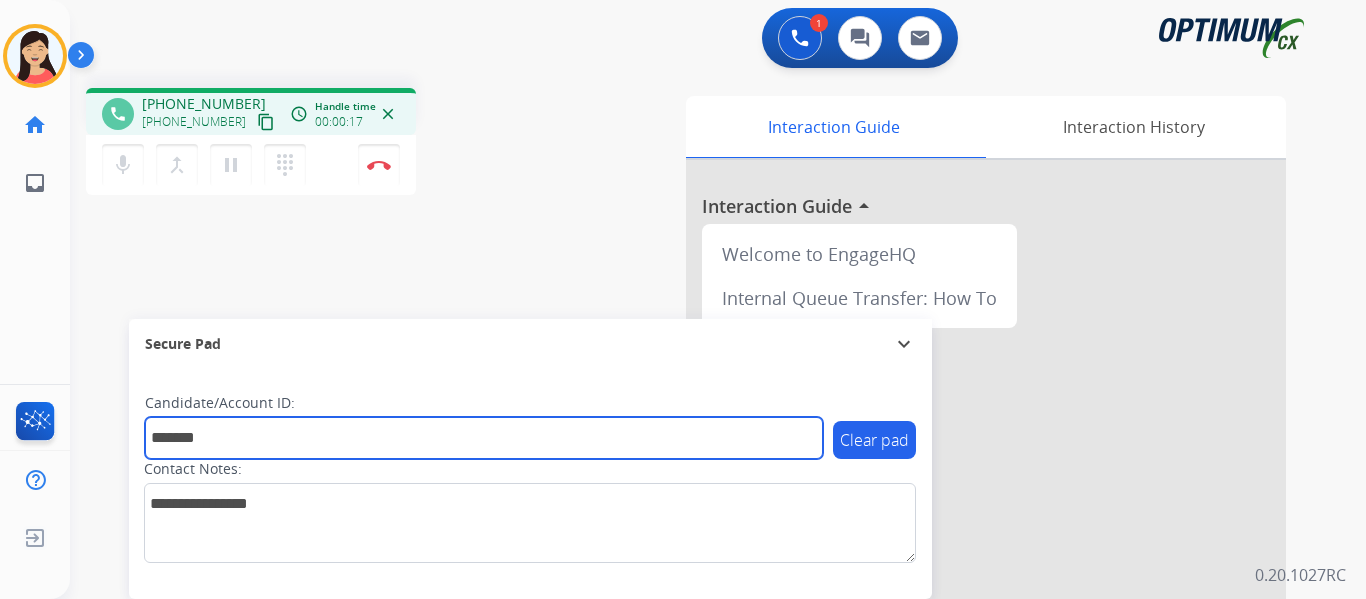 type on "*******" 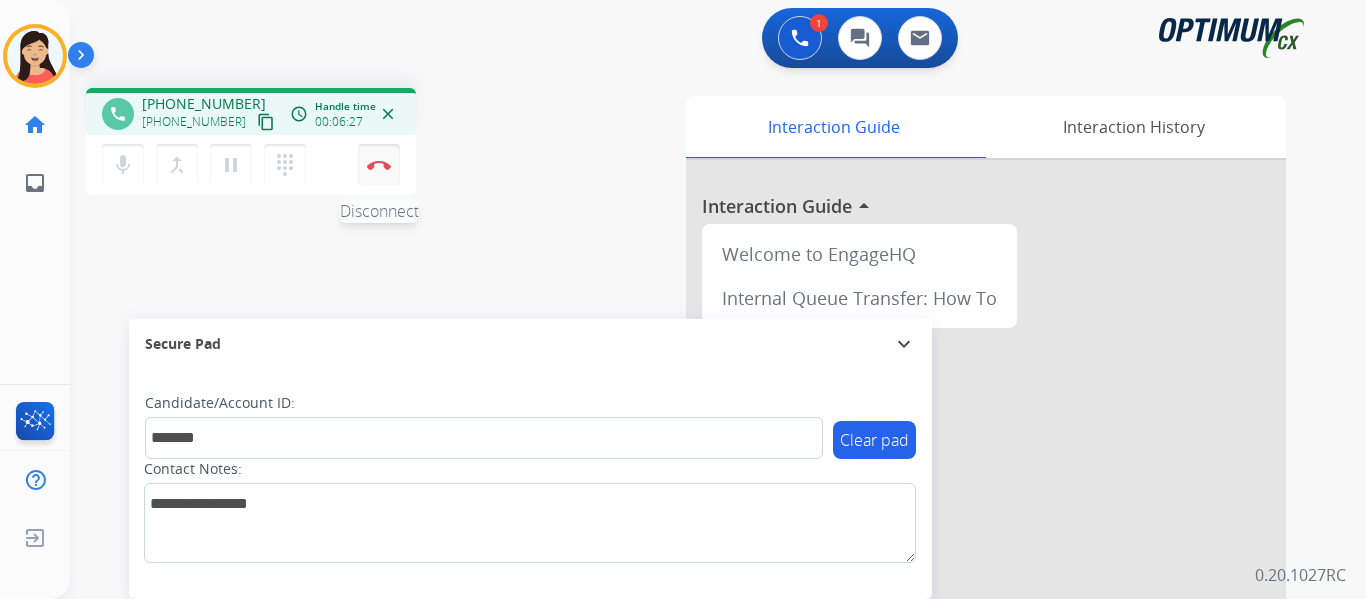 click on "Disconnect" at bounding box center (379, 165) 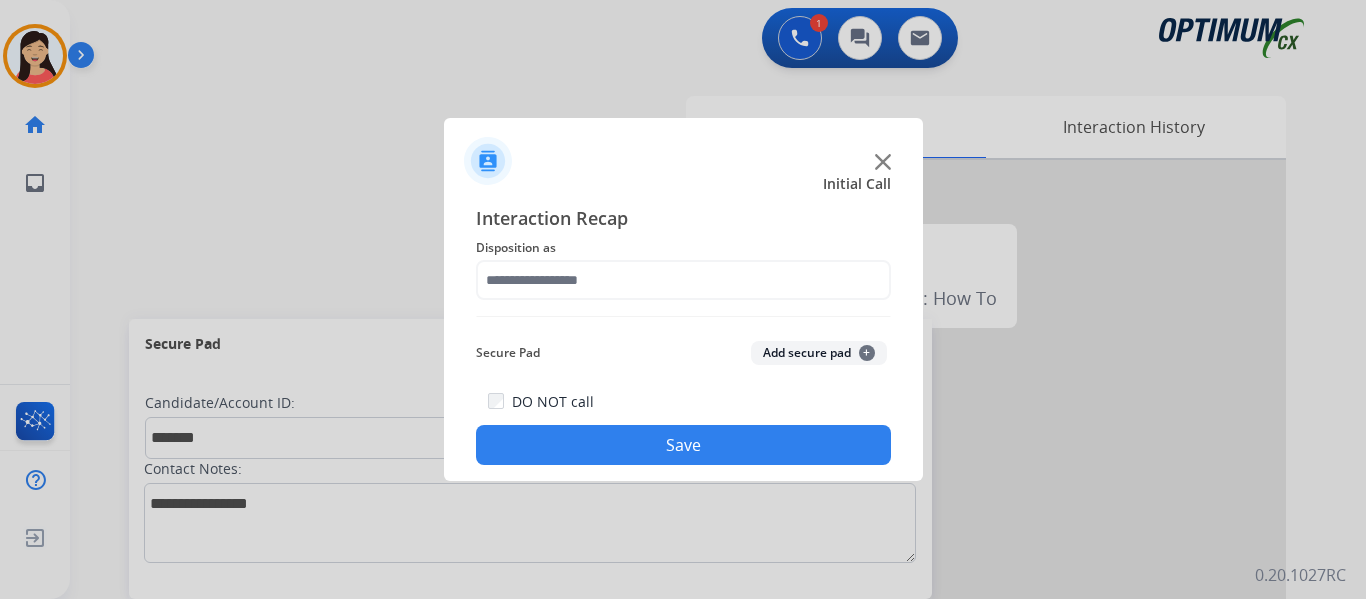 click on "Add secure pad  +" 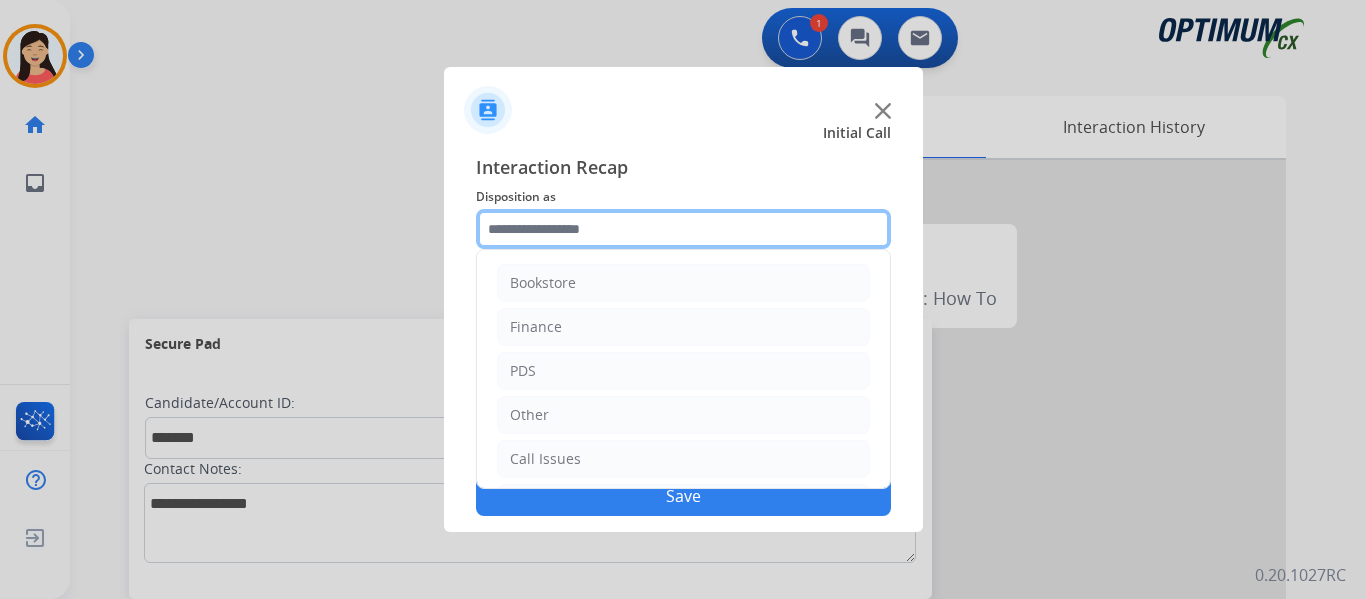 click 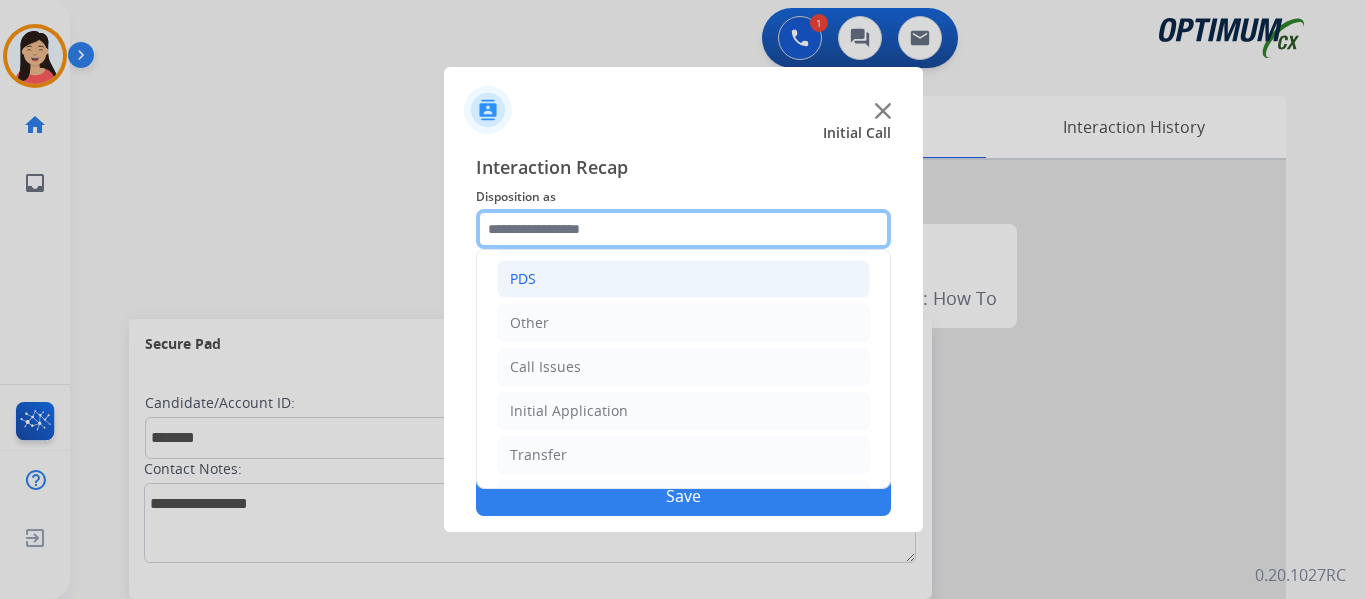 scroll, scrollTop: 136, scrollLeft: 0, axis: vertical 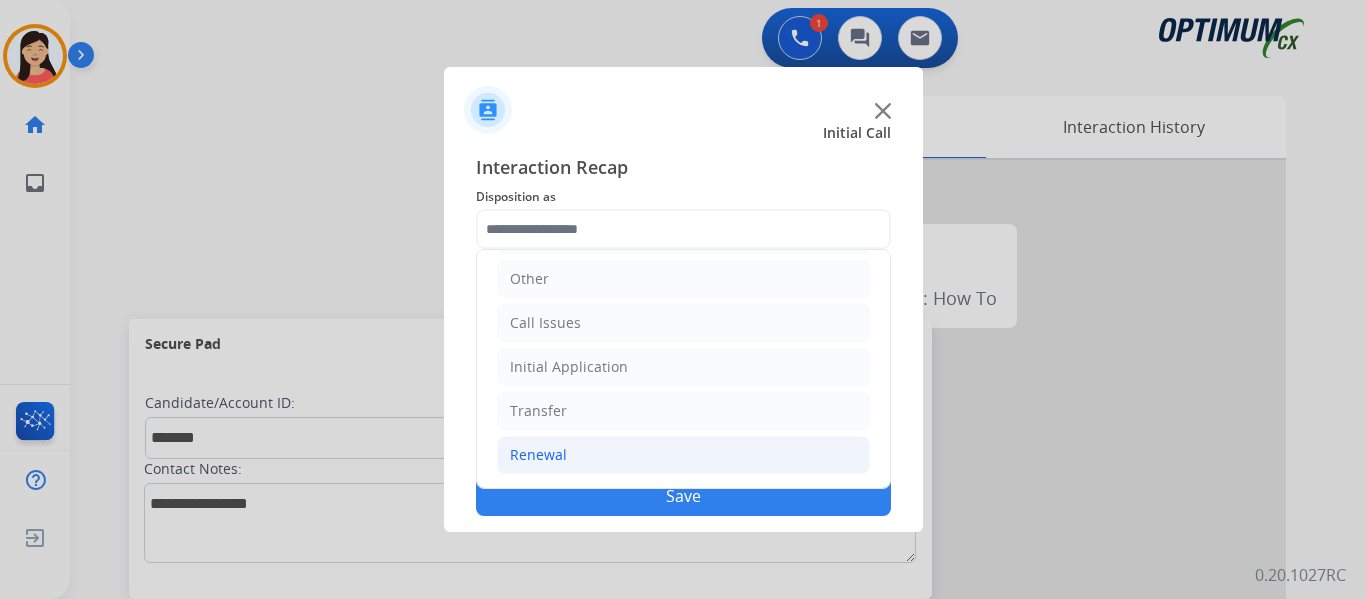 click on "Renewal" 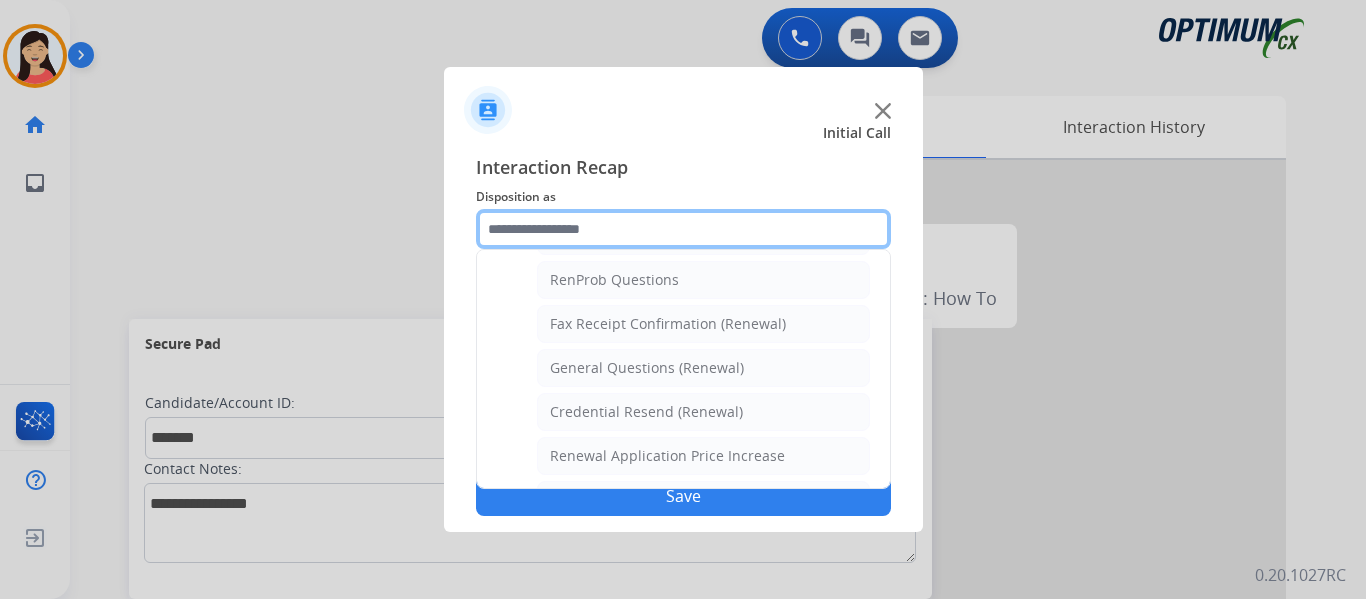 scroll, scrollTop: 536, scrollLeft: 0, axis: vertical 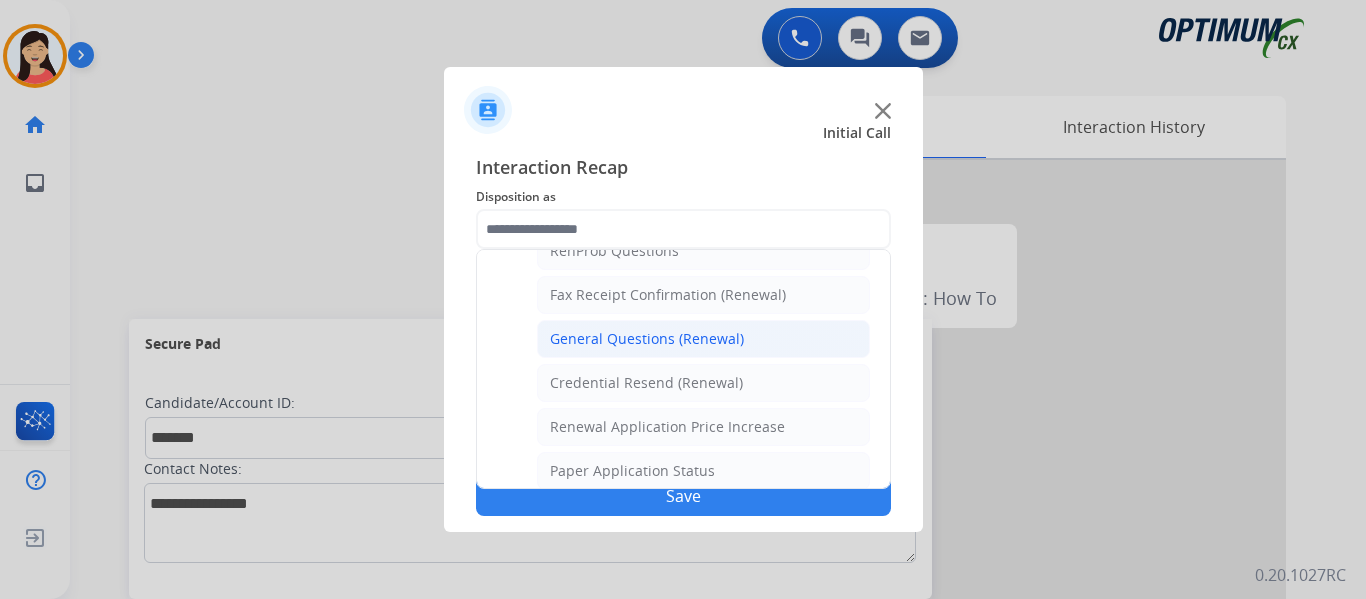 click on "General Questions (Renewal)" 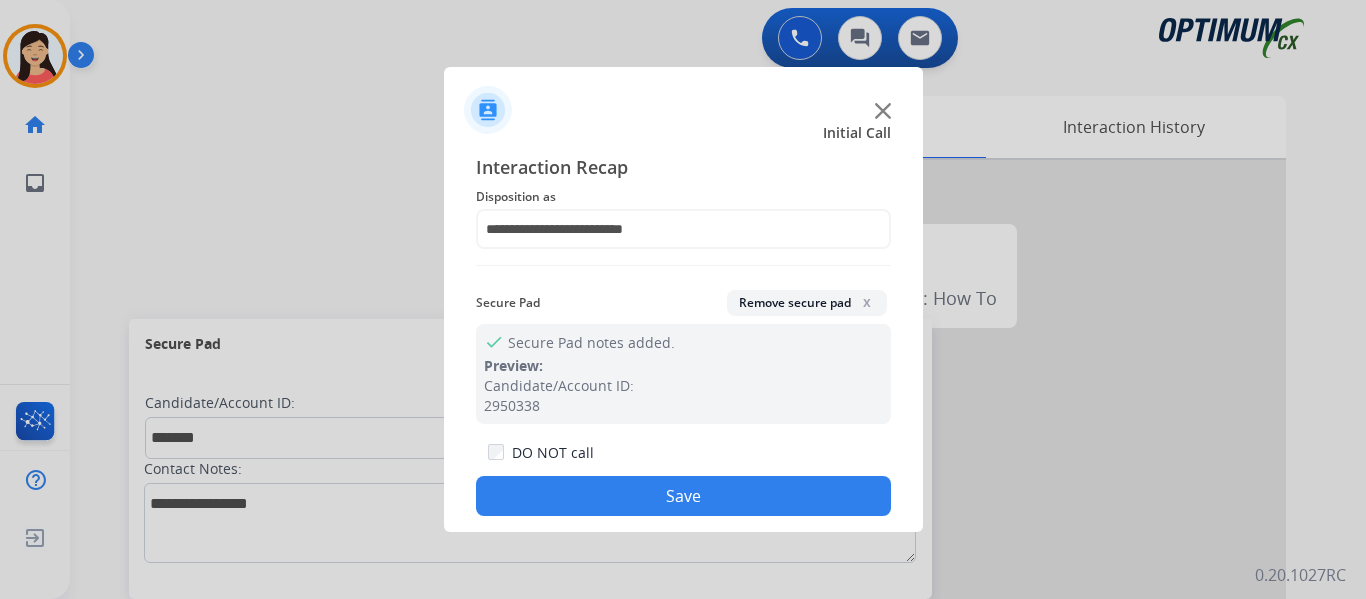 click on "Save" 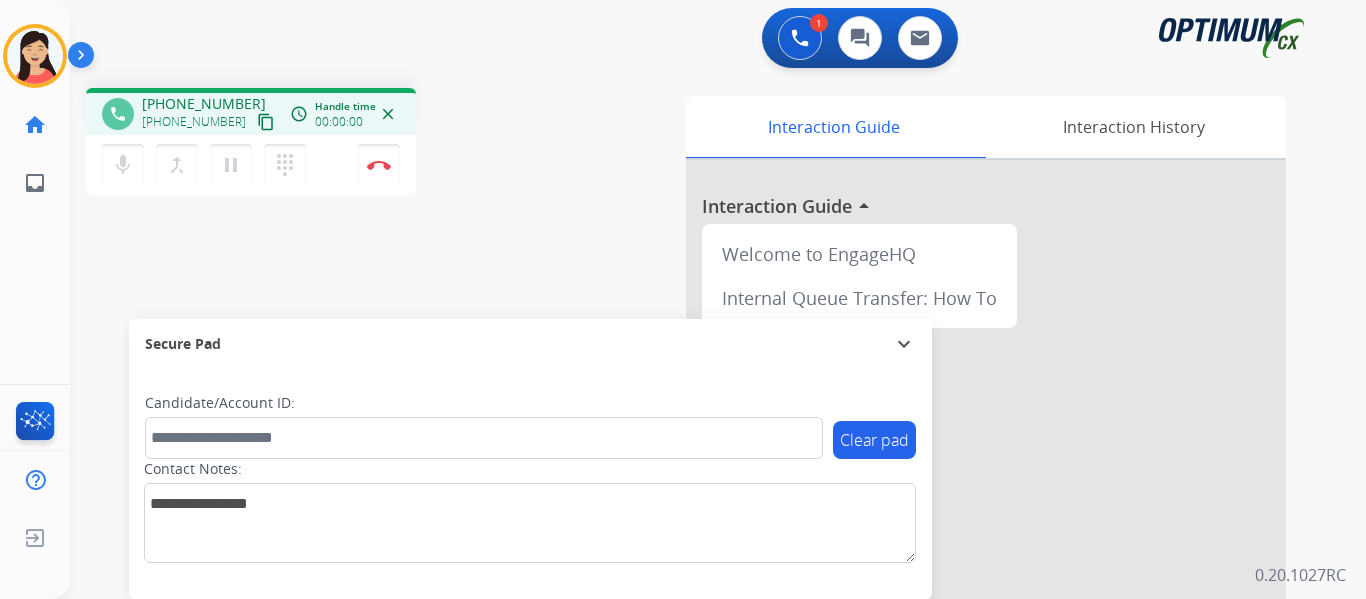 click on "content_copy" at bounding box center [266, 122] 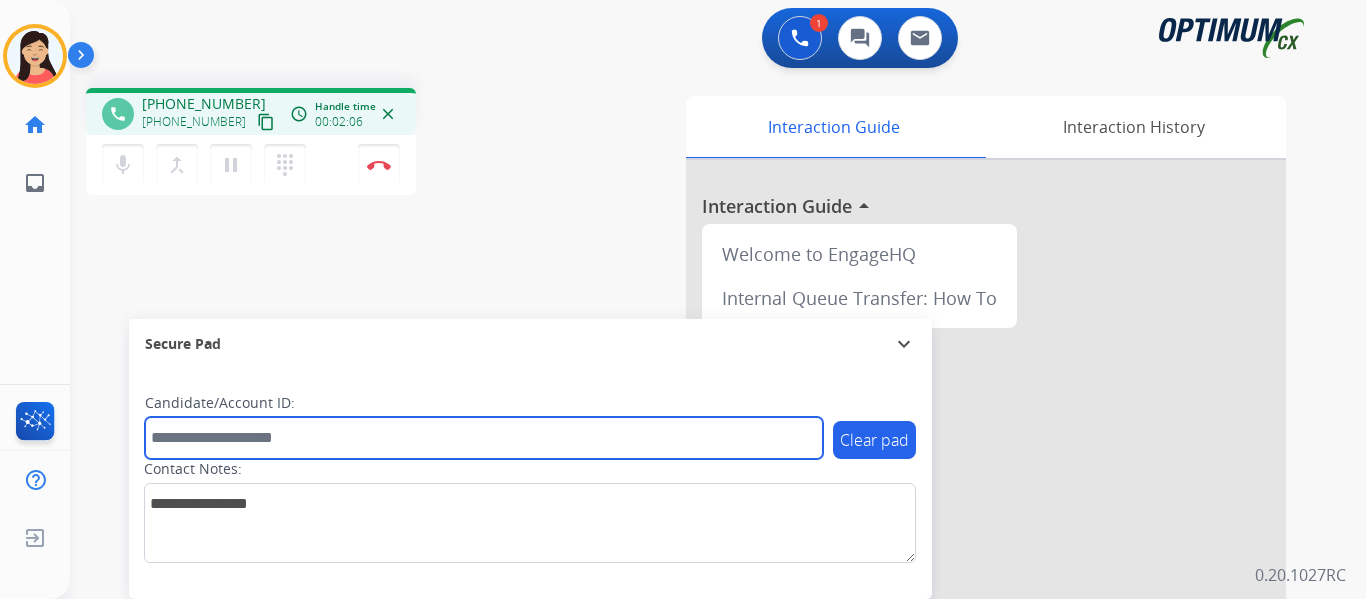 click at bounding box center [484, 438] 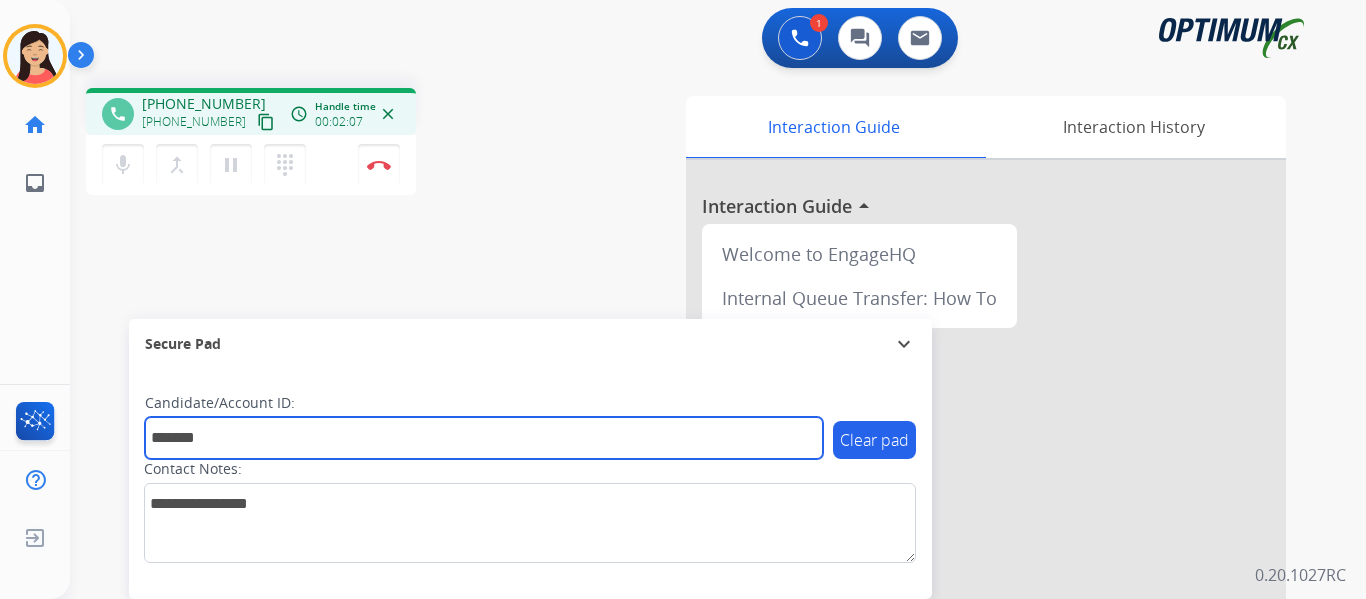 type on "*******" 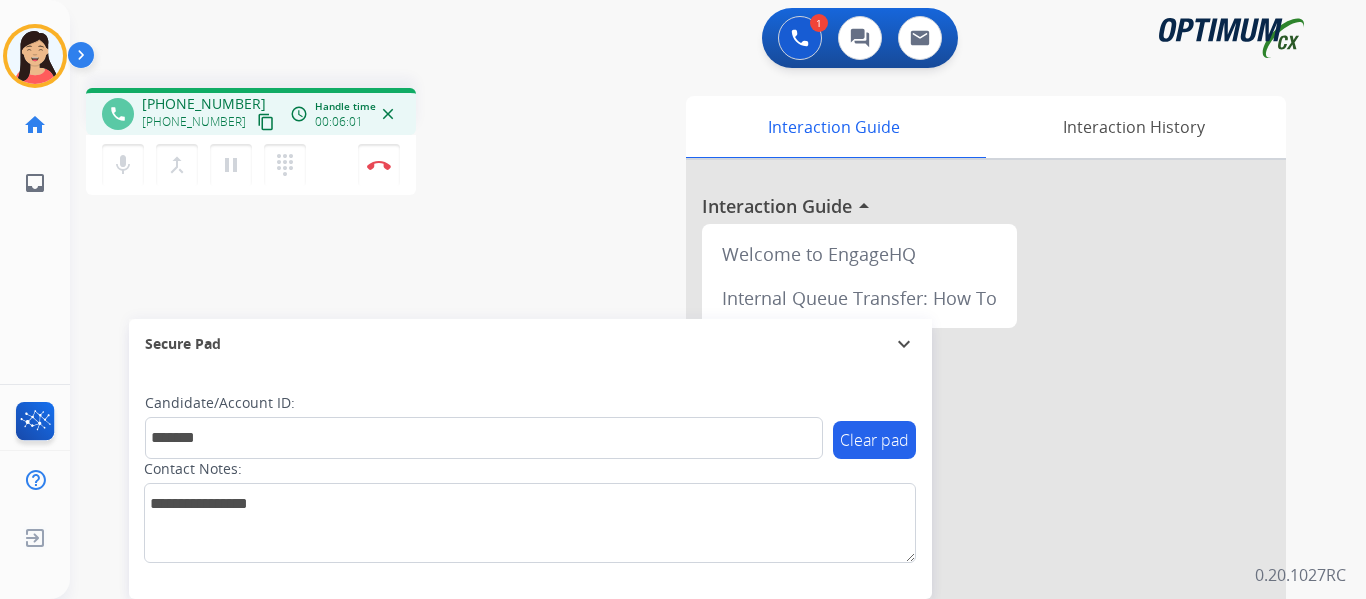 drag, startPoint x: 368, startPoint y: 164, endPoint x: 510, endPoint y: 254, distance: 168.119 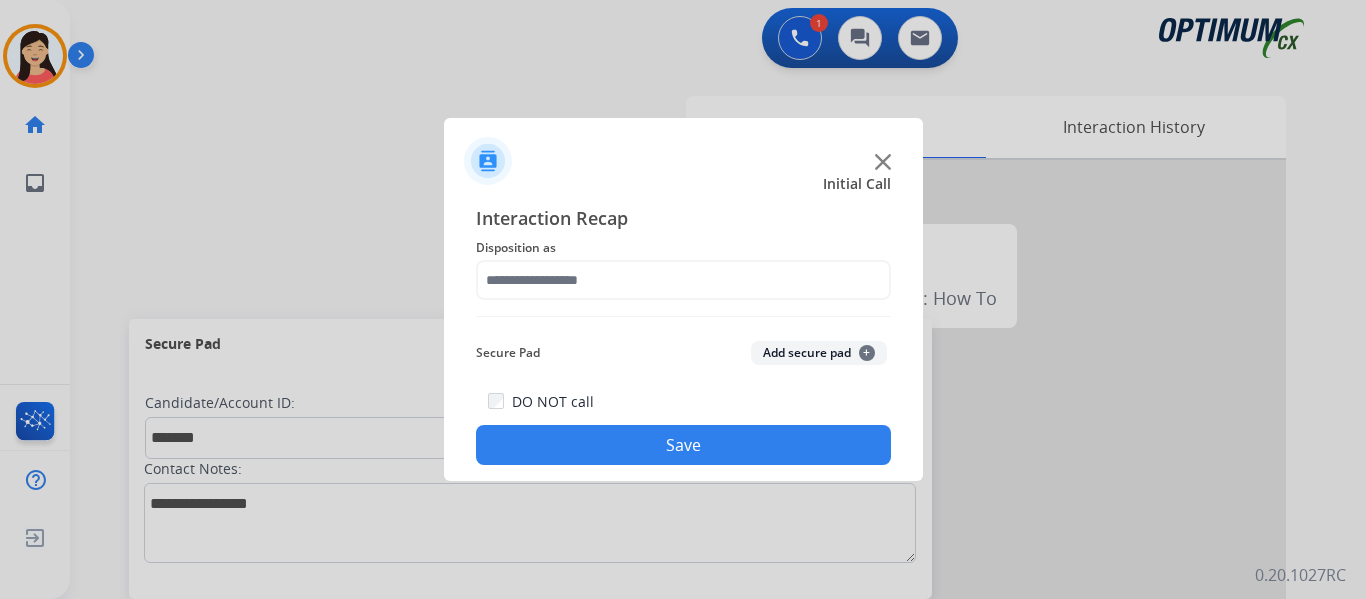 click on "Add secure pad  +" 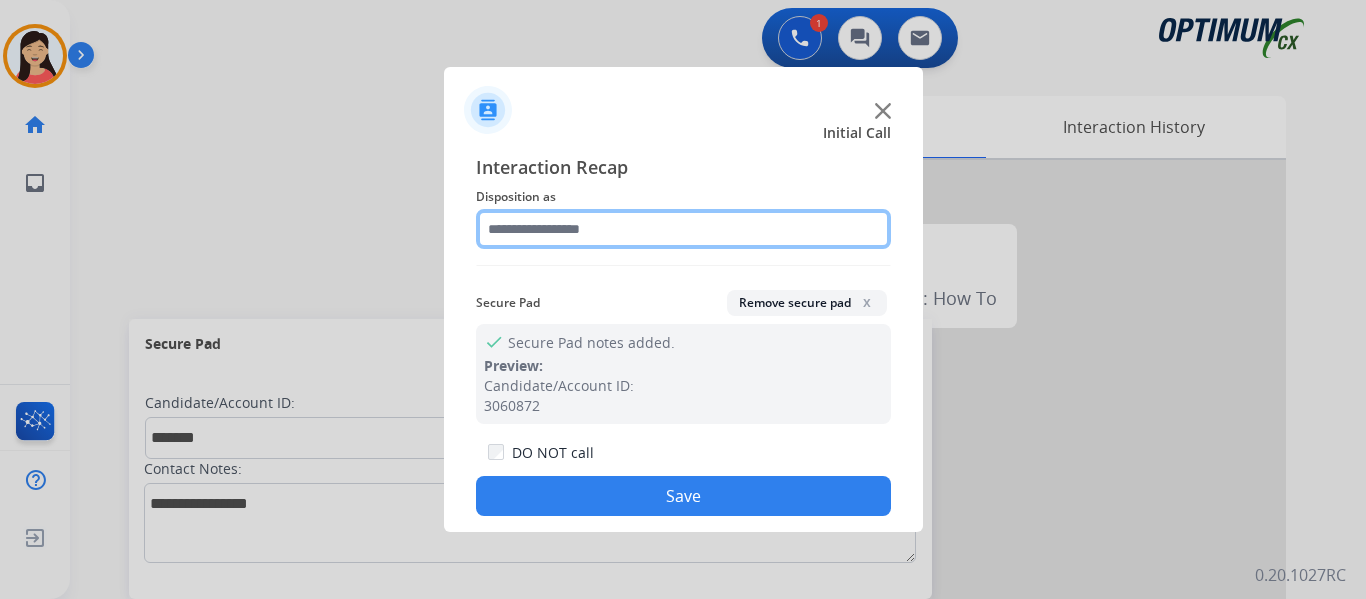 click 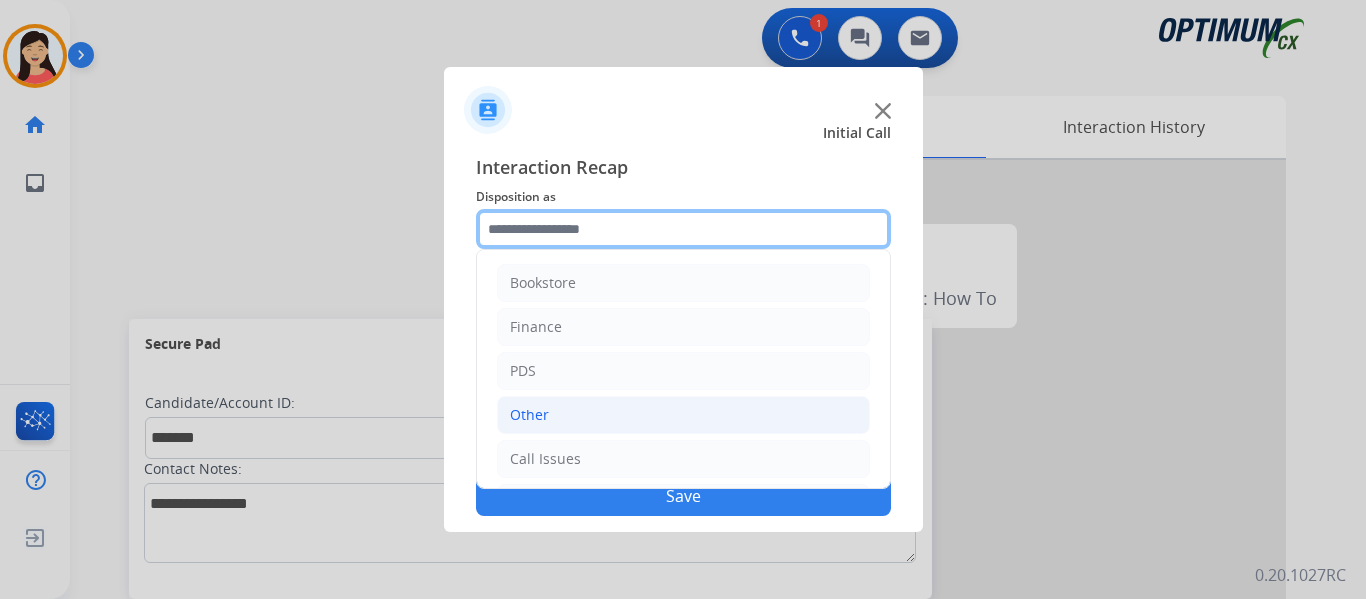 scroll, scrollTop: 136, scrollLeft: 0, axis: vertical 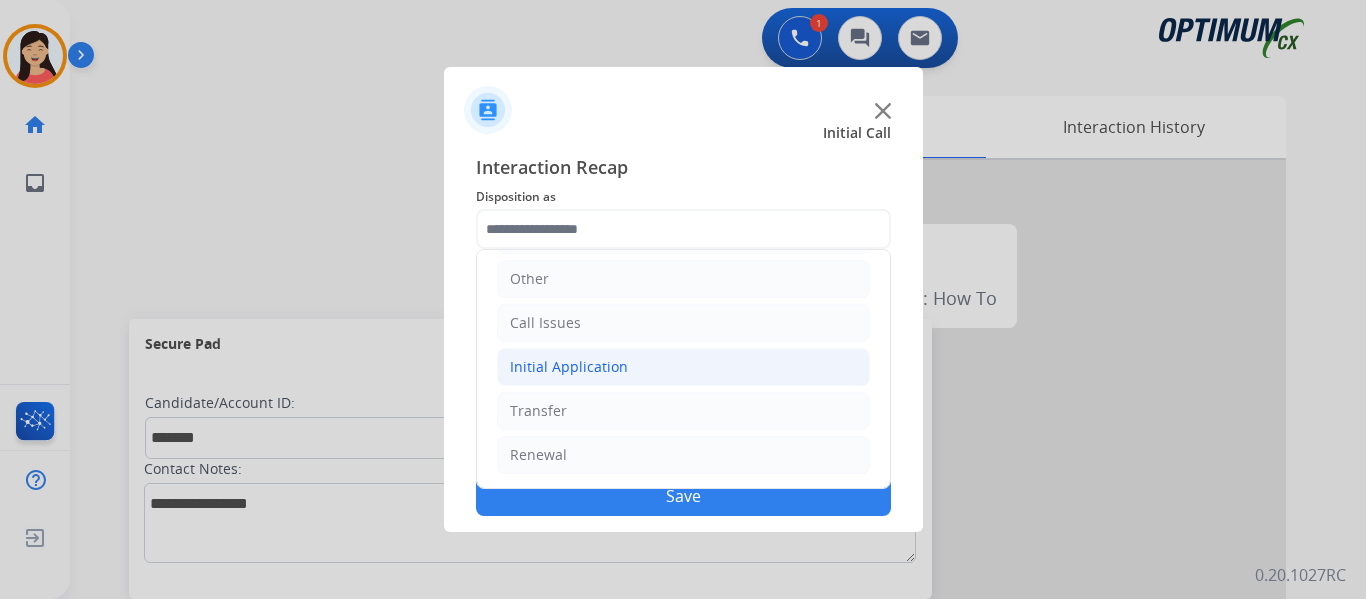 click on "Initial Application" 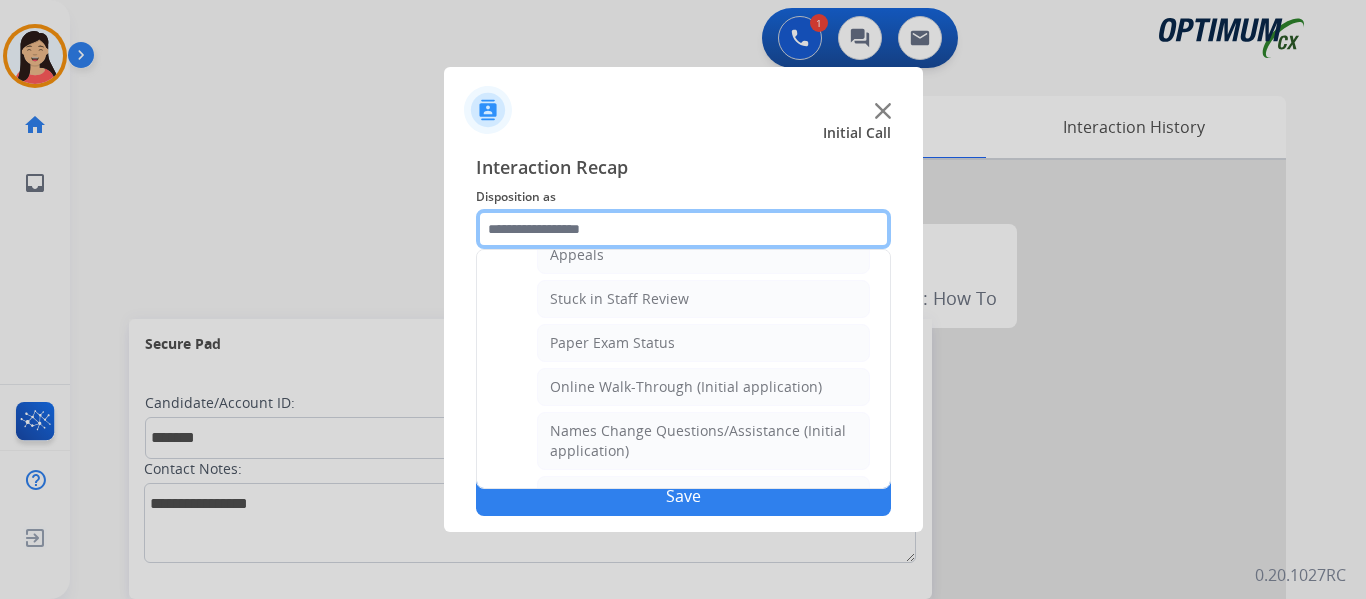 scroll, scrollTop: 436, scrollLeft: 0, axis: vertical 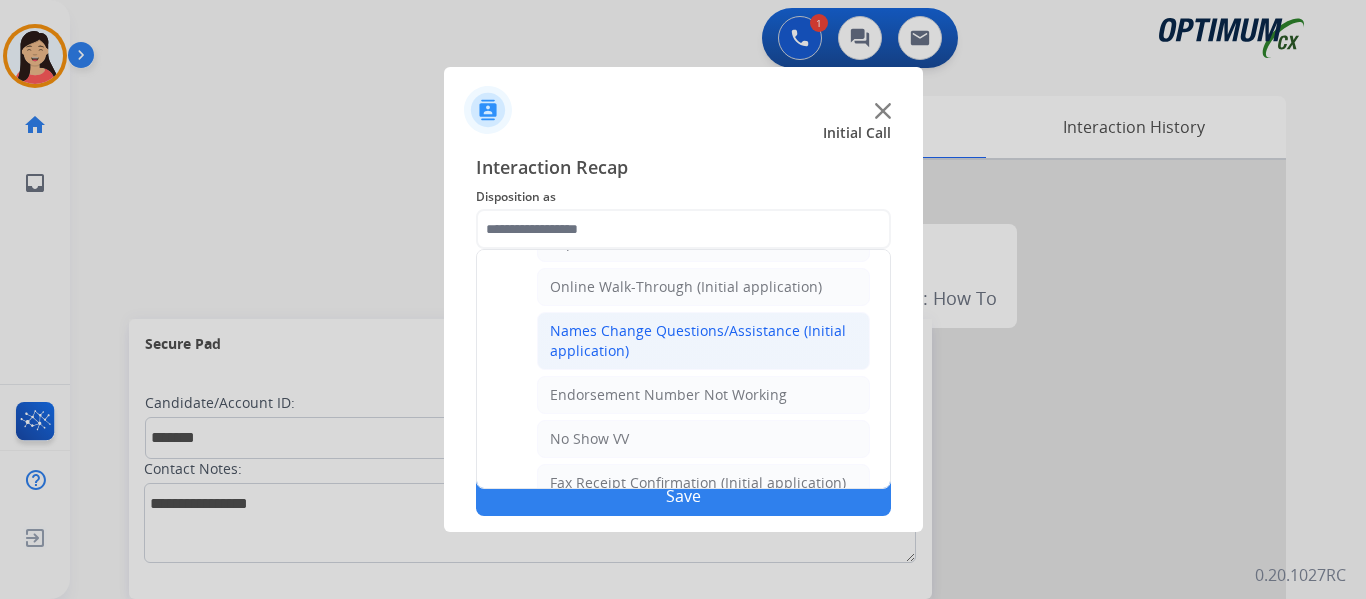 click on "Names Change Questions/Assistance (Initial application)" 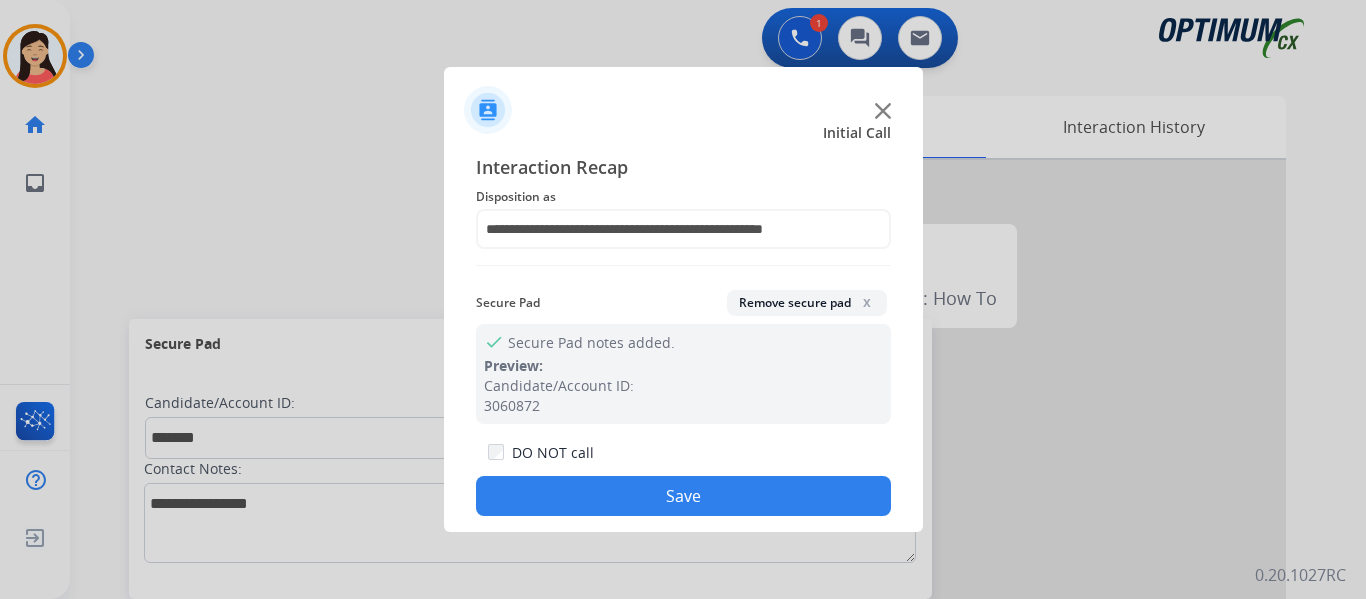 click on "Save" 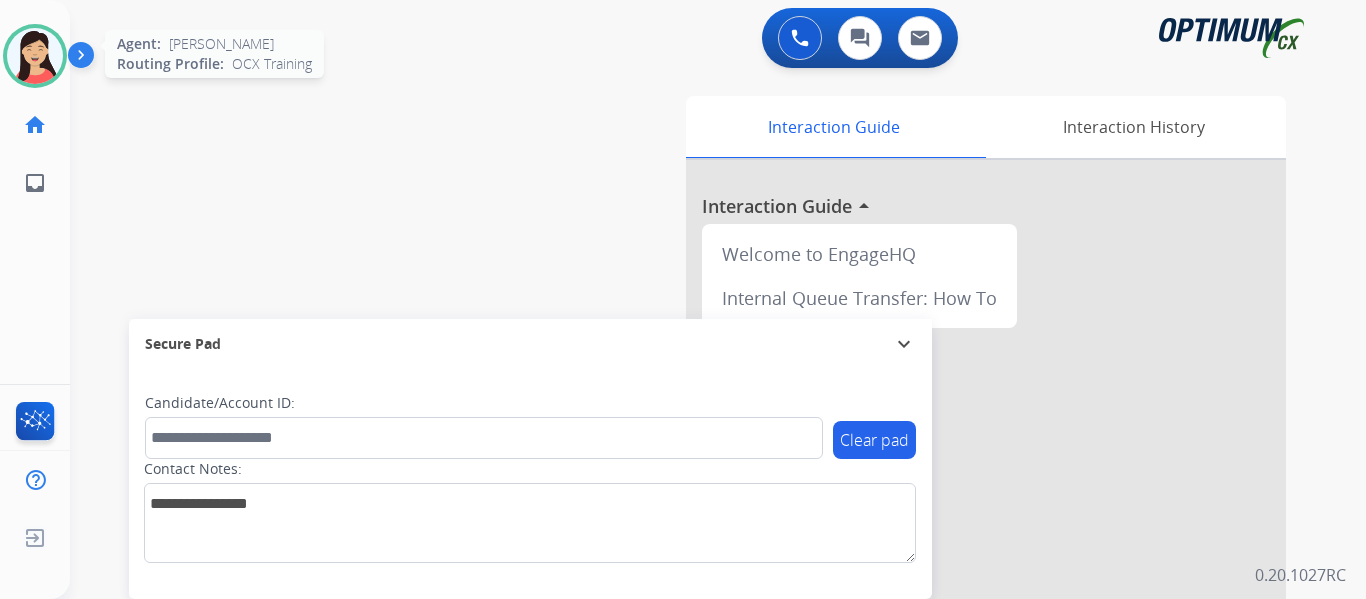 click at bounding box center (35, 56) 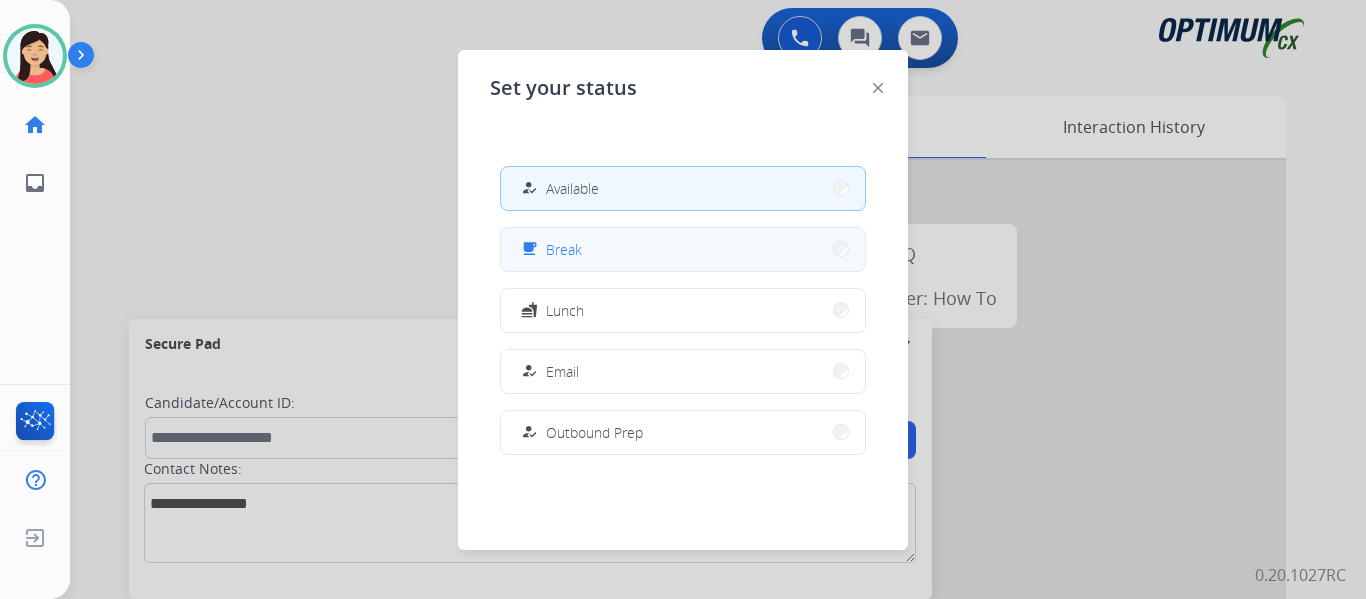click on "Break" at bounding box center [564, 249] 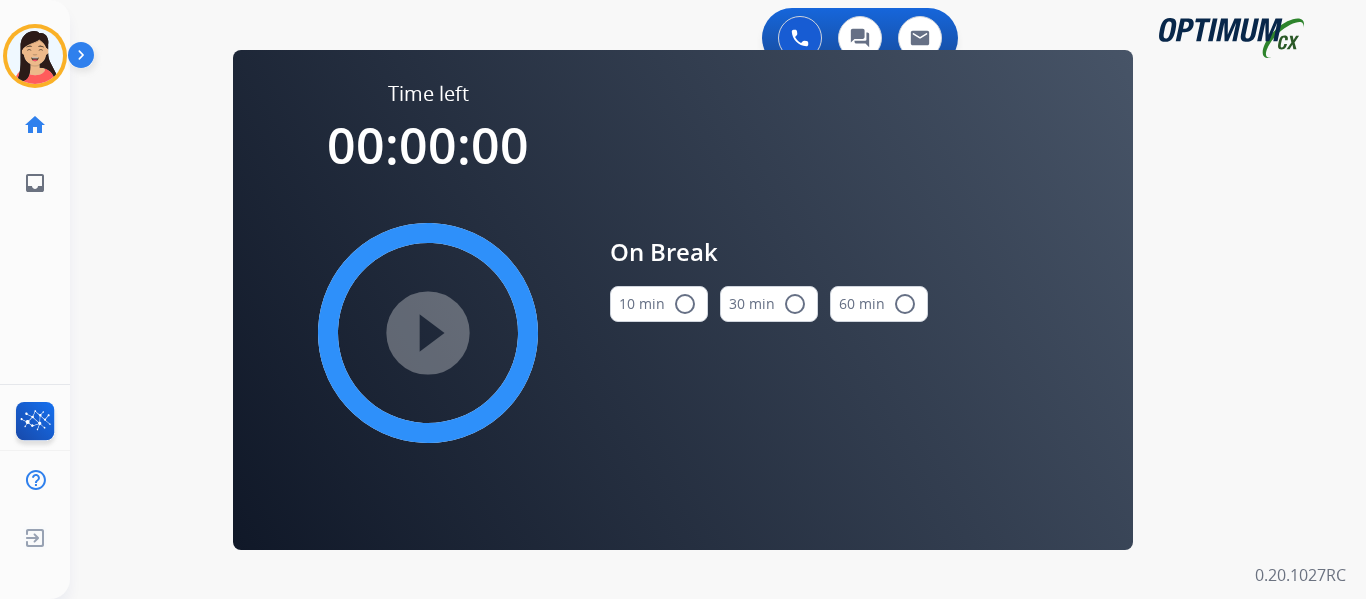 click on "radio_button_unchecked" at bounding box center (685, 304) 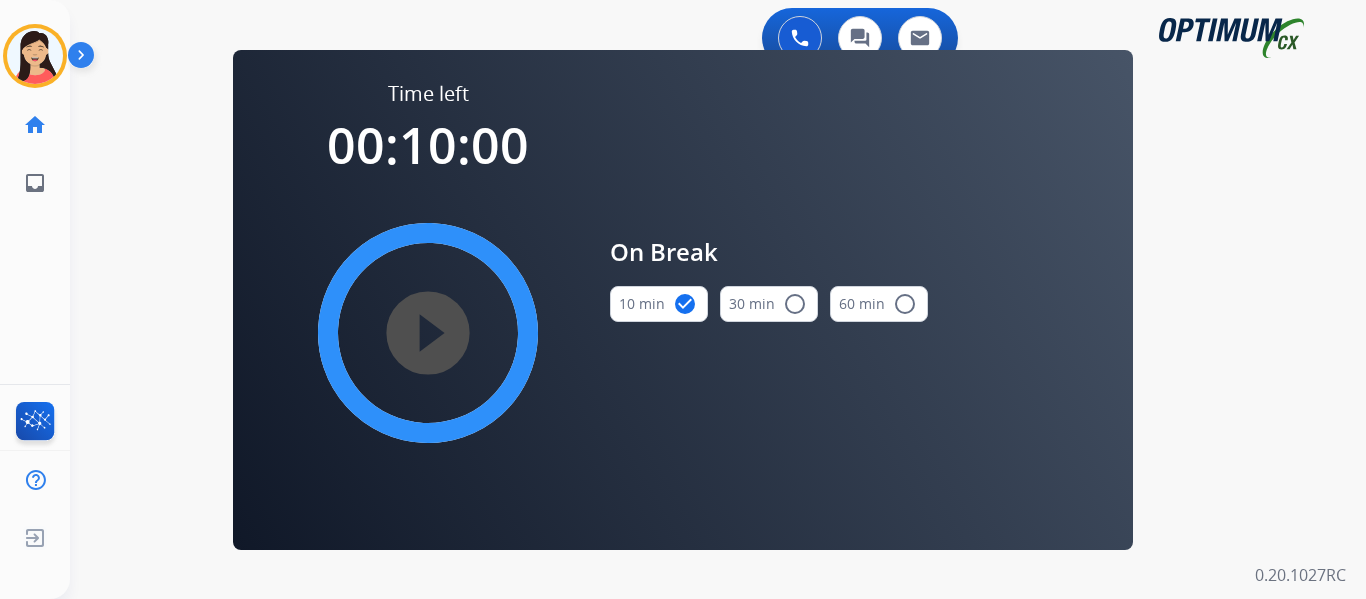 click on "play_circle_filled" at bounding box center (428, 333) 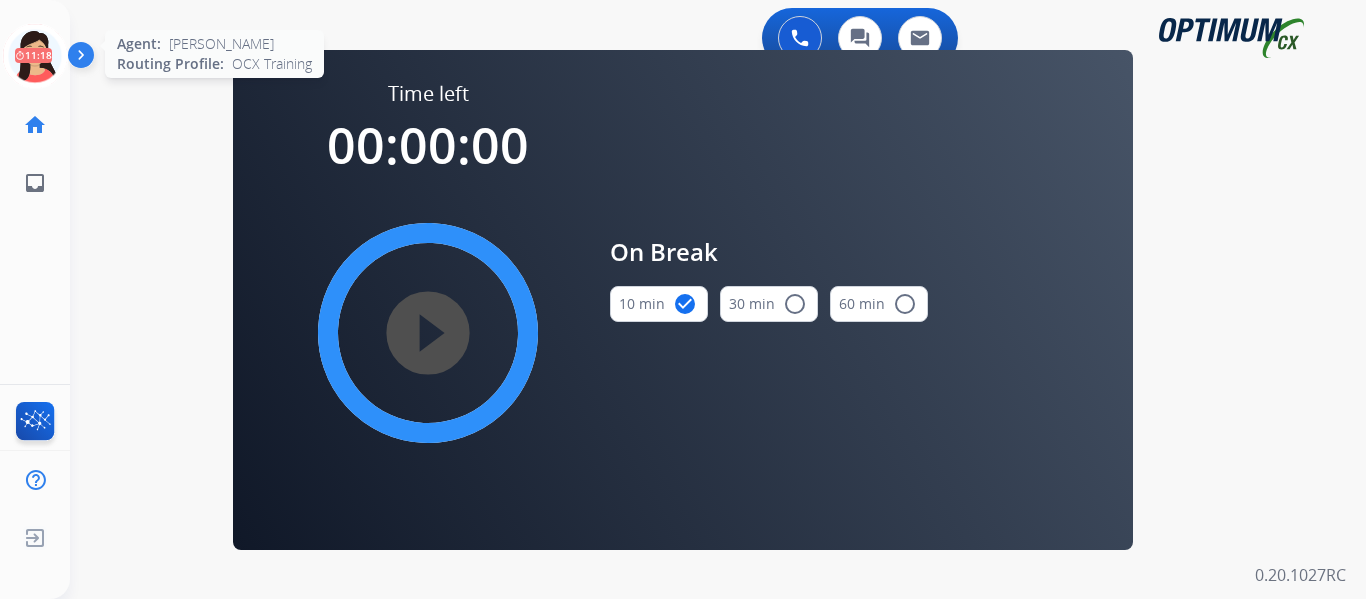 click 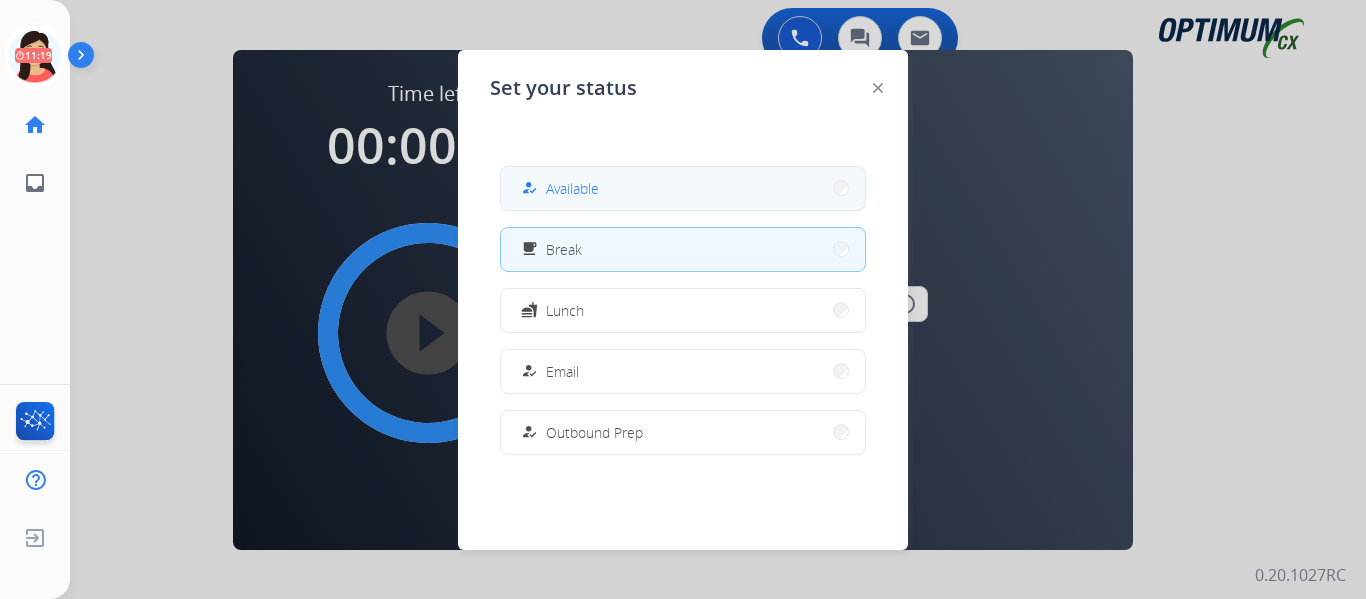 click on "how_to_reg Available" at bounding box center (683, 188) 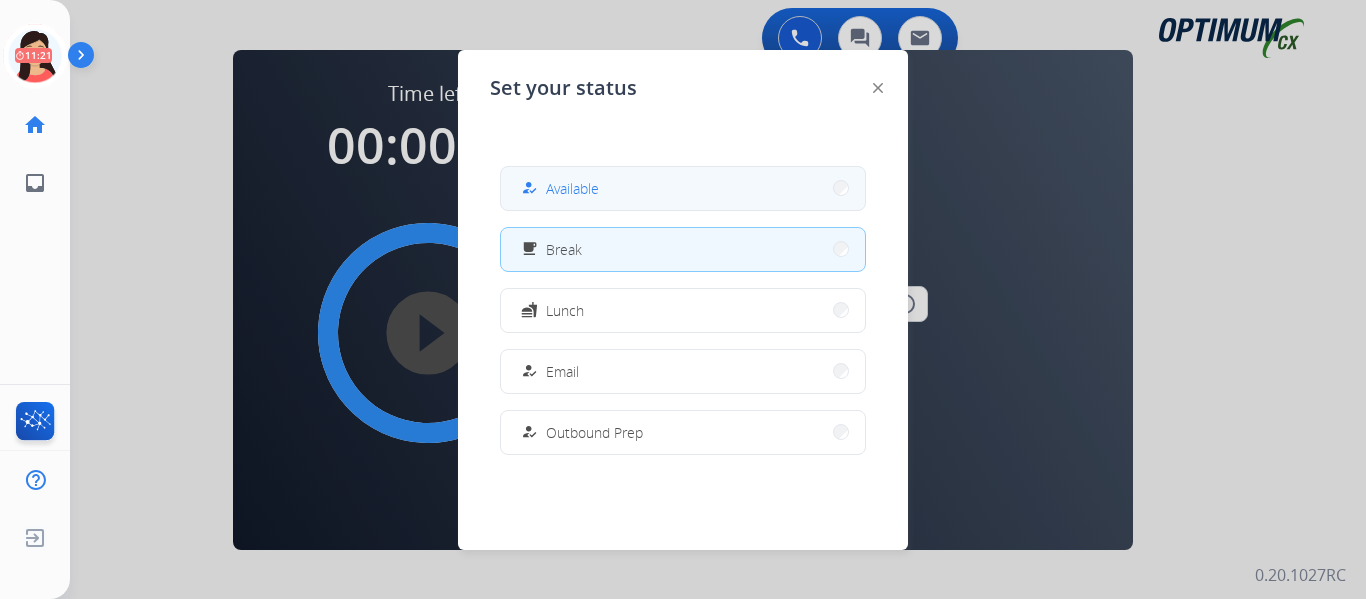 click on "Available" at bounding box center (572, 188) 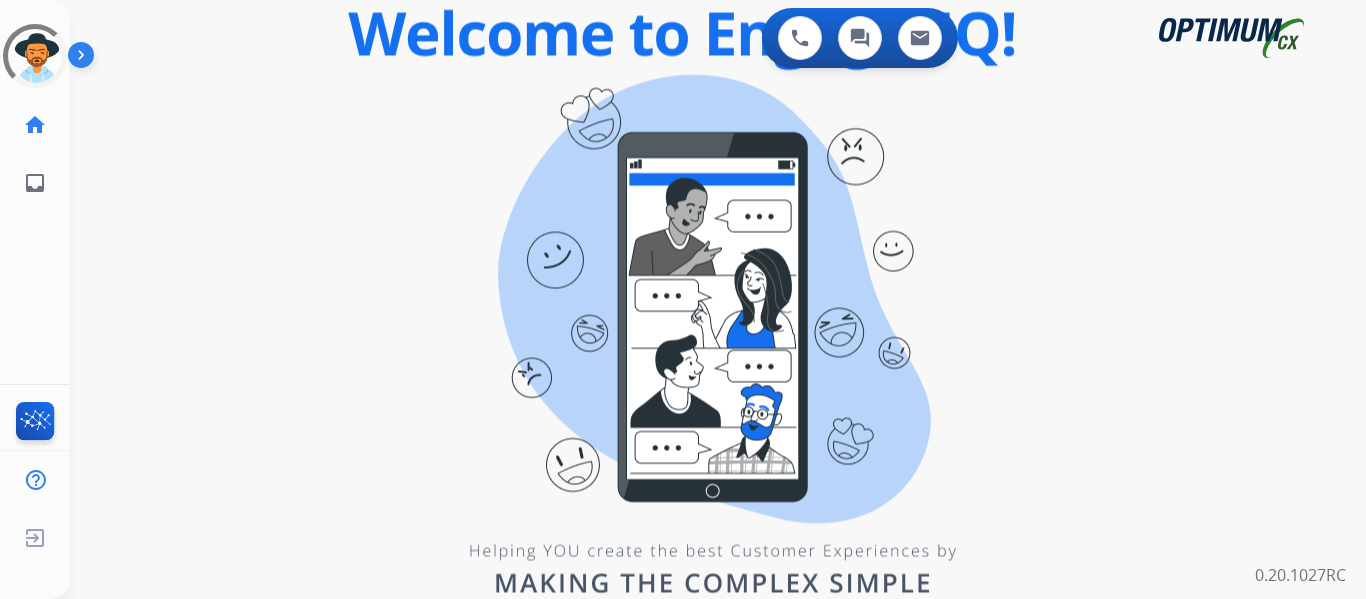 scroll, scrollTop: 0, scrollLeft: 0, axis: both 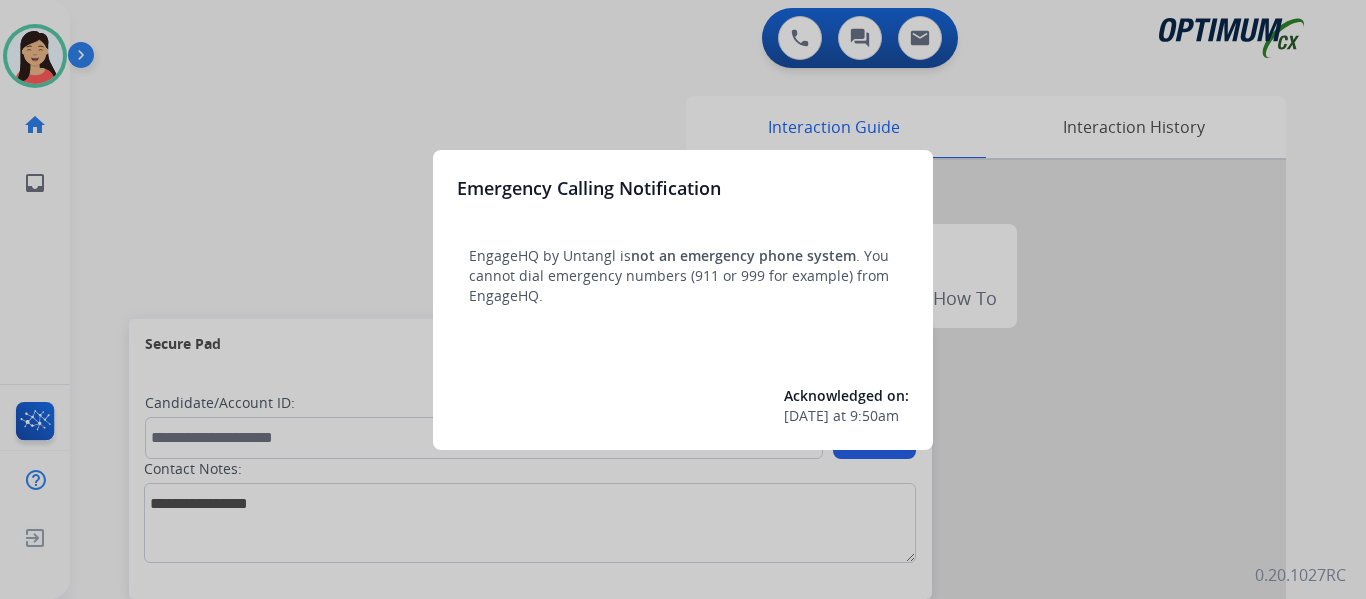click at bounding box center (683, 299) 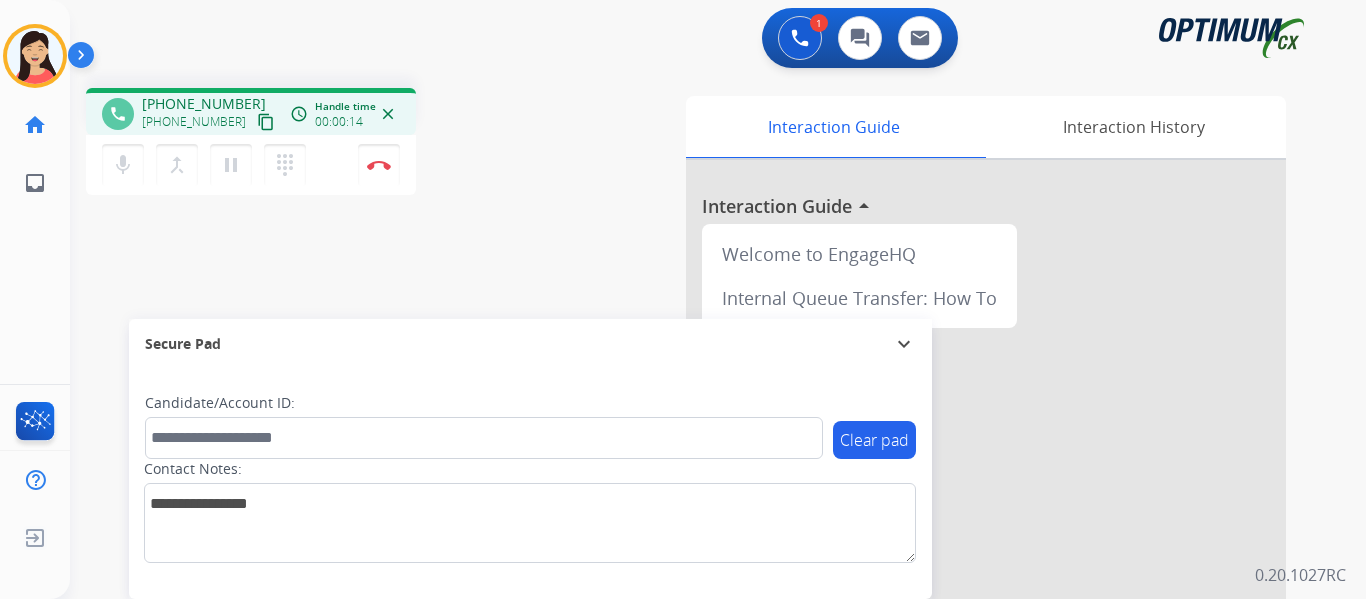 click on "content_copy" at bounding box center (266, 122) 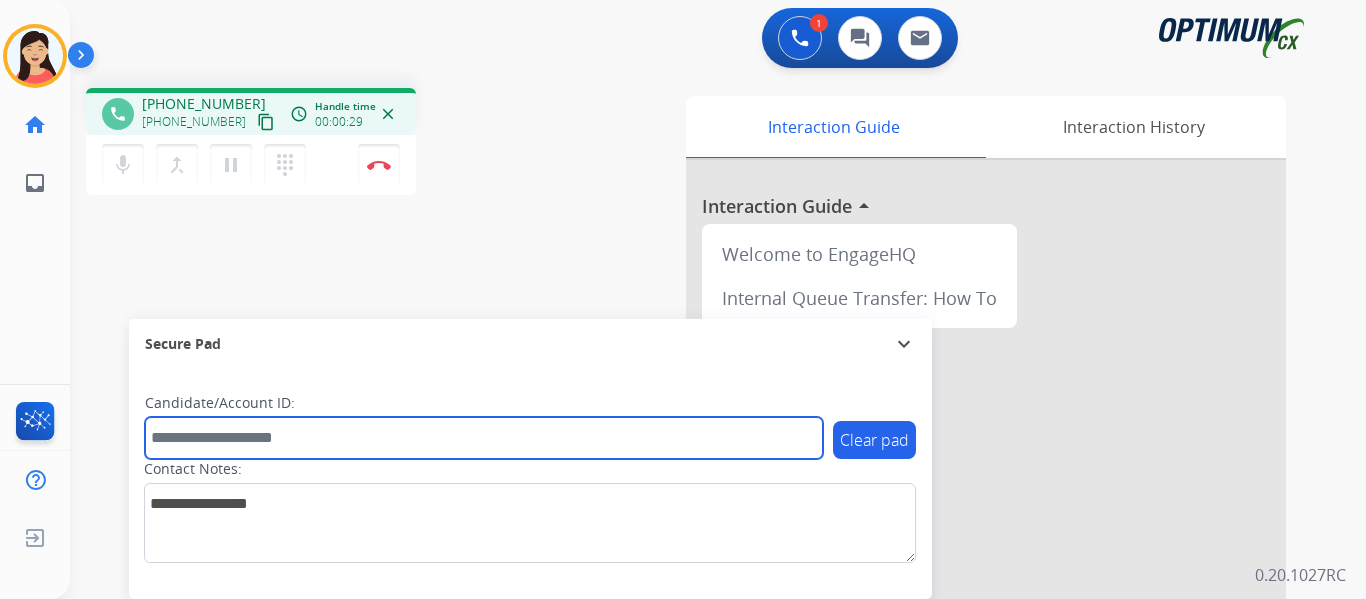 click at bounding box center [484, 438] 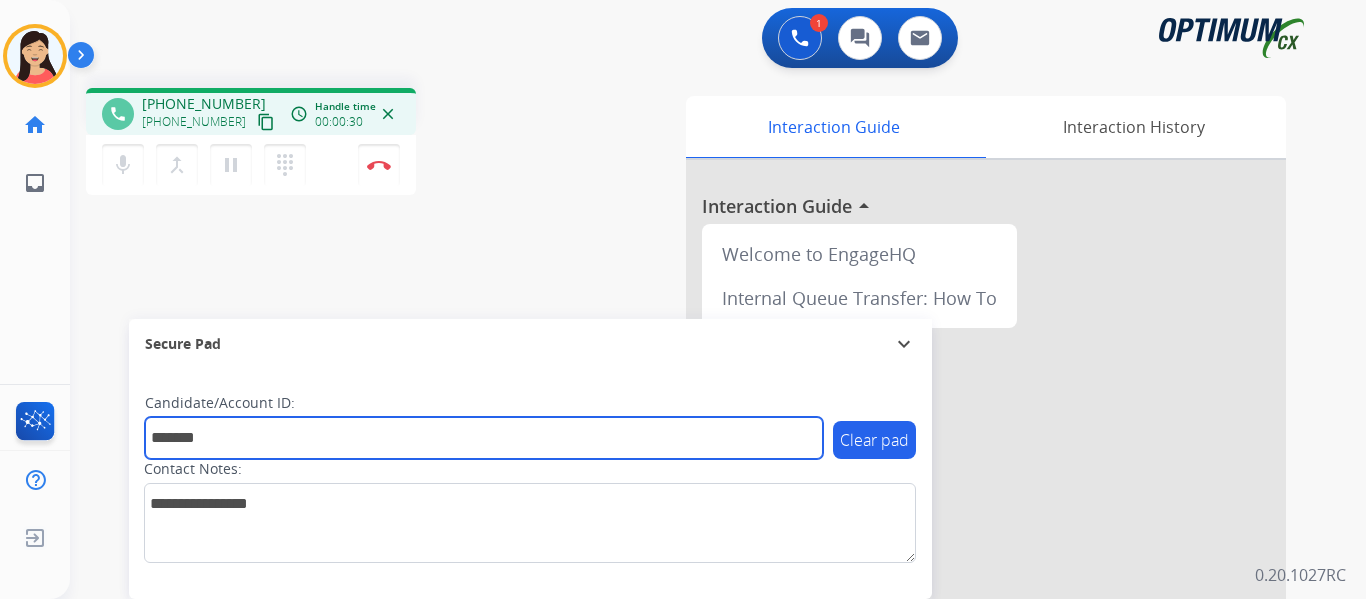 type on "*******" 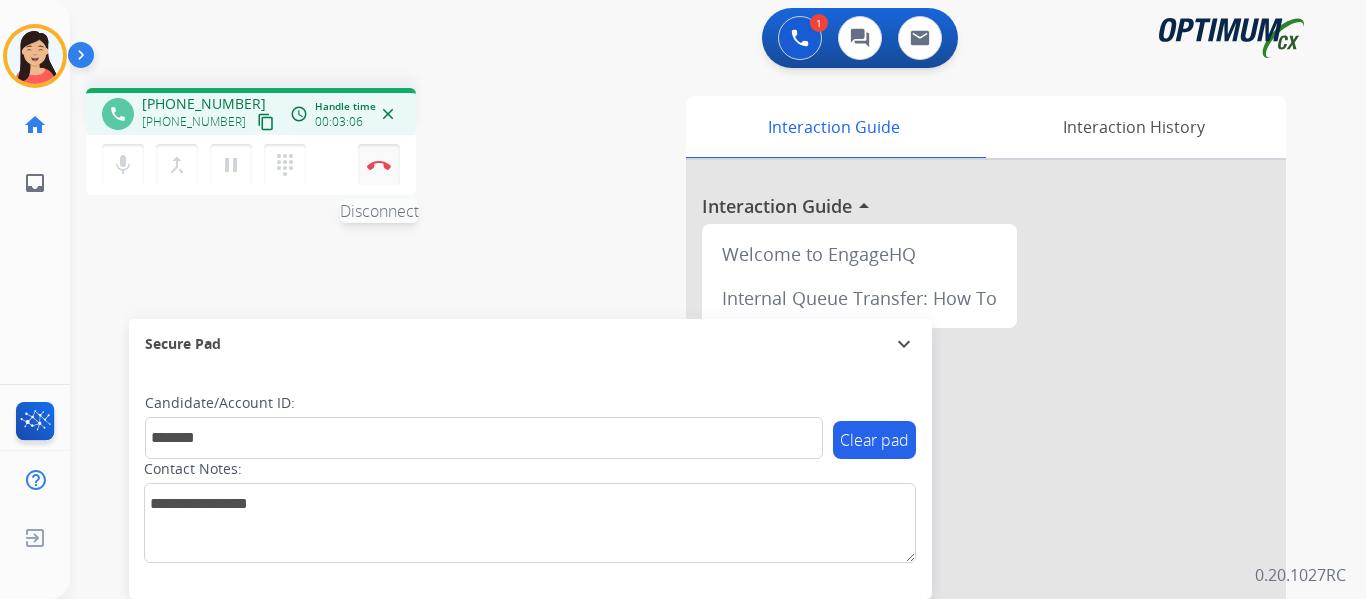 click at bounding box center (379, 165) 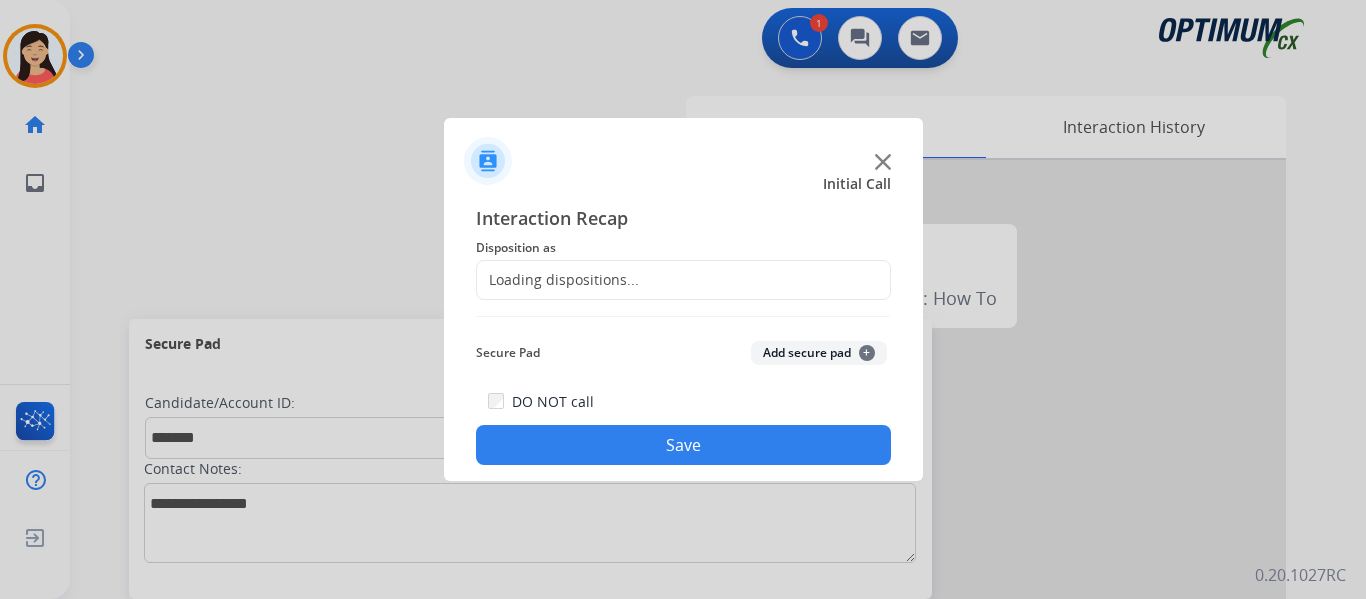 click on "Add secure pad  +" 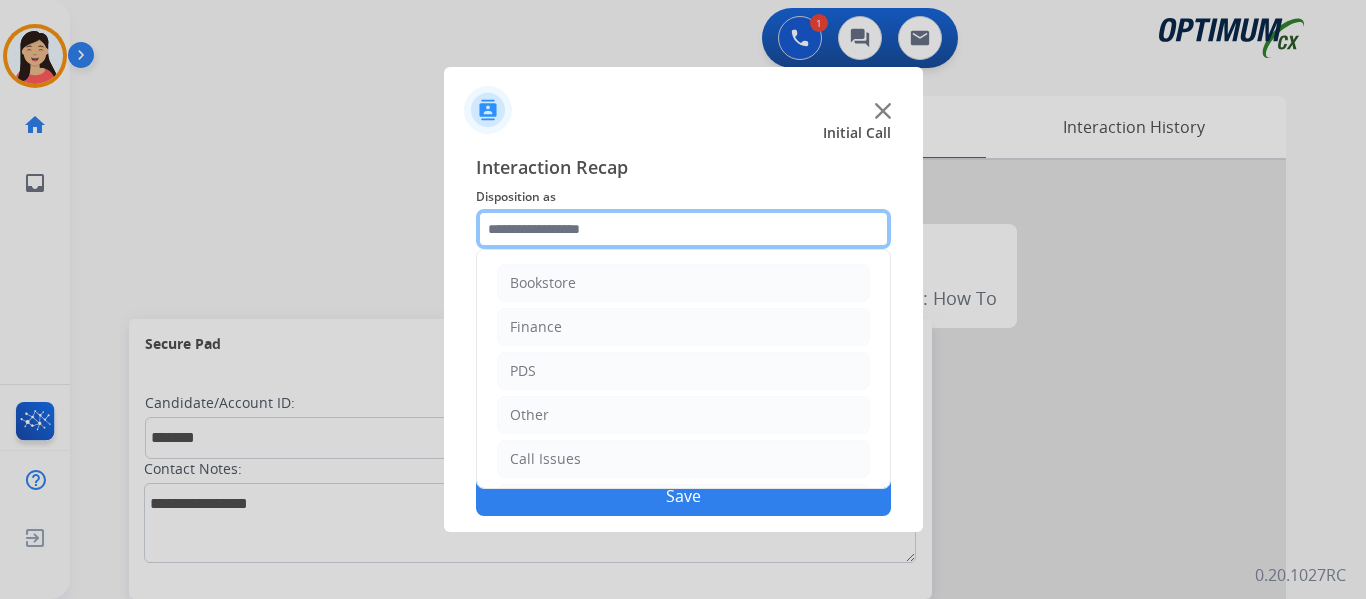 click 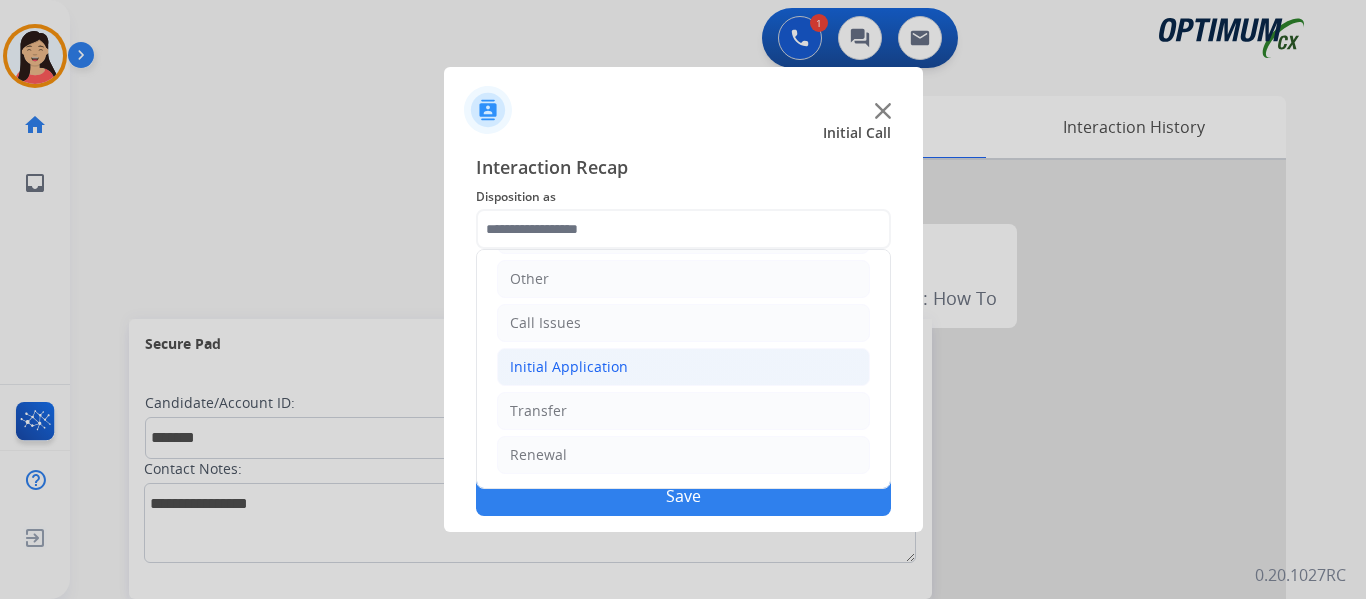 click on "Initial Application" 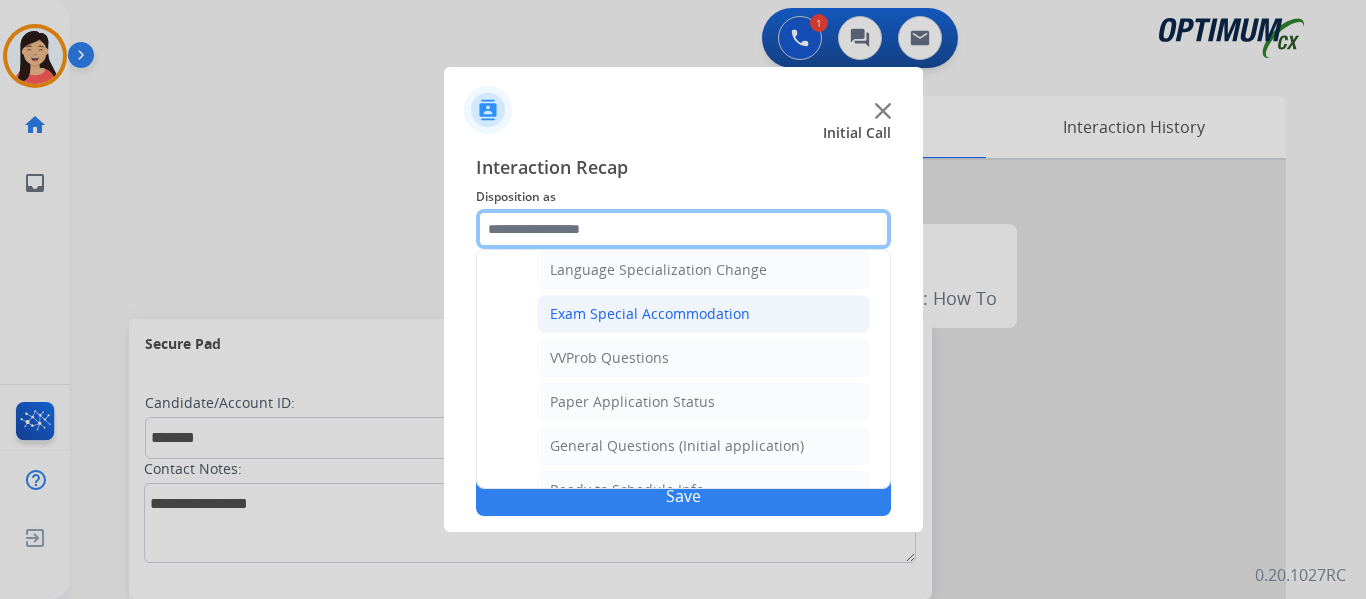 scroll, scrollTop: 1036, scrollLeft: 0, axis: vertical 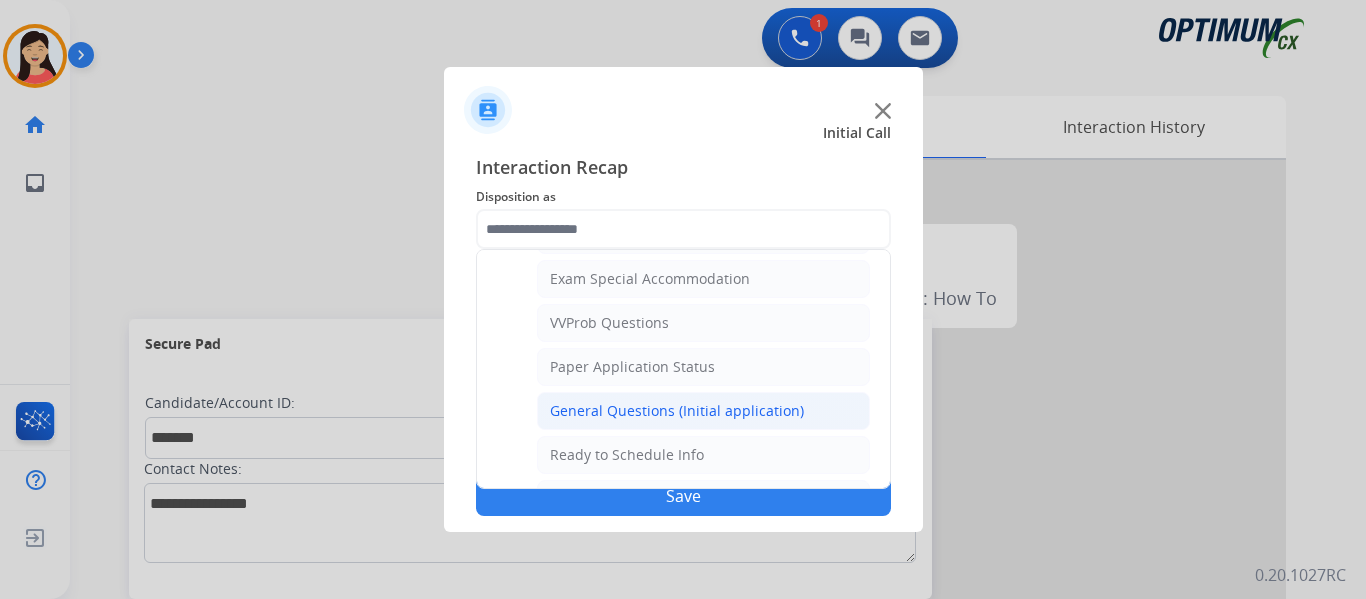 click on "General Questions (Initial application)" 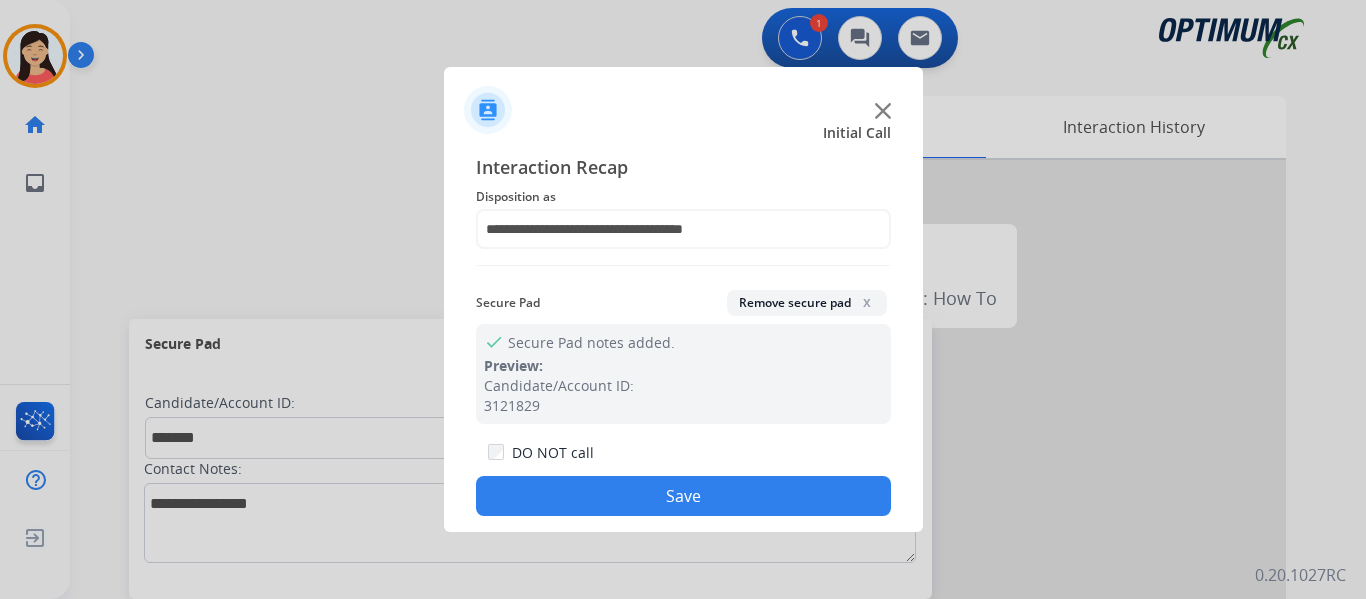 click on "Save" 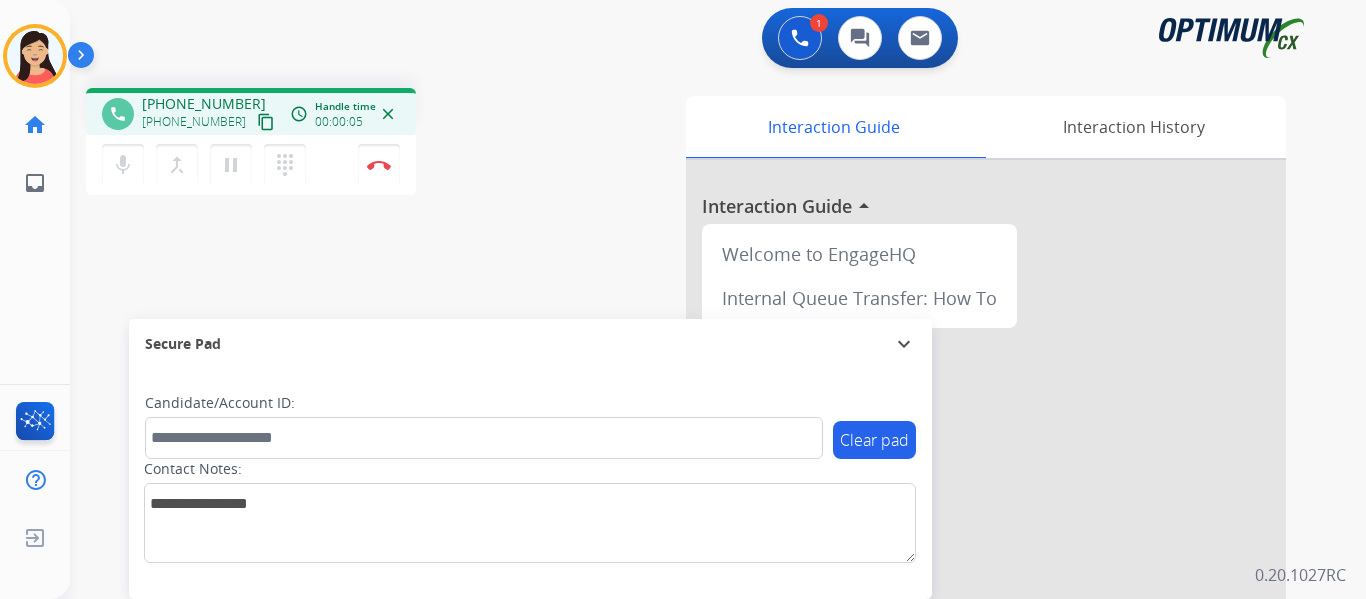 click on "content_copy" at bounding box center (266, 122) 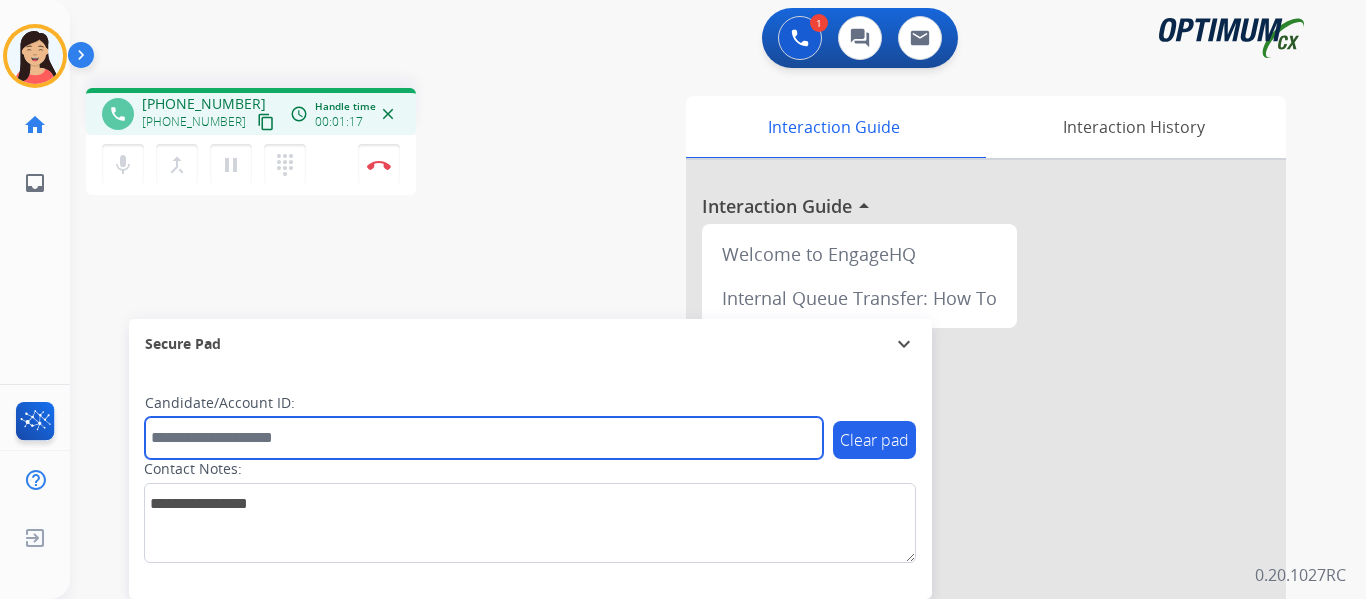 click at bounding box center [484, 438] 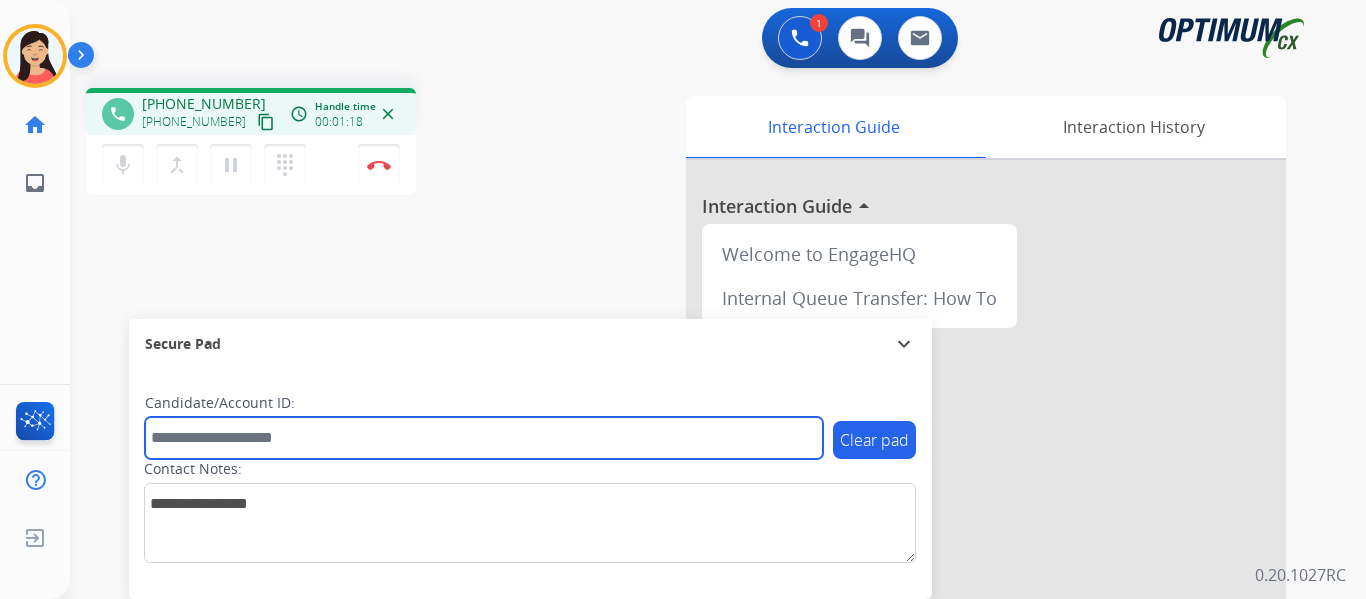 paste on "*******" 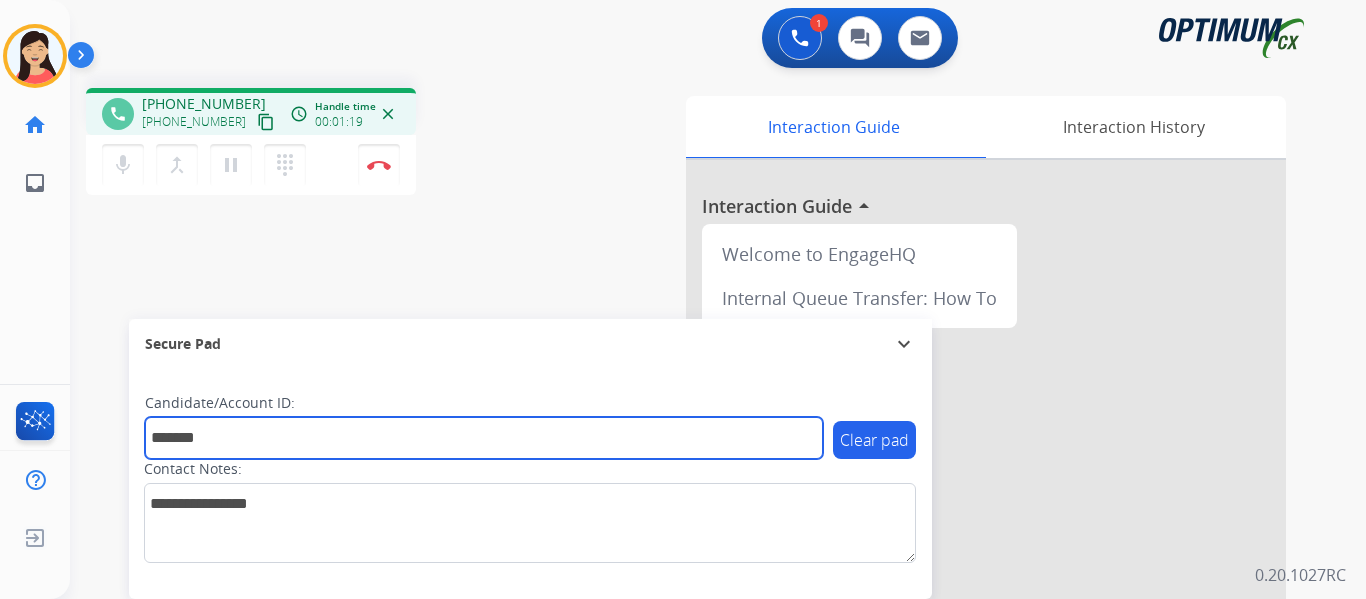 type on "*******" 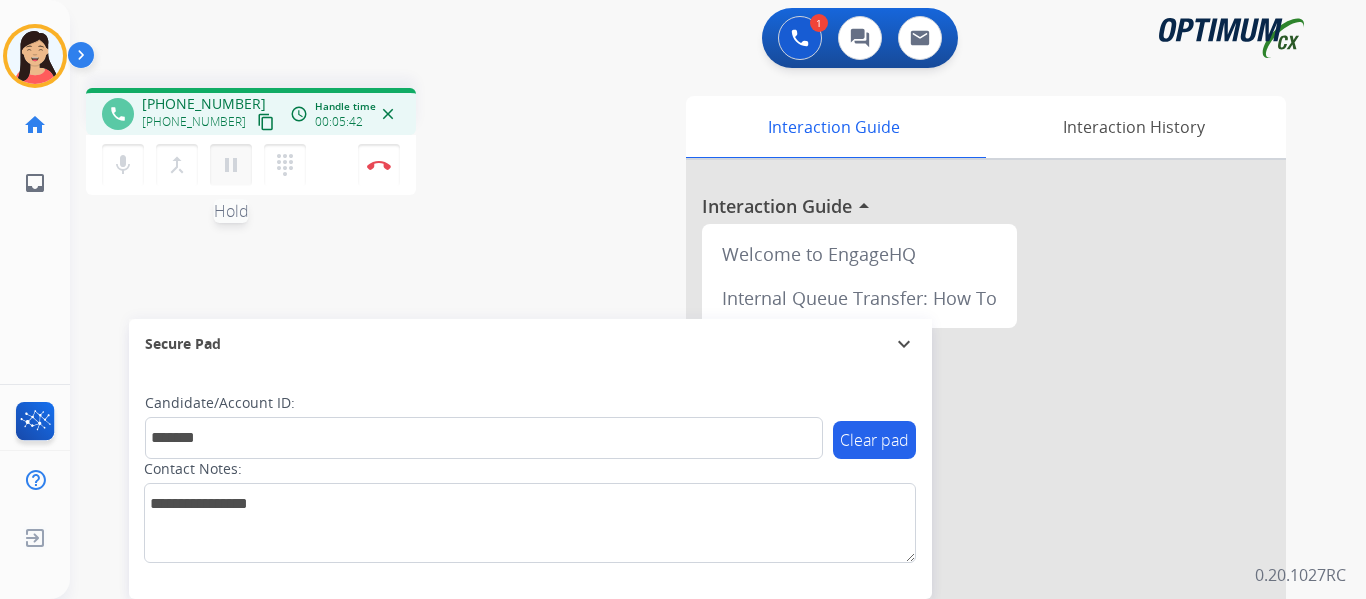 click on "pause" at bounding box center [231, 165] 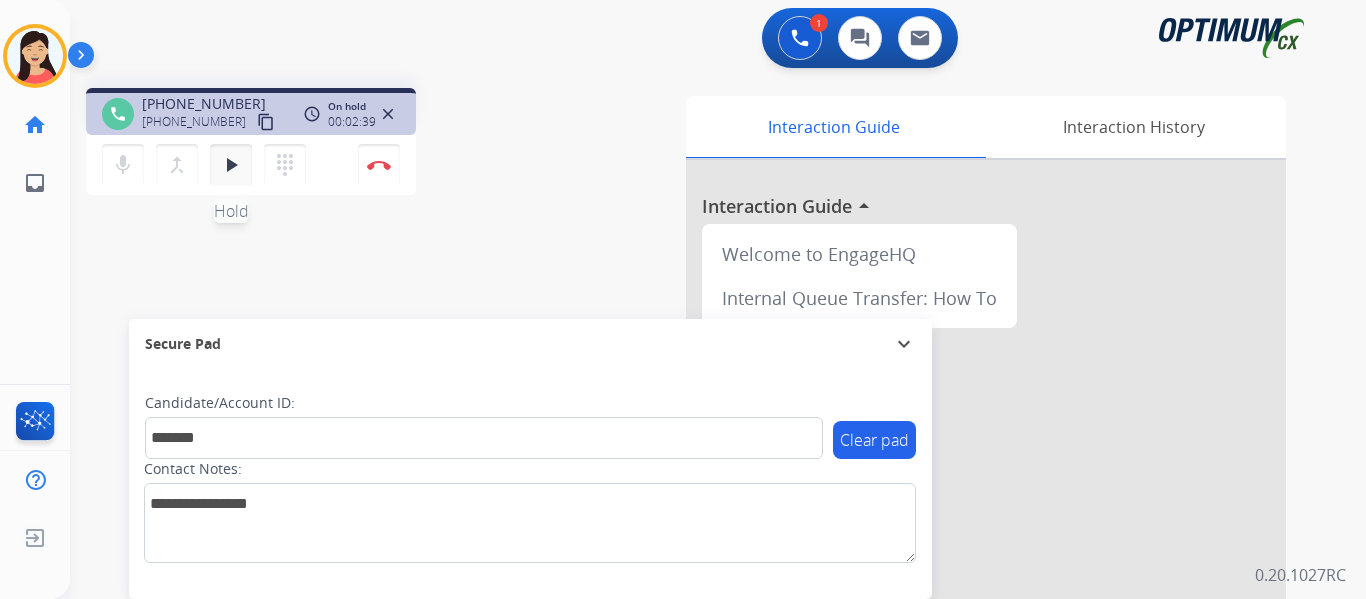 click on "play_arrow" at bounding box center (231, 165) 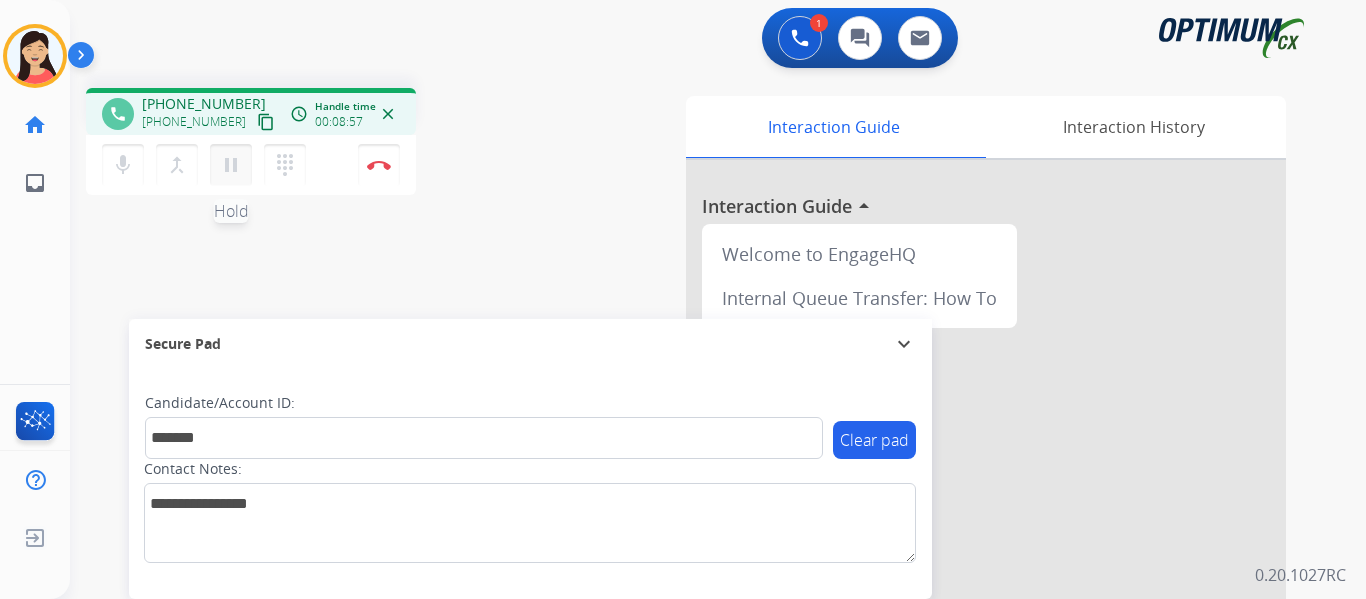 click on "pause" at bounding box center (231, 165) 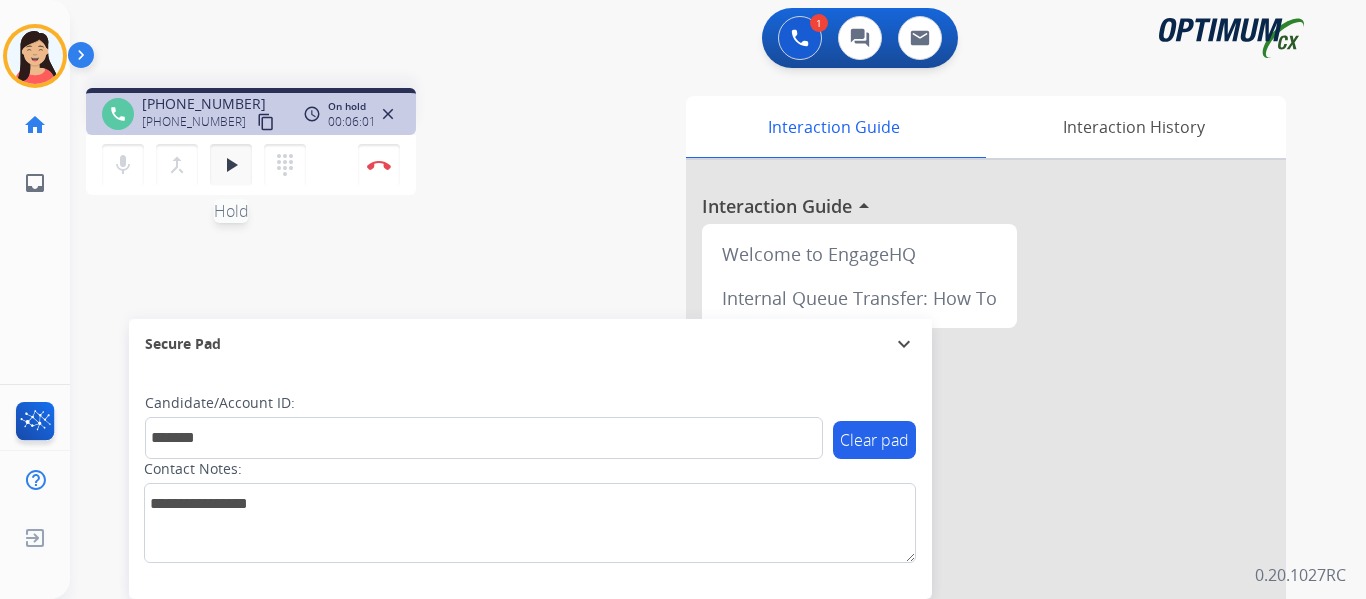 click on "play_arrow" at bounding box center (231, 165) 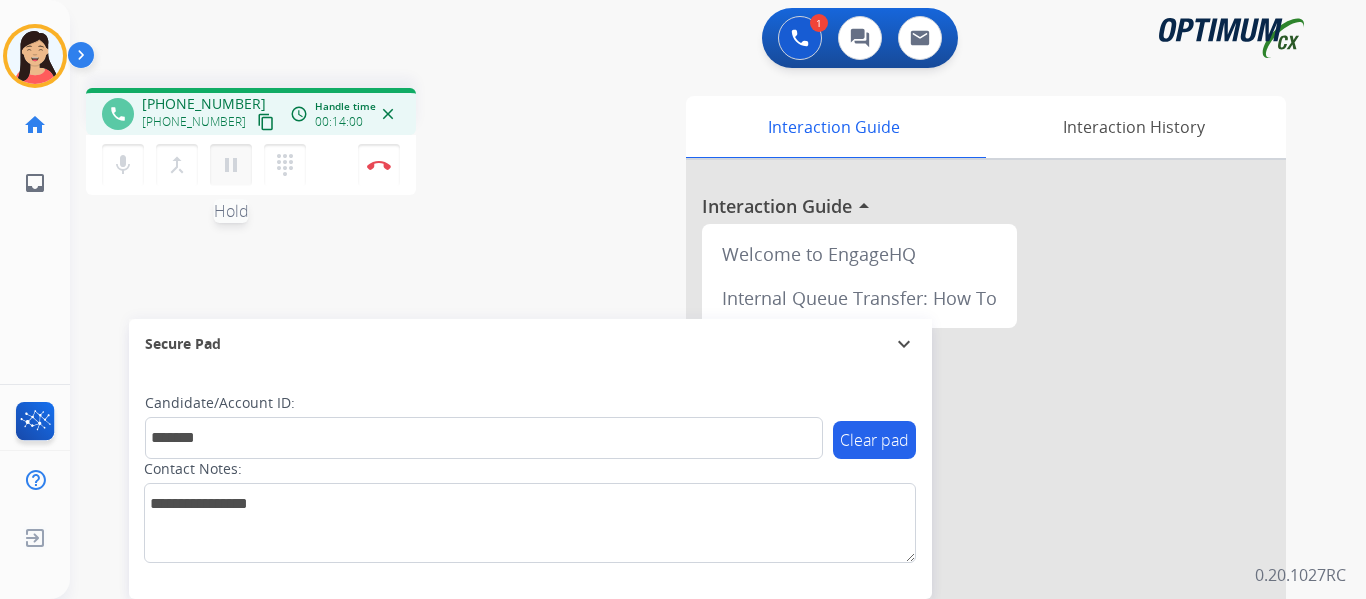 click on "pause" at bounding box center (231, 165) 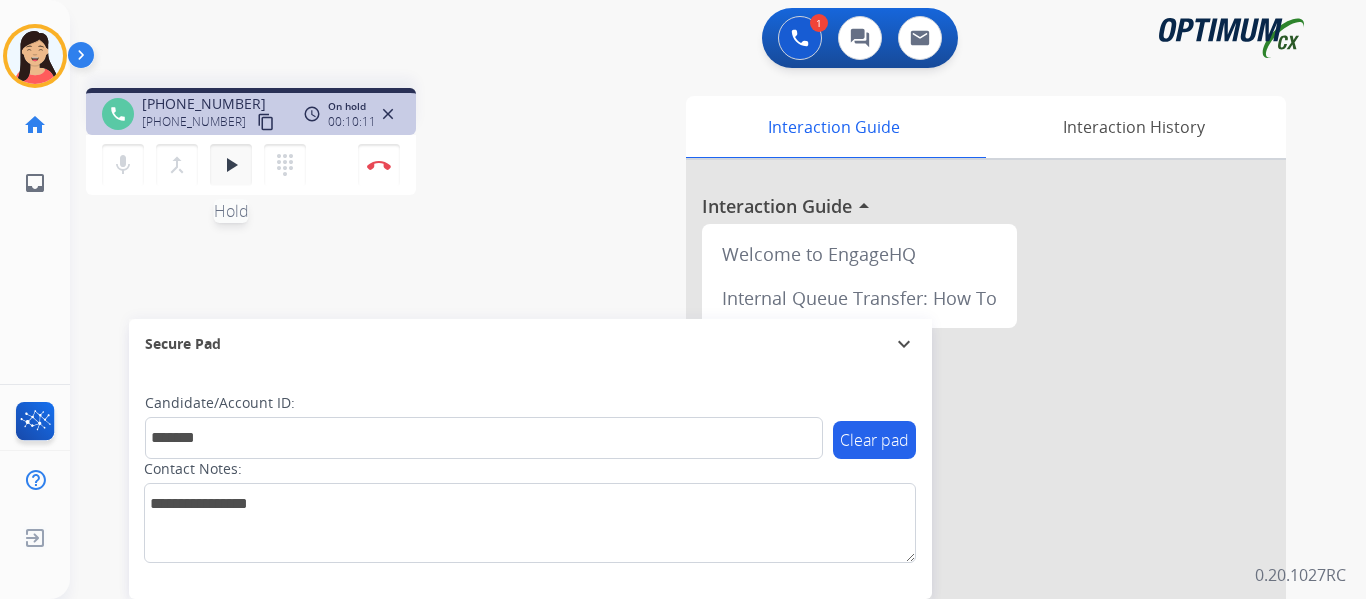 click on "play_arrow Hold" at bounding box center [231, 165] 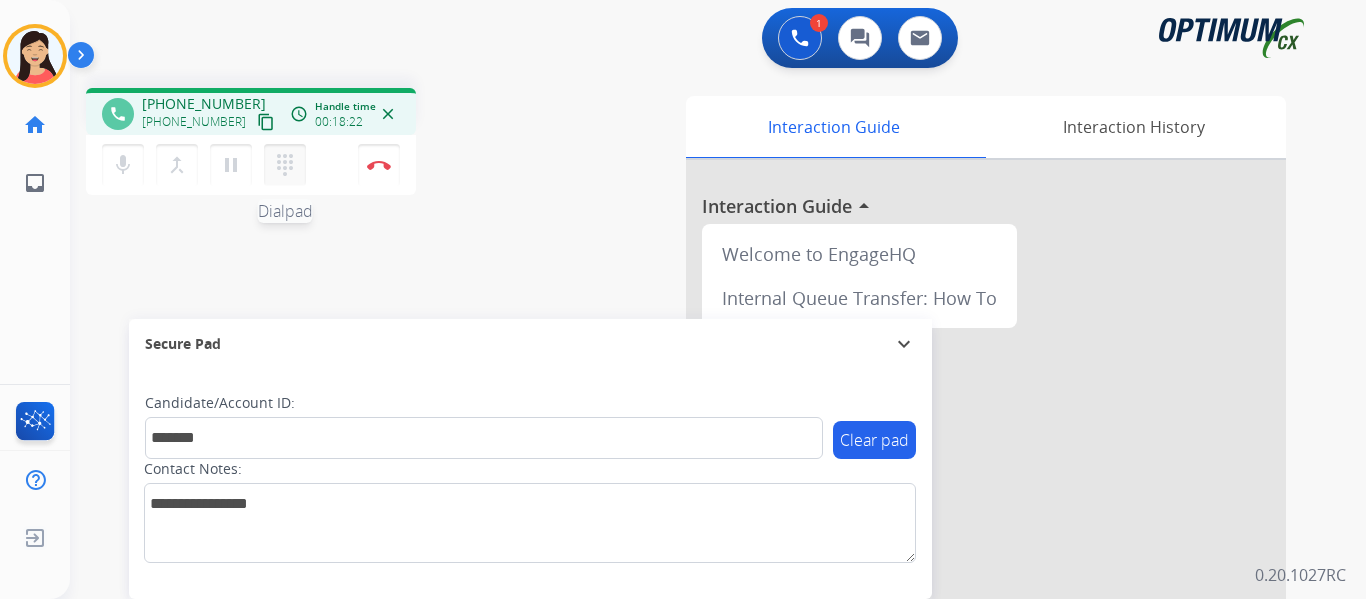click on "dialpad" at bounding box center (285, 165) 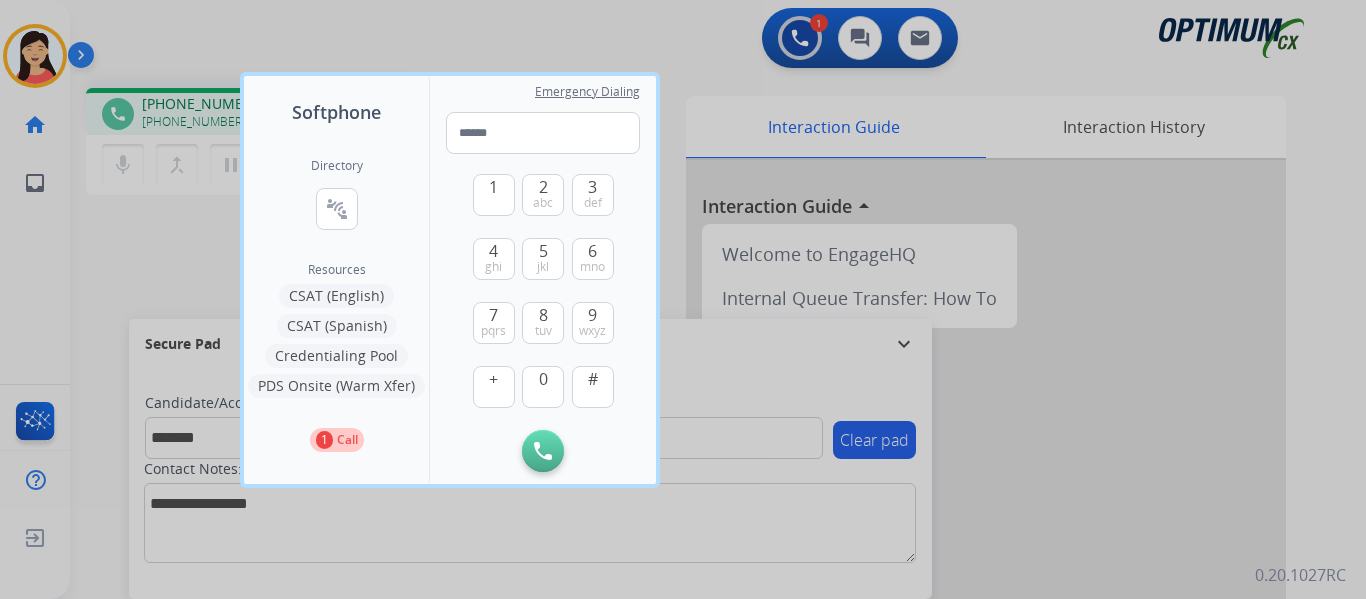 click on "Credentialing Pool" at bounding box center (336, 356) 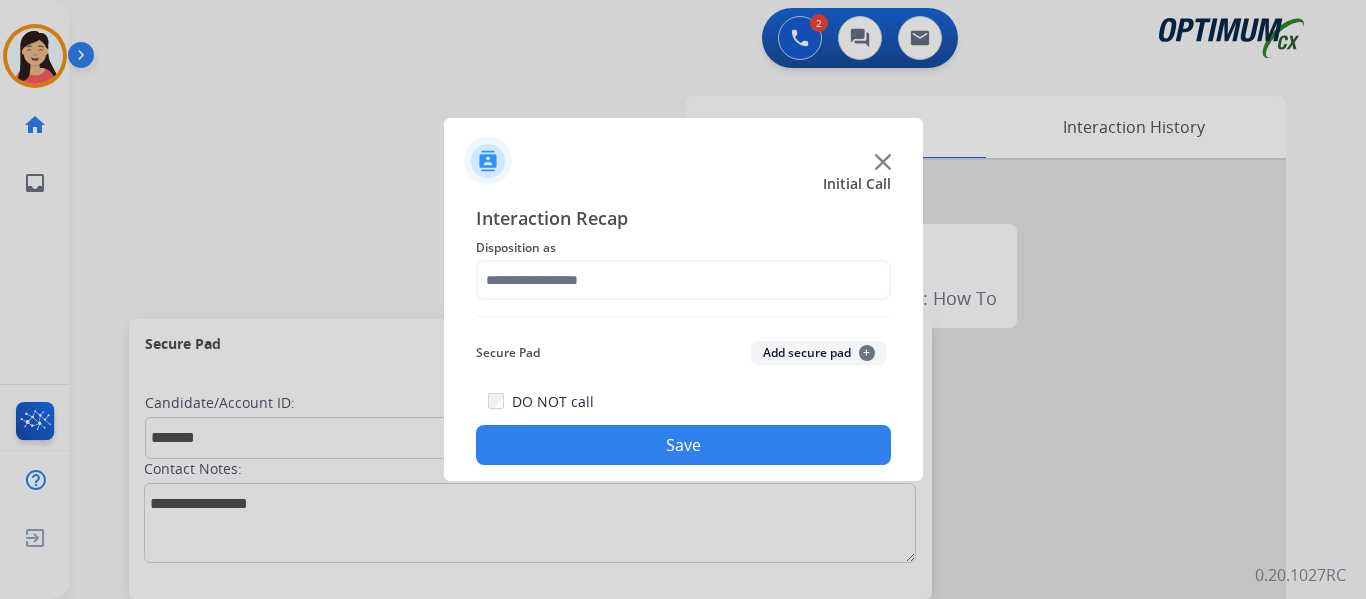 click on "Add secure pad  +" 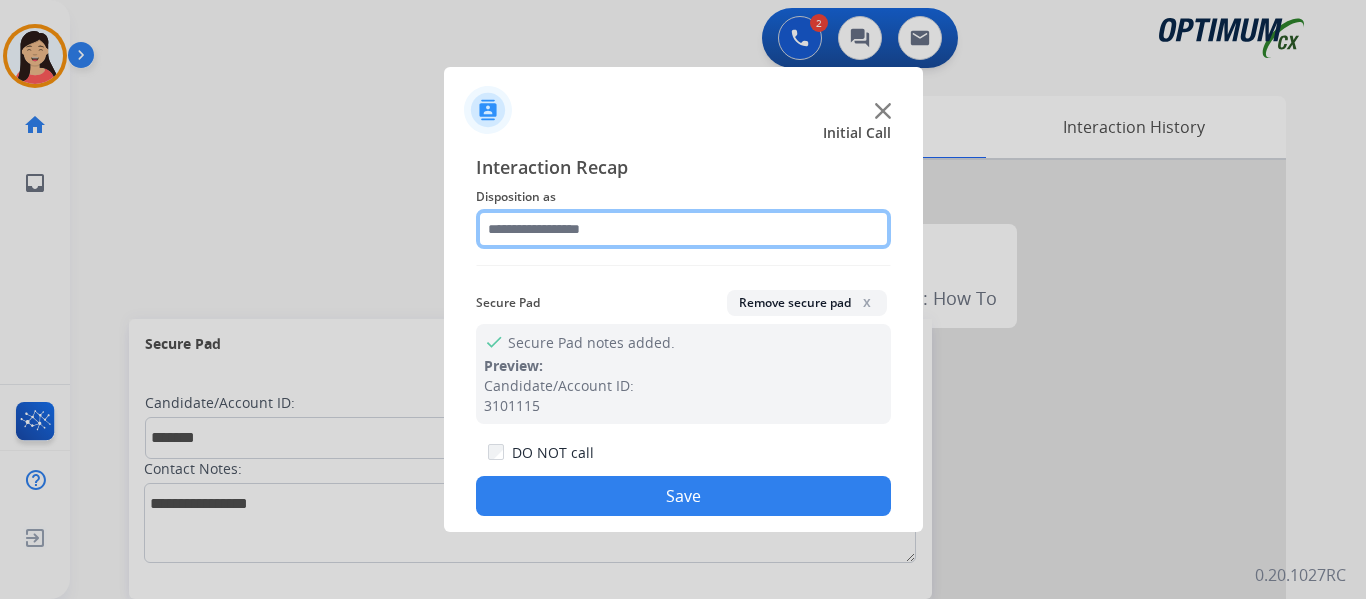 click 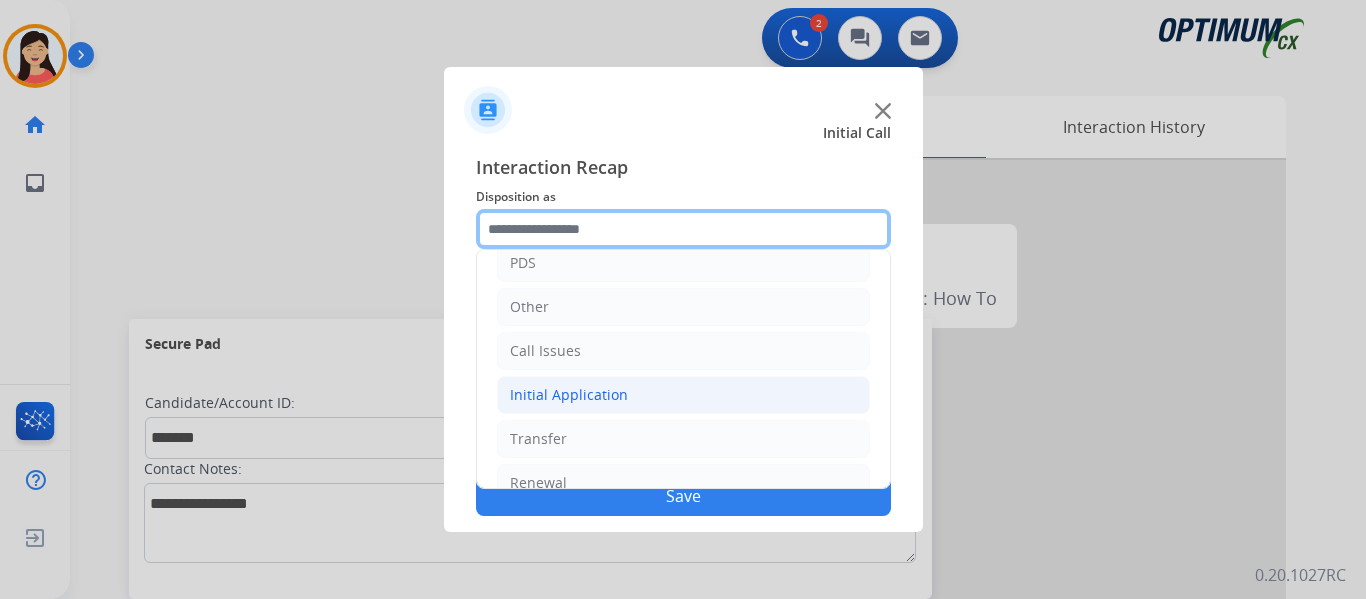 scroll, scrollTop: 136, scrollLeft: 0, axis: vertical 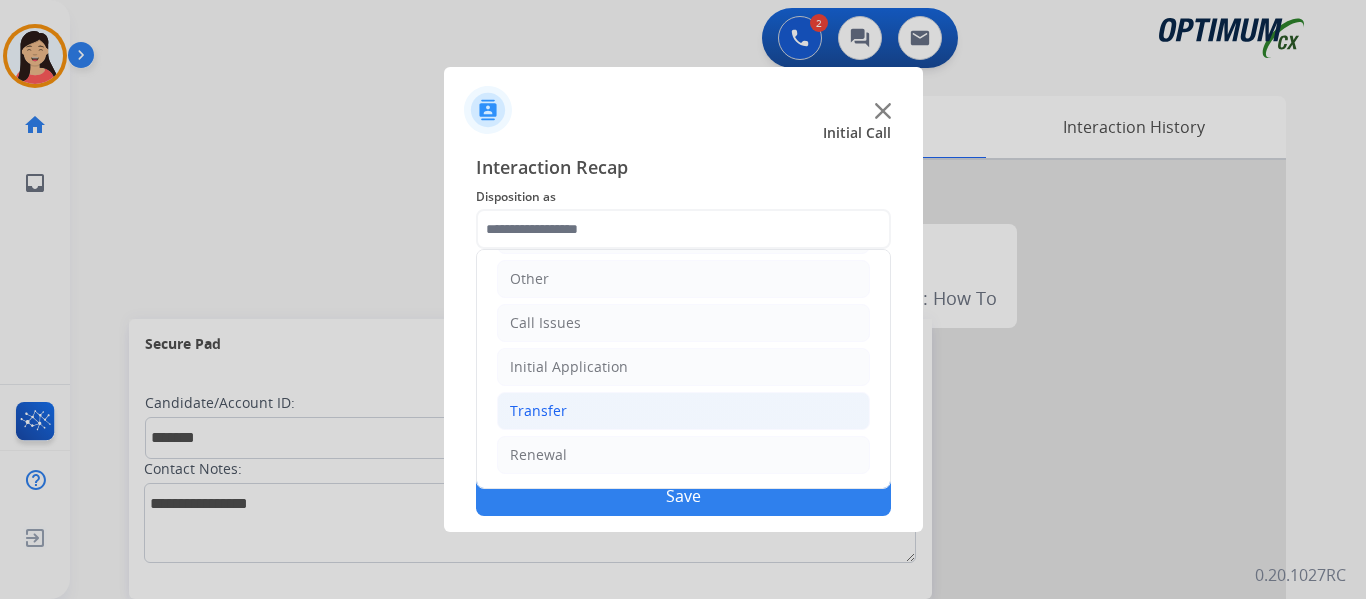 click on "Transfer" 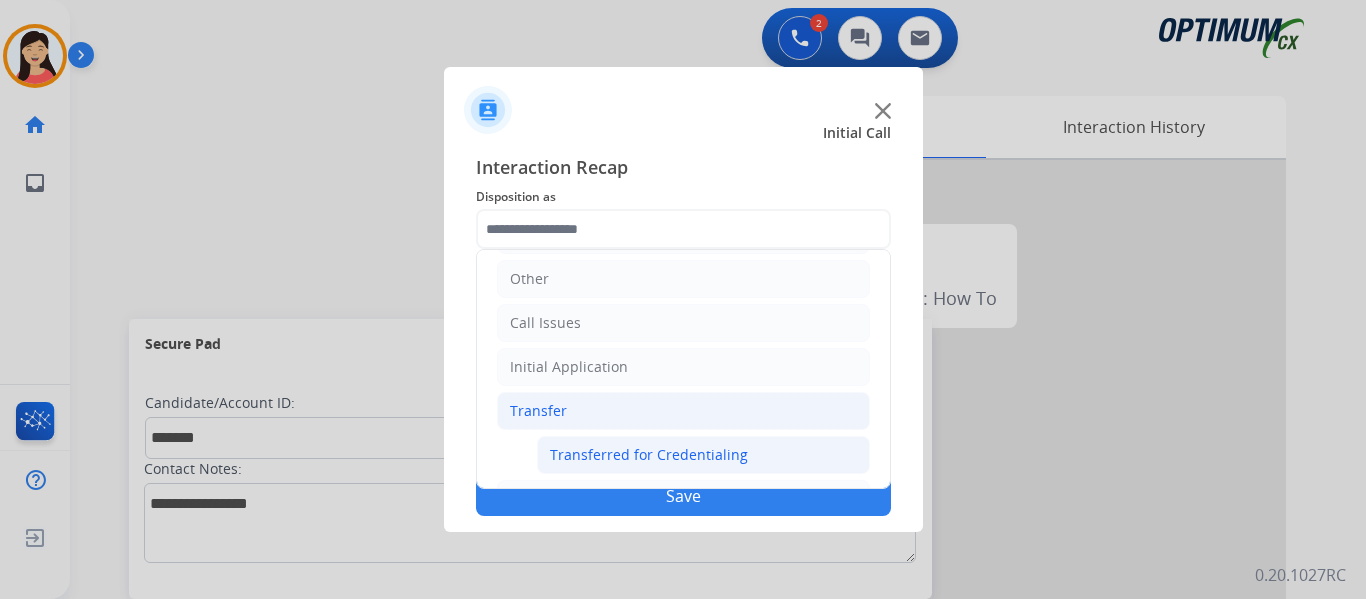 click on "Transferred for Credentialing" 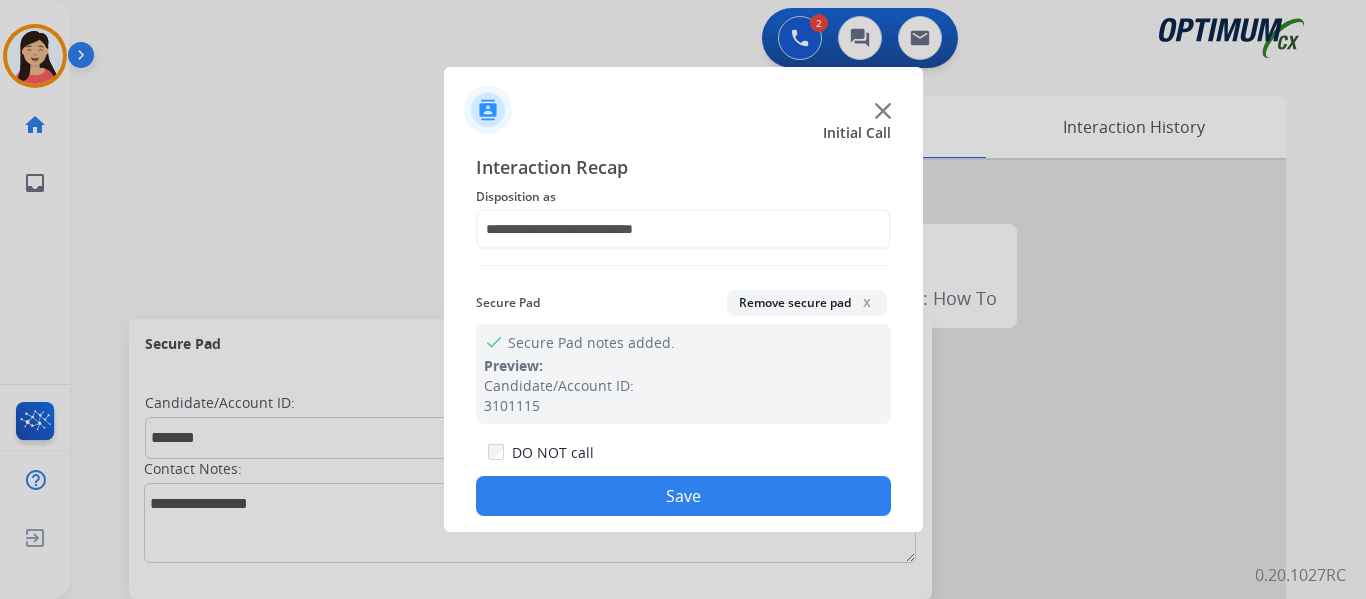 click on "Save" 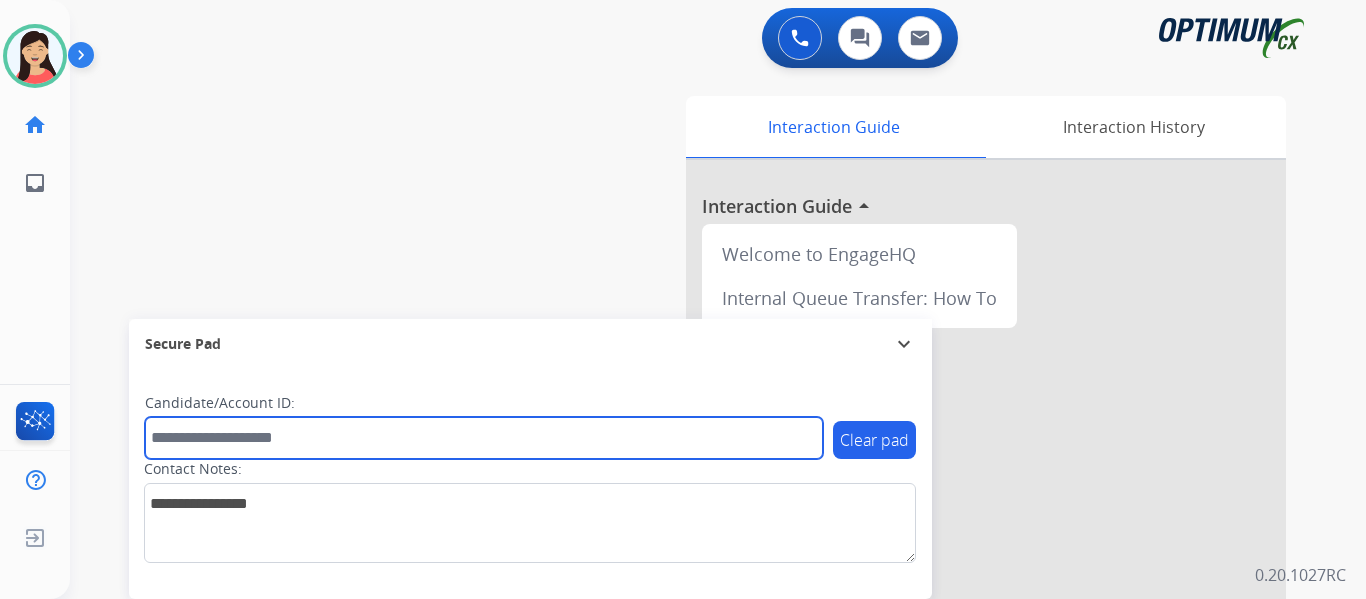 click at bounding box center [484, 438] 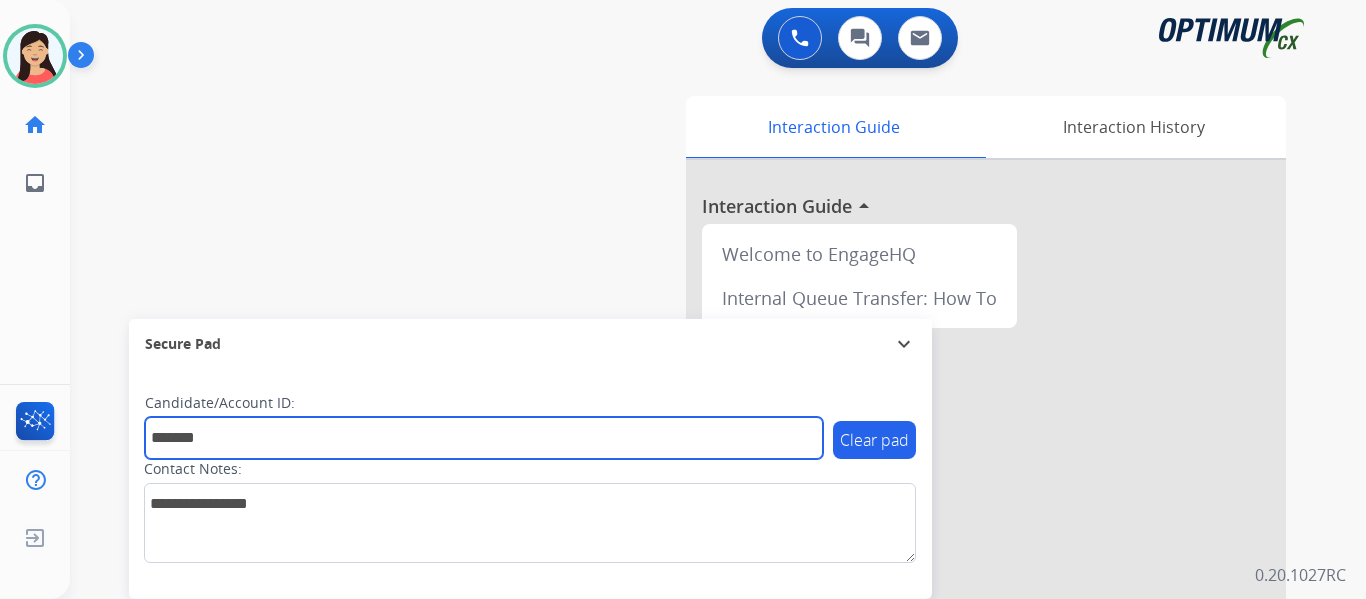 type on "*******" 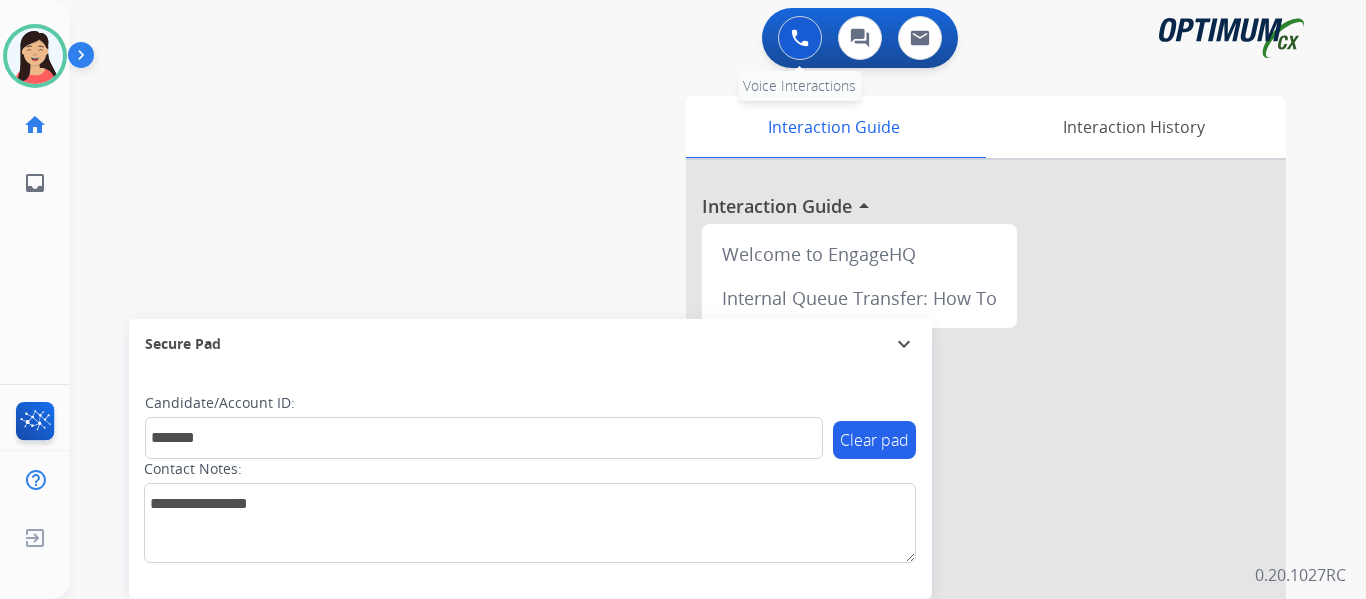 click at bounding box center [800, 38] 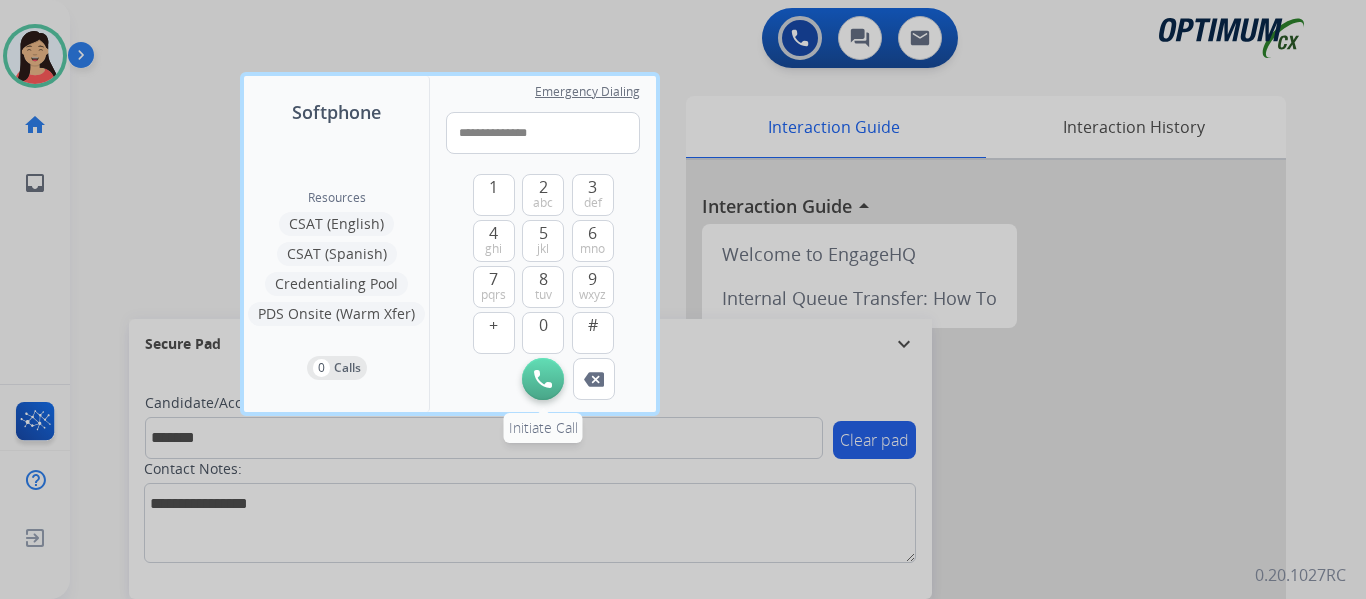 type on "**********" 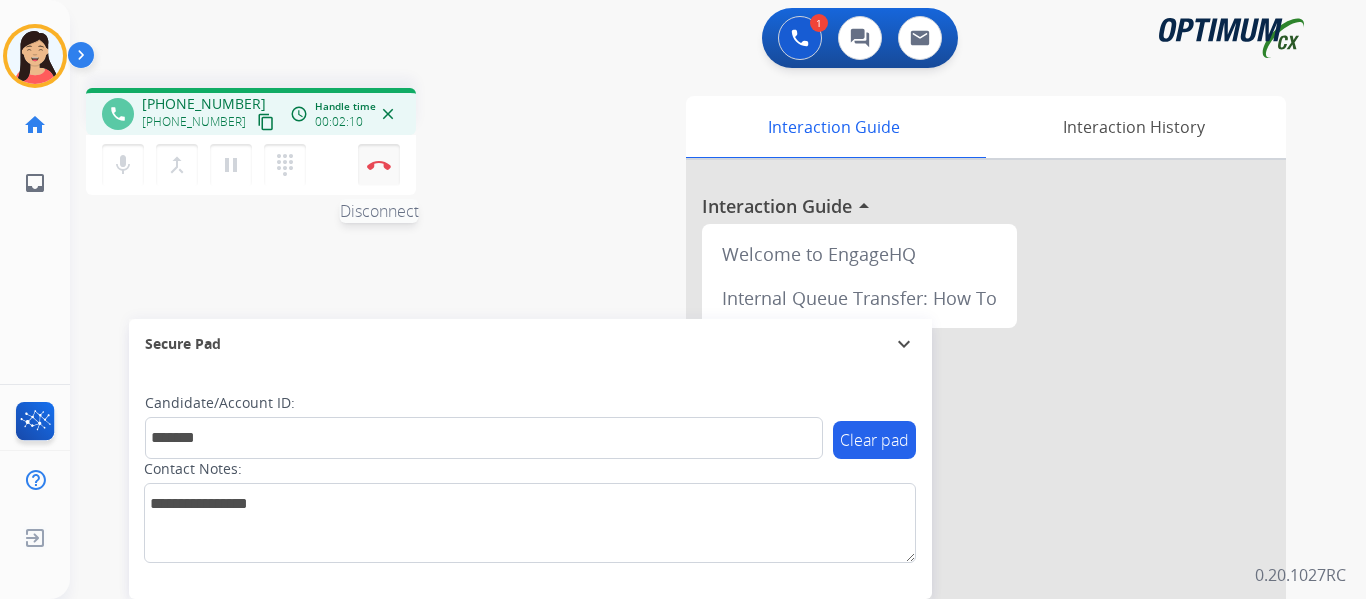 click at bounding box center [379, 165] 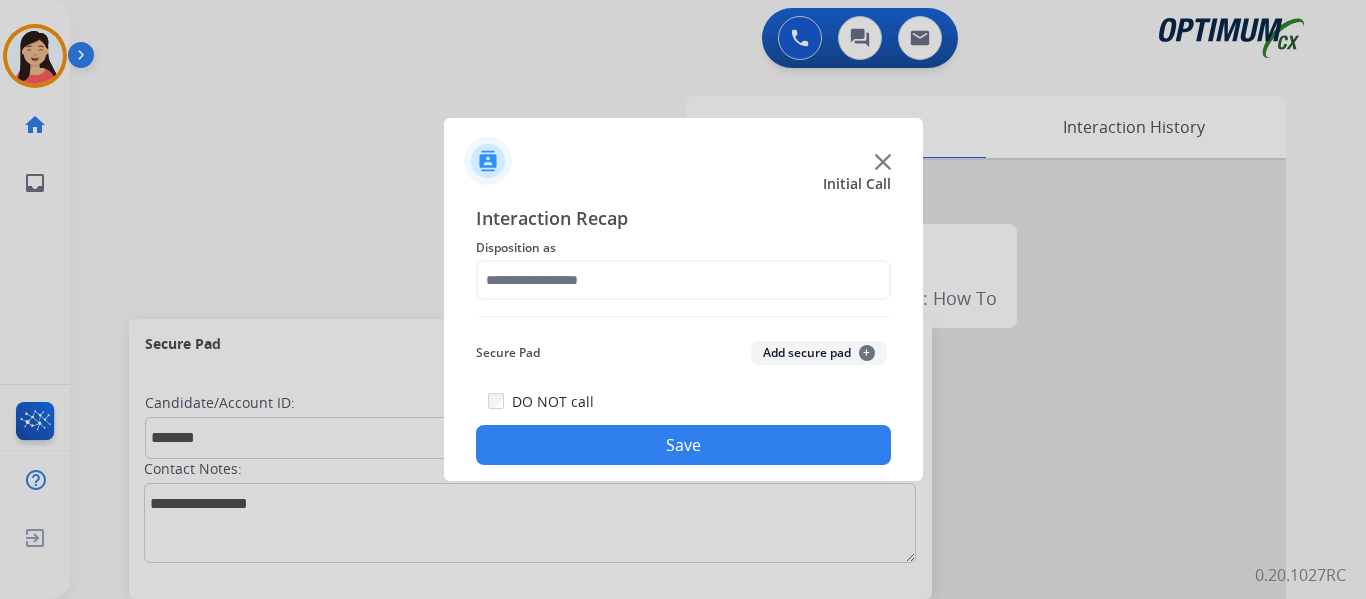 click on "Add secure pad  +" 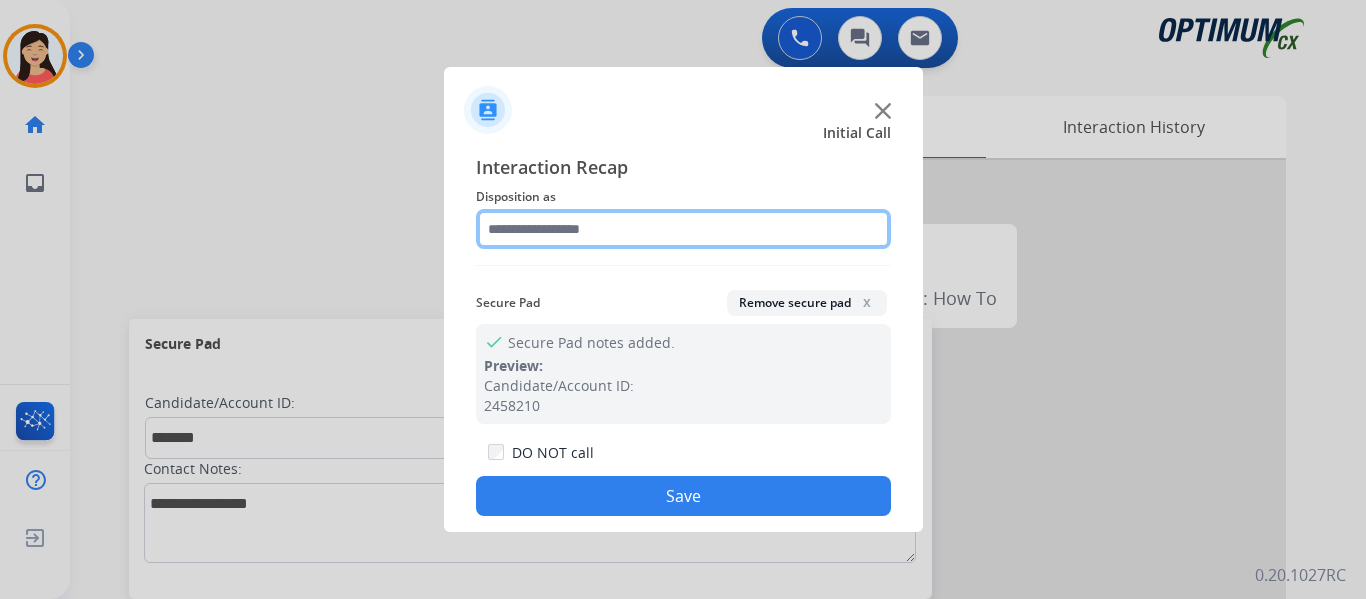 click 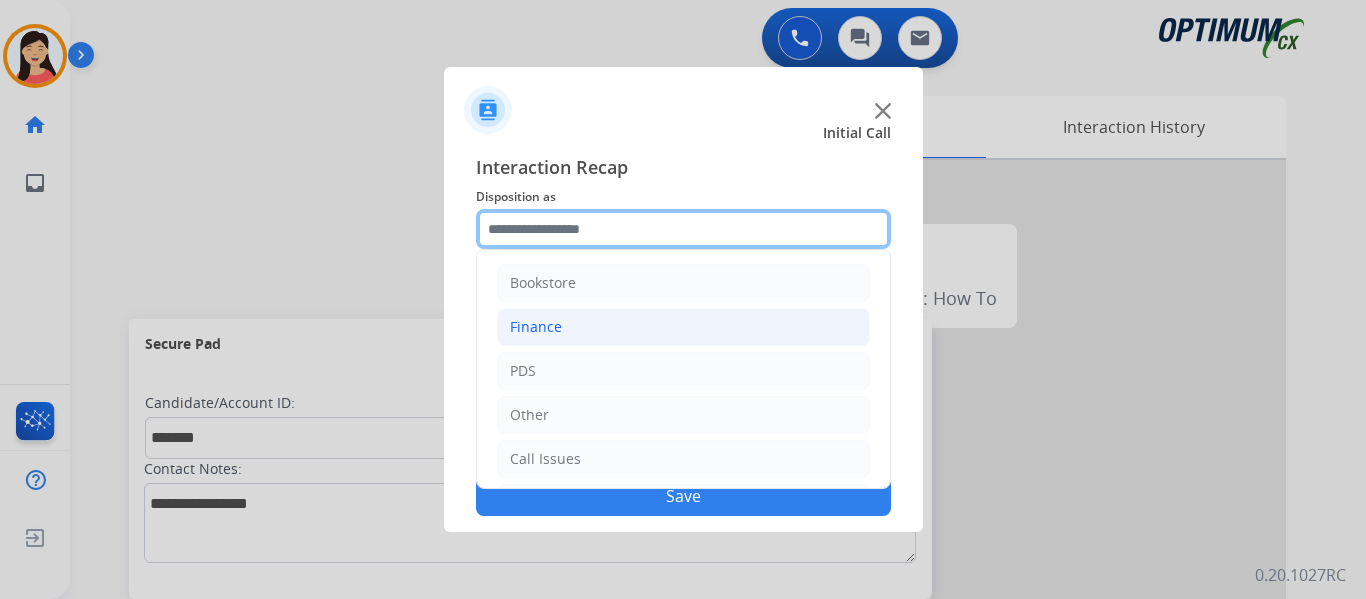 scroll, scrollTop: 136, scrollLeft: 0, axis: vertical 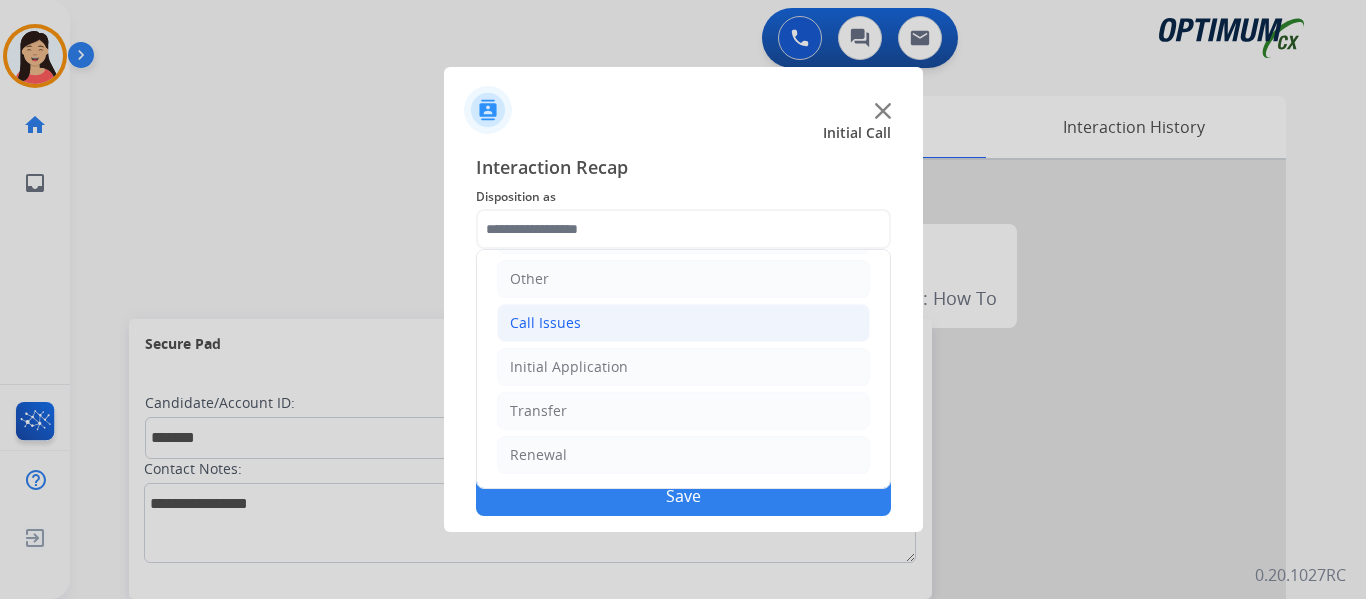 click on "Call Issues" 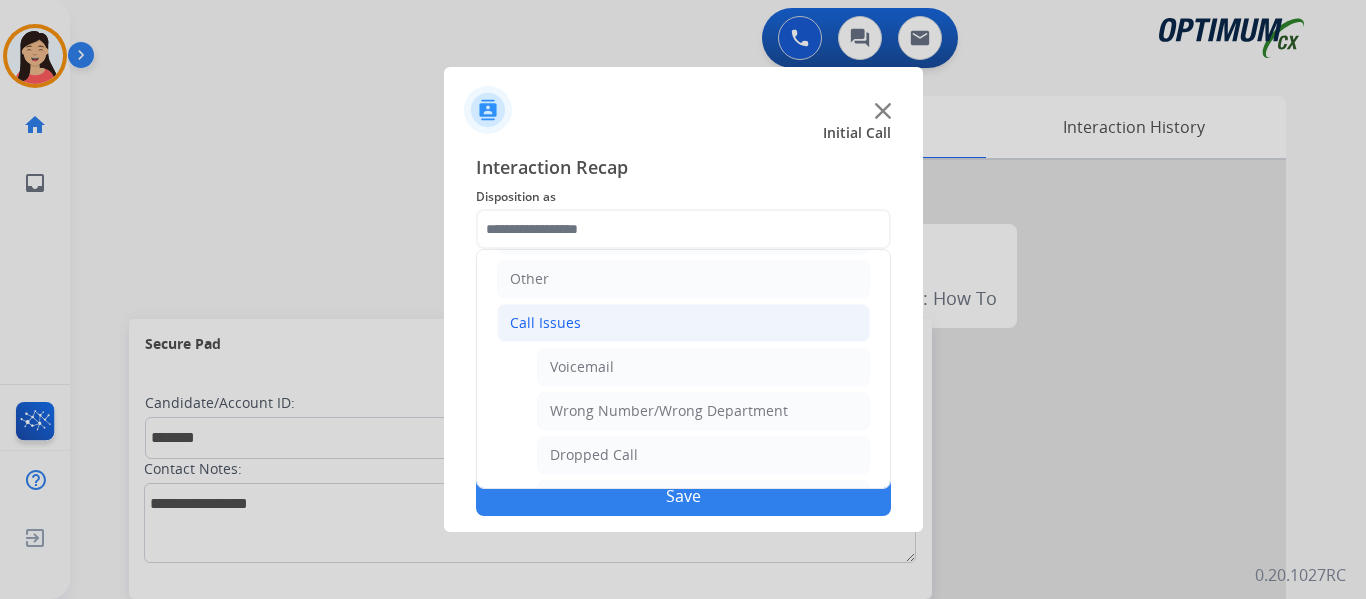 drag, startPoint x: 575, startPoint y: 366, endPoint x: 613, endPoint y: 400, distance: 50.990196 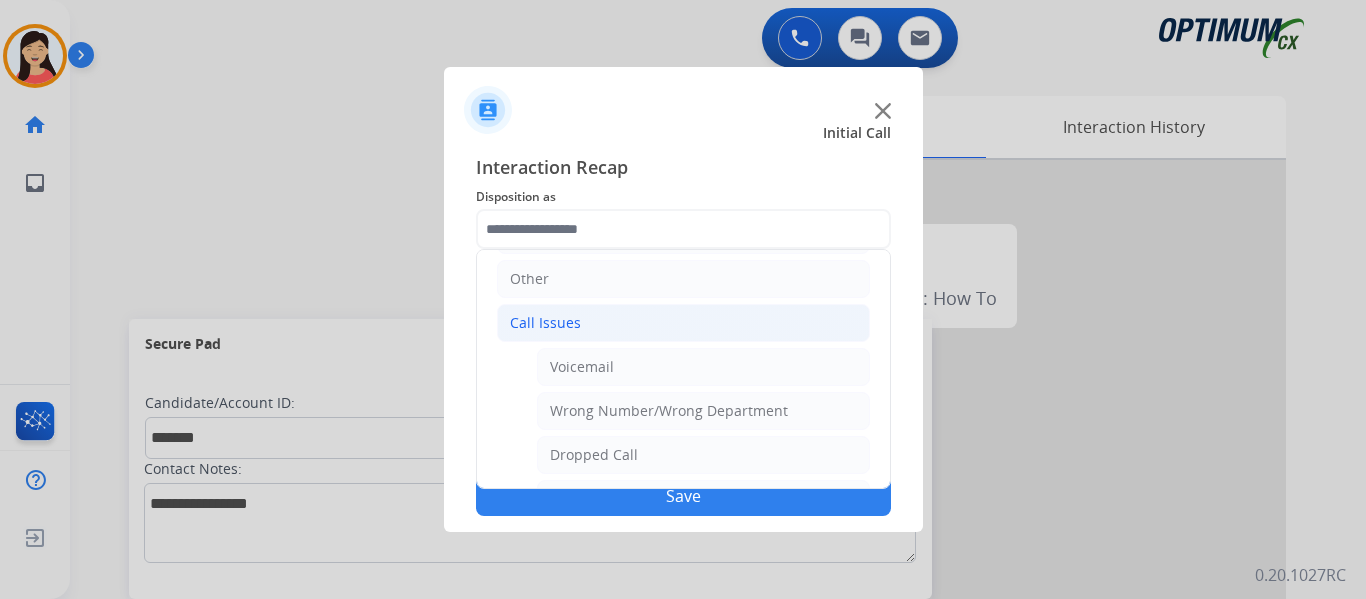 click on "Voicemail" 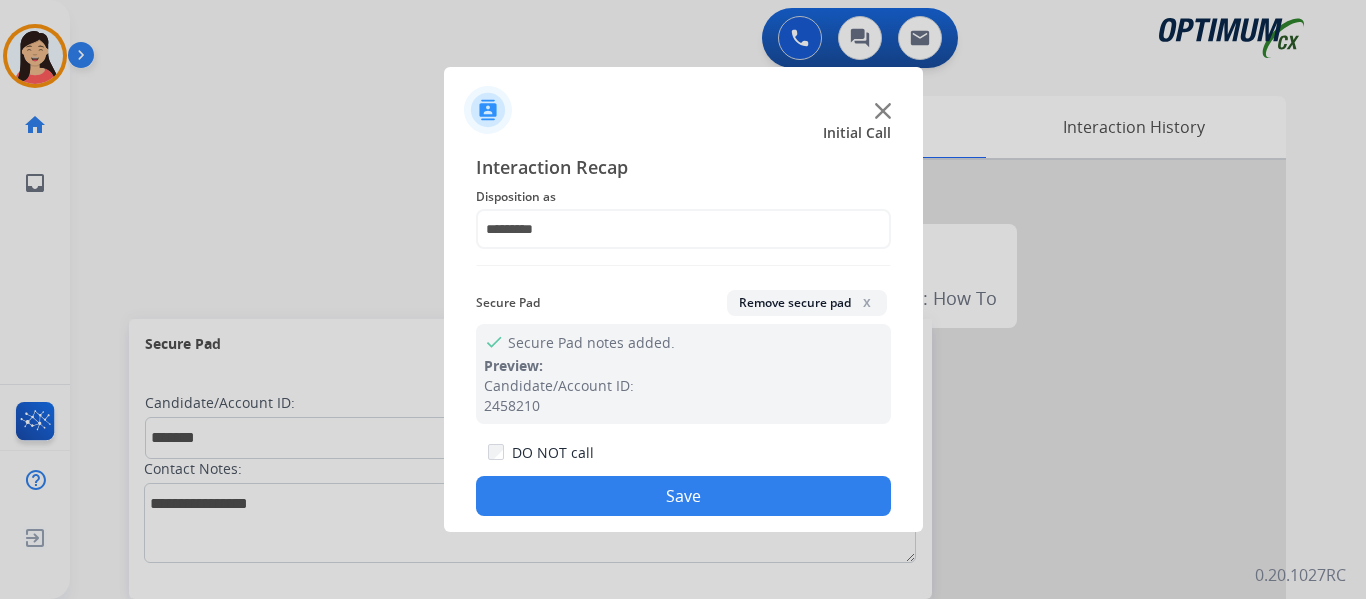 click on "Save" 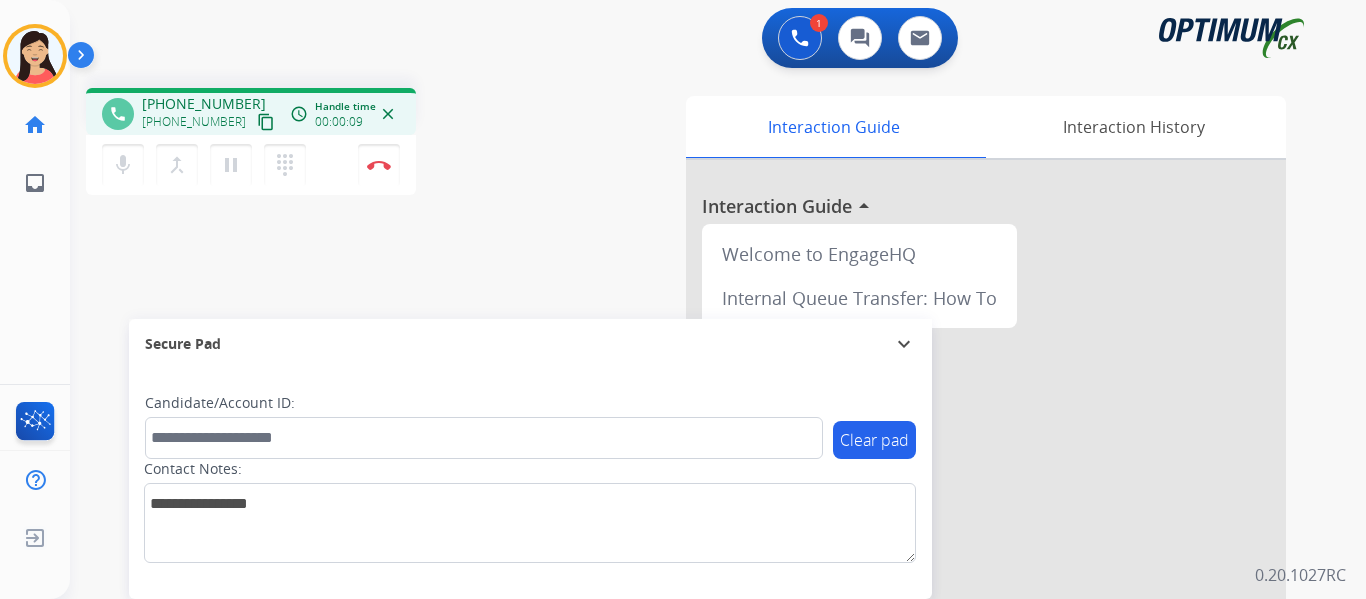 click on "content_copy" at bounding box center (266, 122) 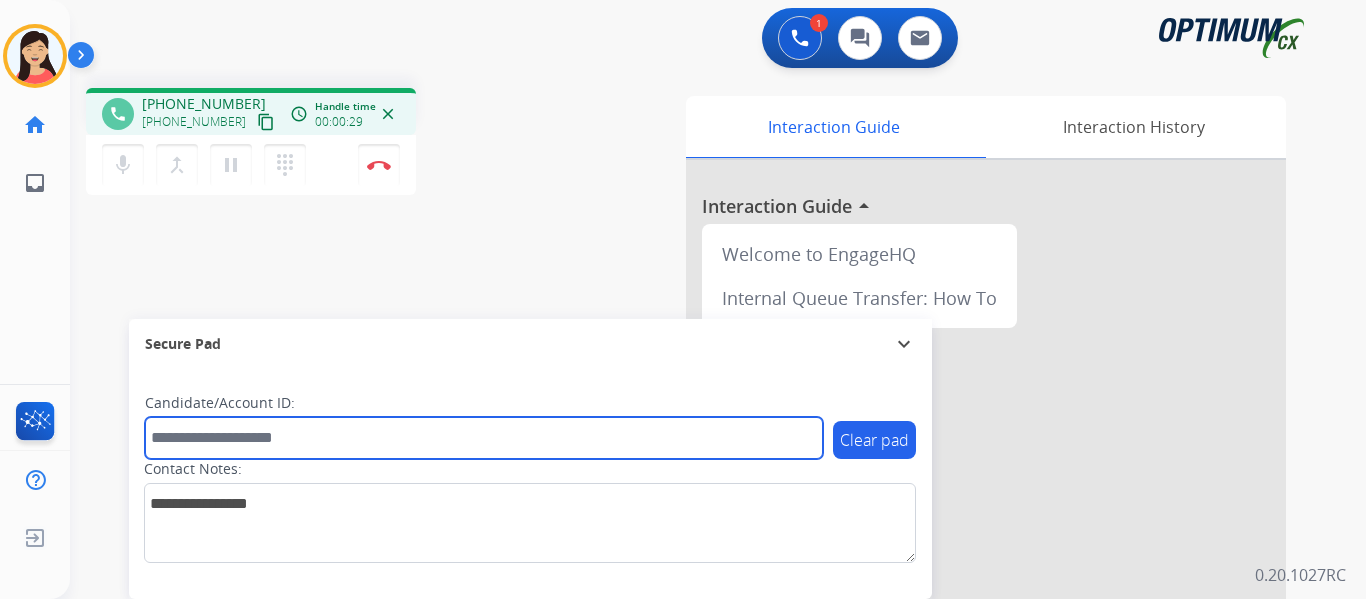 click at bounding box center [484, 438] 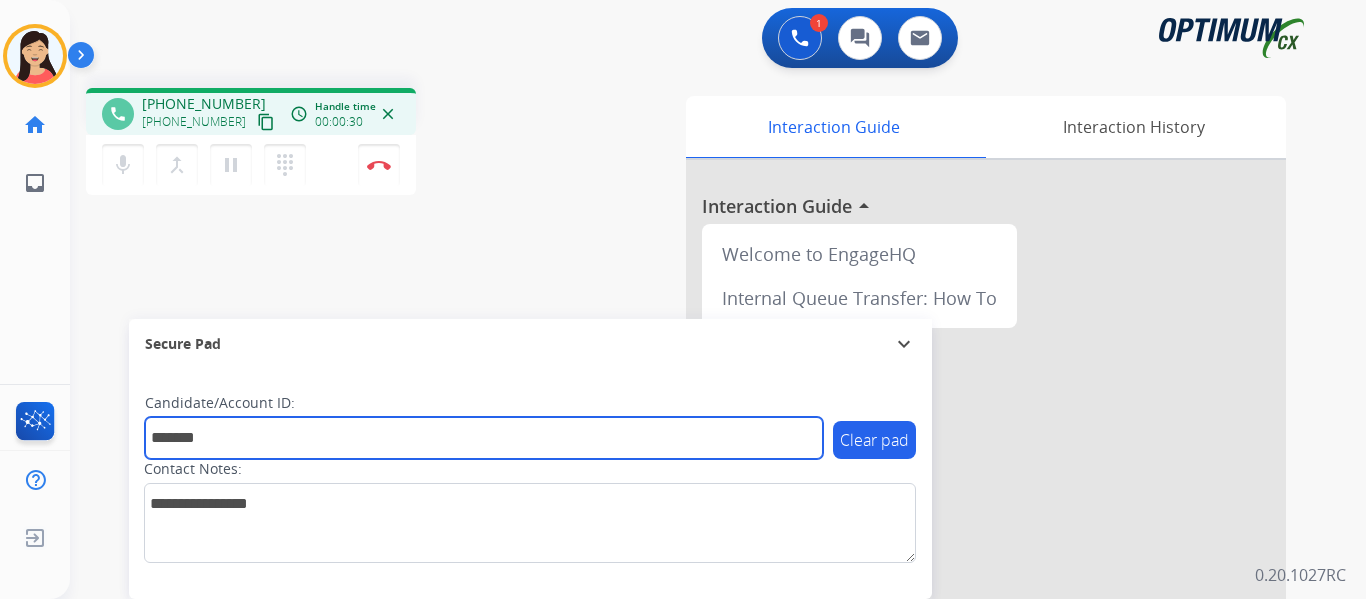 type on "*******" 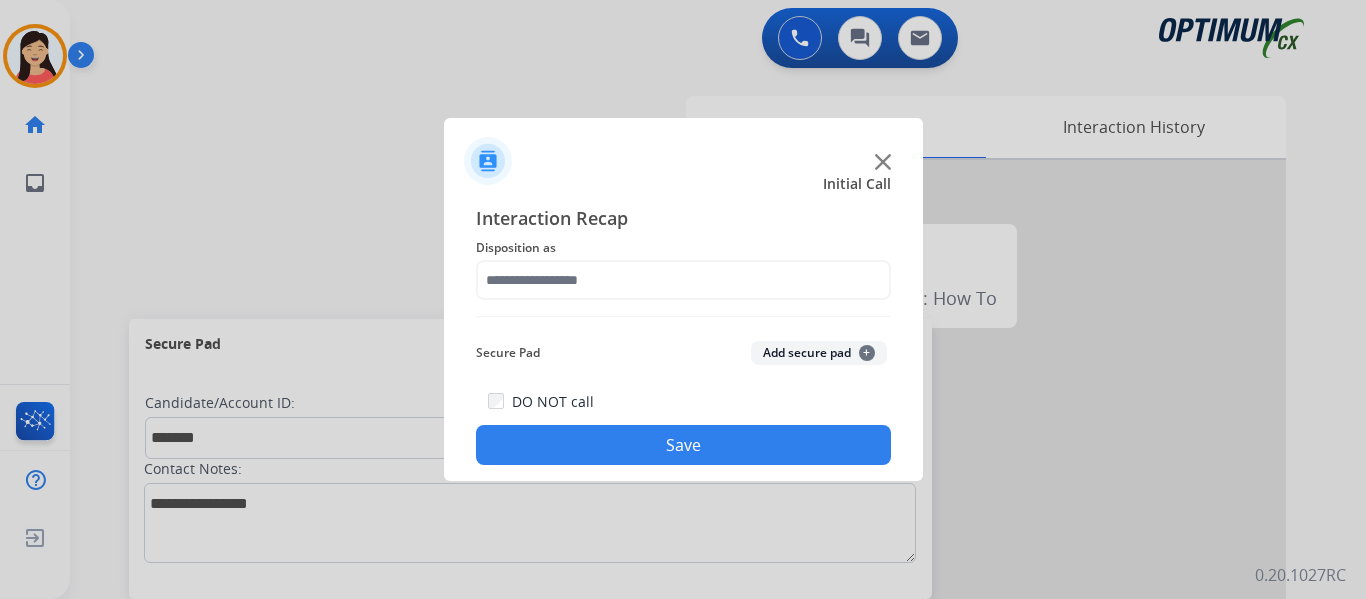 drag, startPoint x: 830, startPoint y: 355, endPoint x: 721, endPoint y: 304, distance: 120.34118 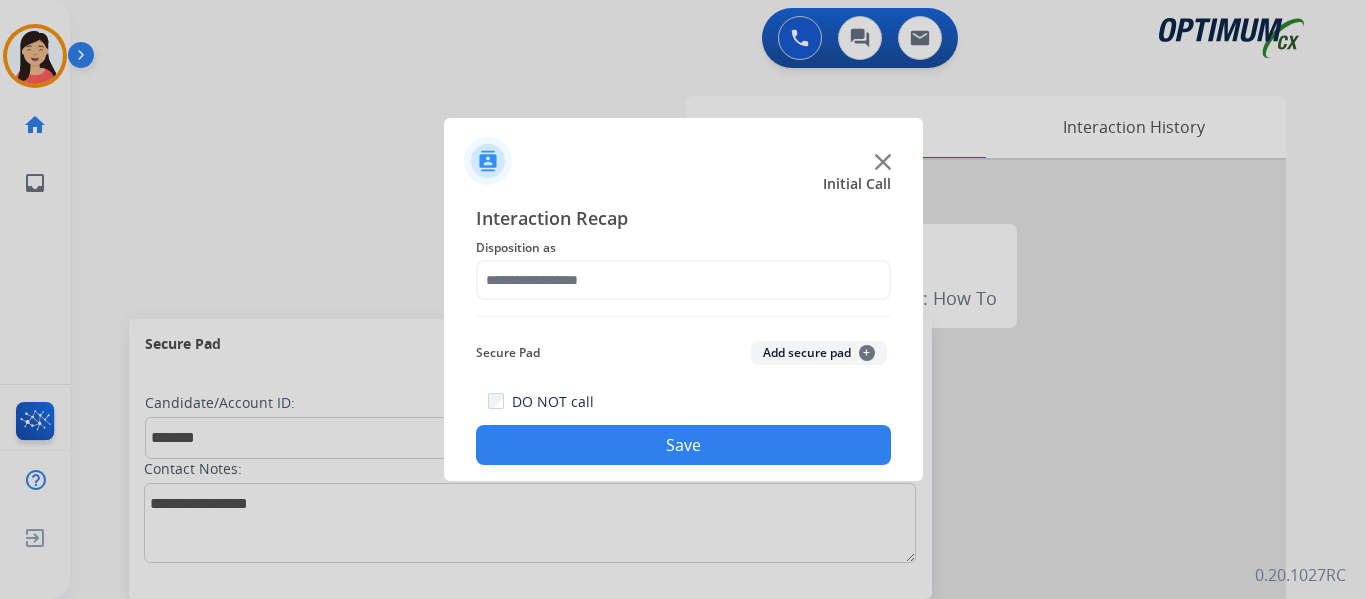 click on "Add secure pad  +" 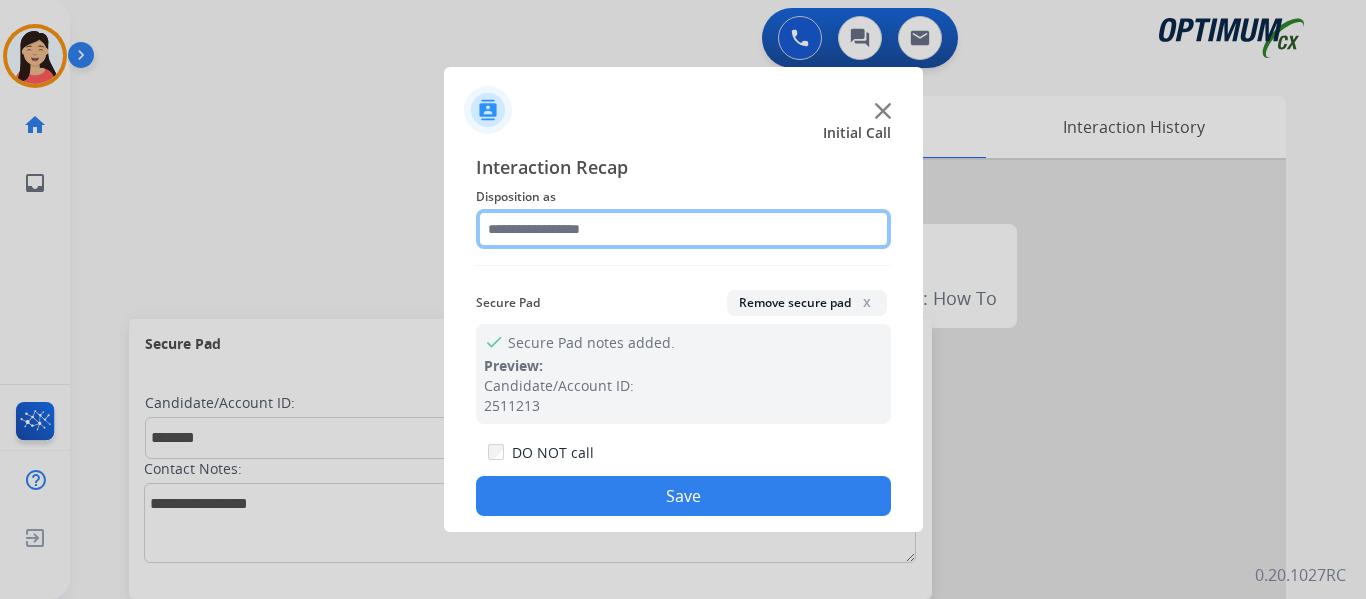 click 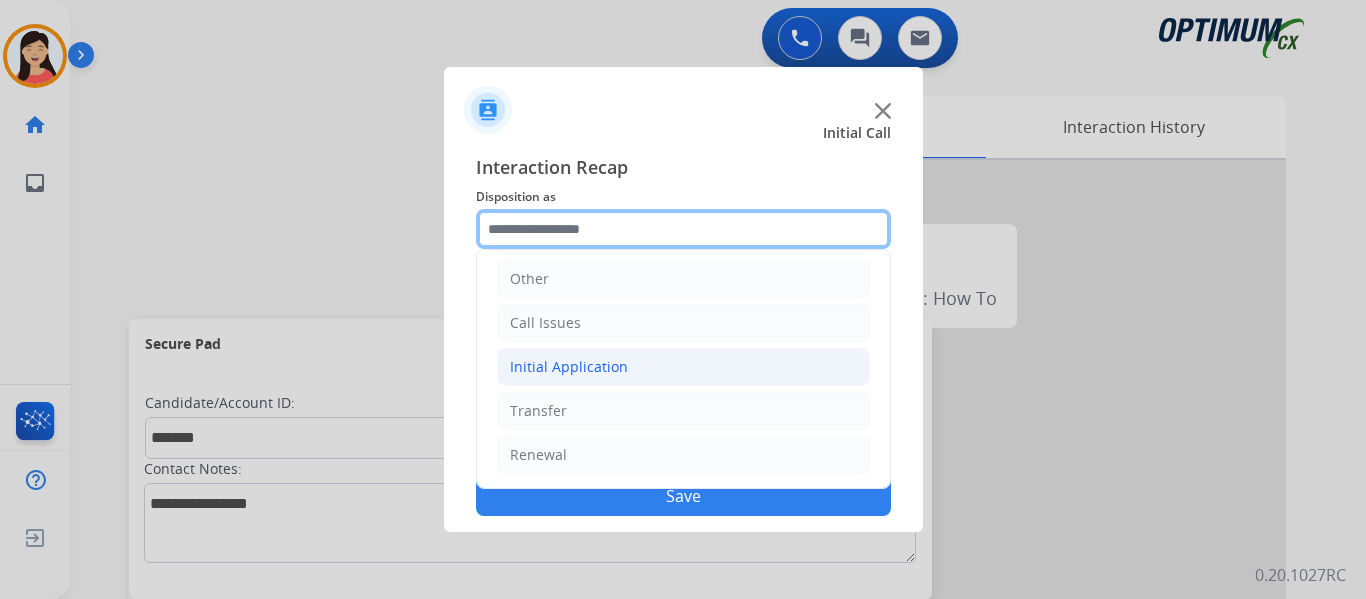 scroll, scrollTop: 0, scrollLeft: 0, axis: both 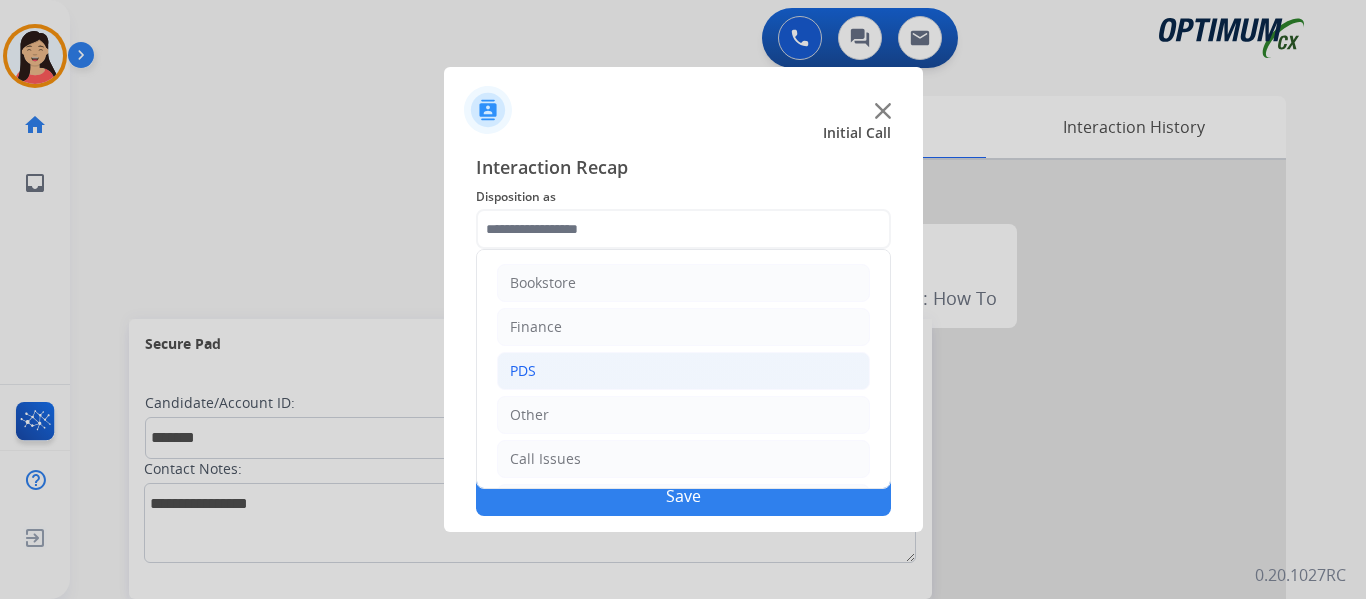 click on "PDS" 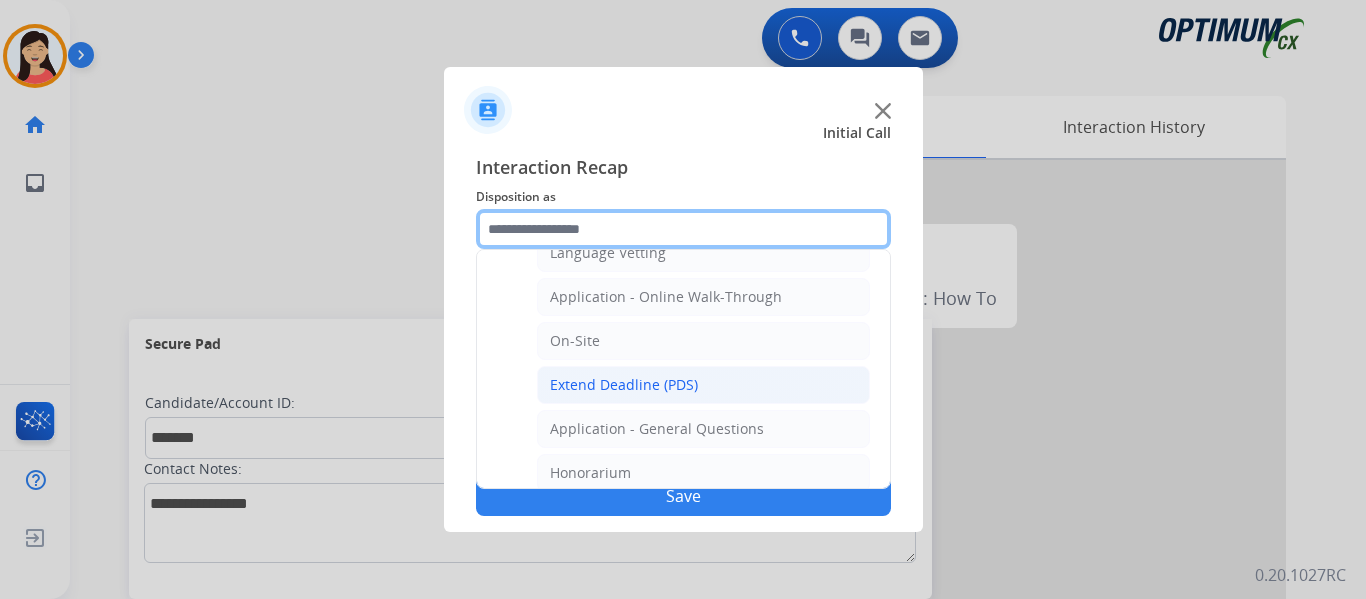 scroll, scrollTop: 500, scrollLeft: 0, axis: vertical 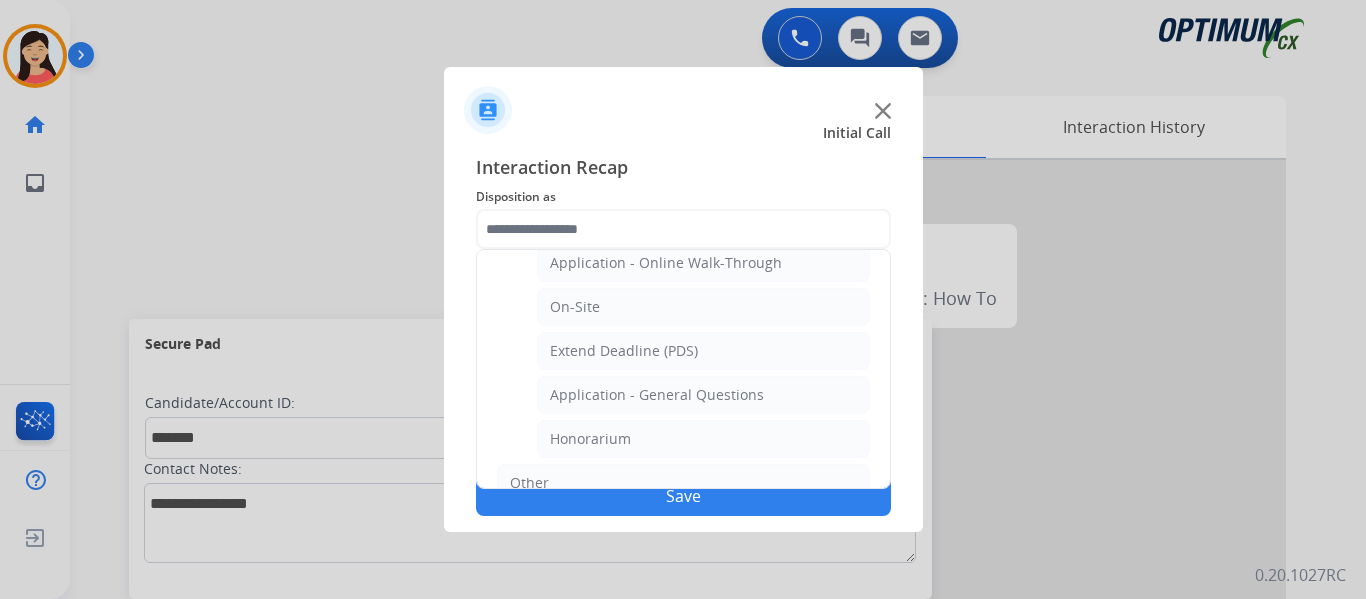 click on "Application - General Questions" 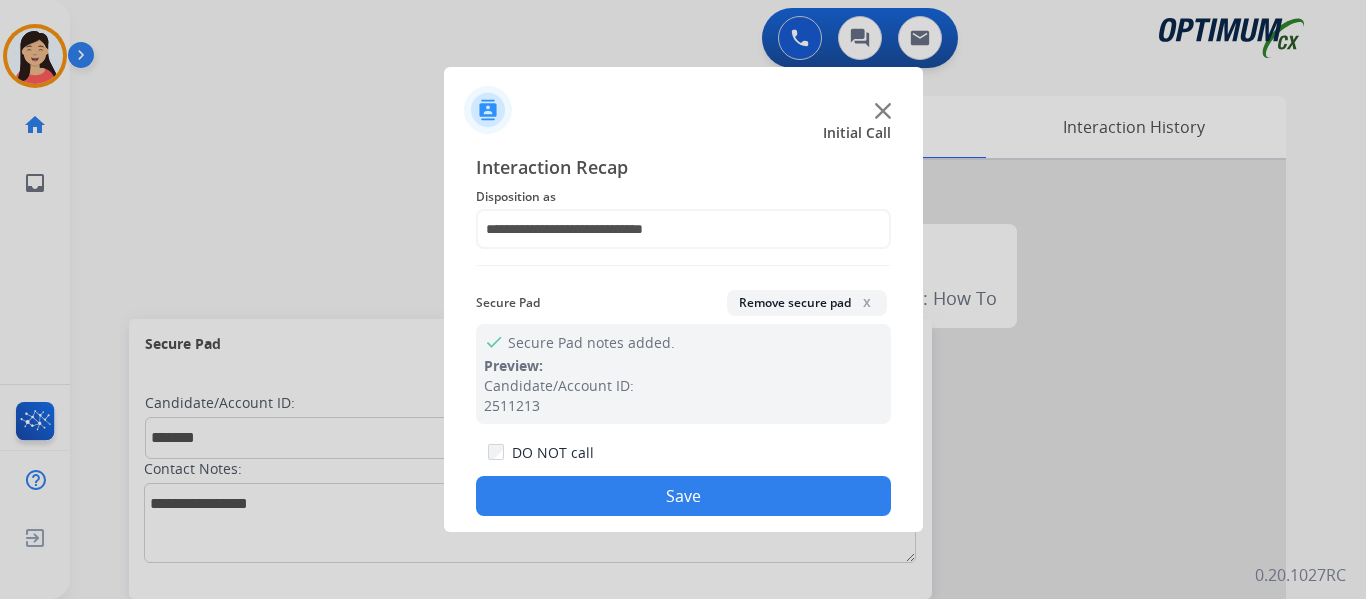 click on "Save" 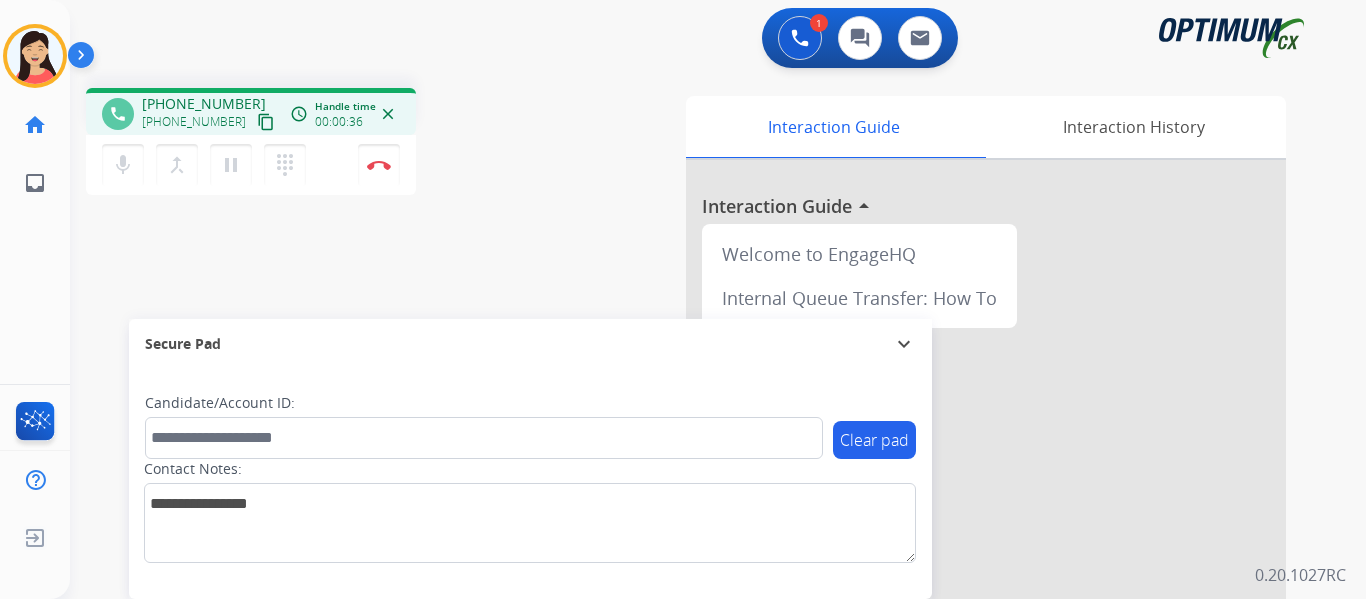 click on "content_copy" at bounding box center (266, 122) 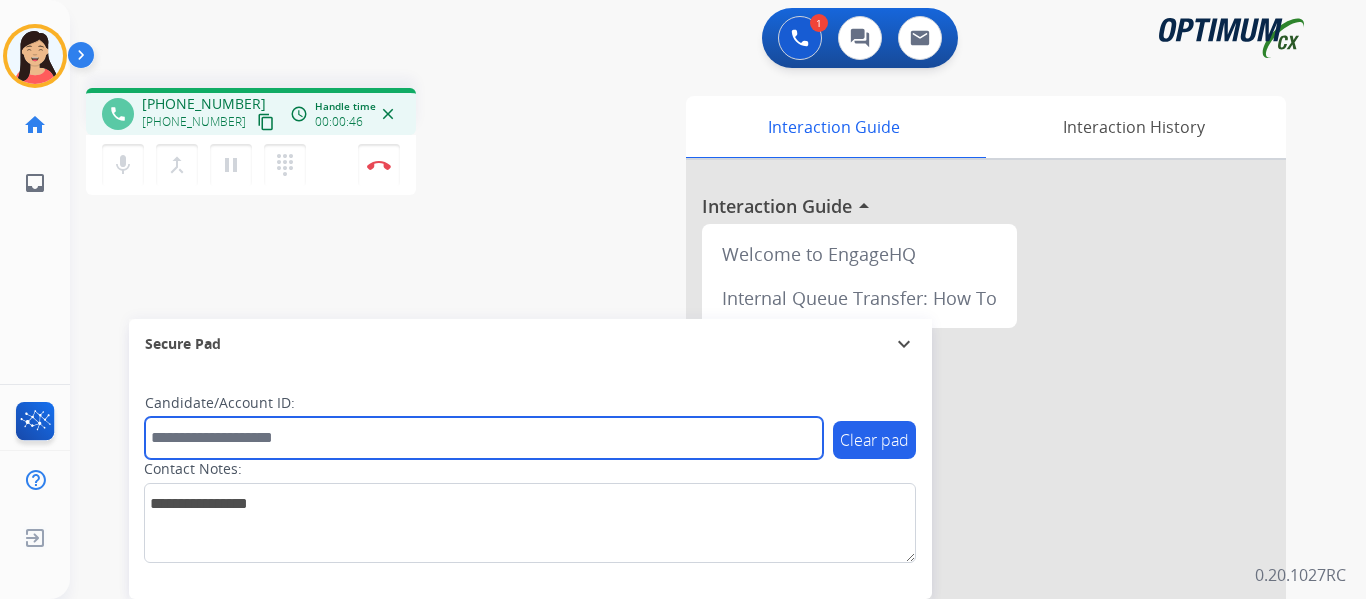click at bounding box center [484, 438] 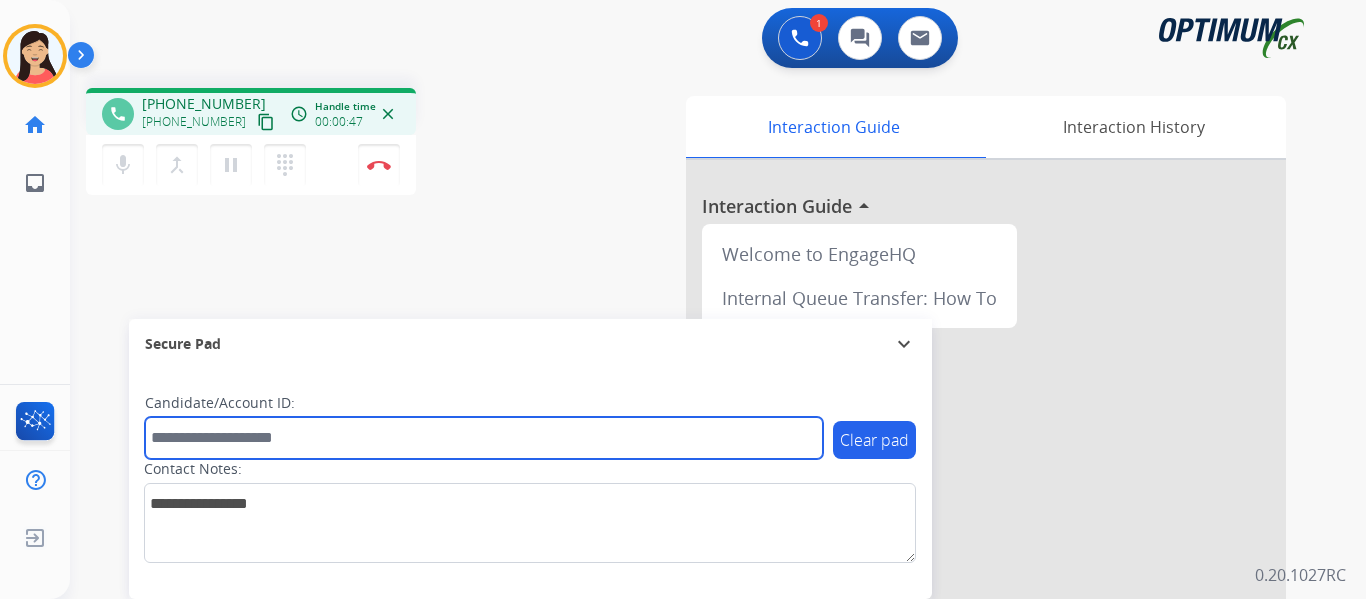 paste on "*******" 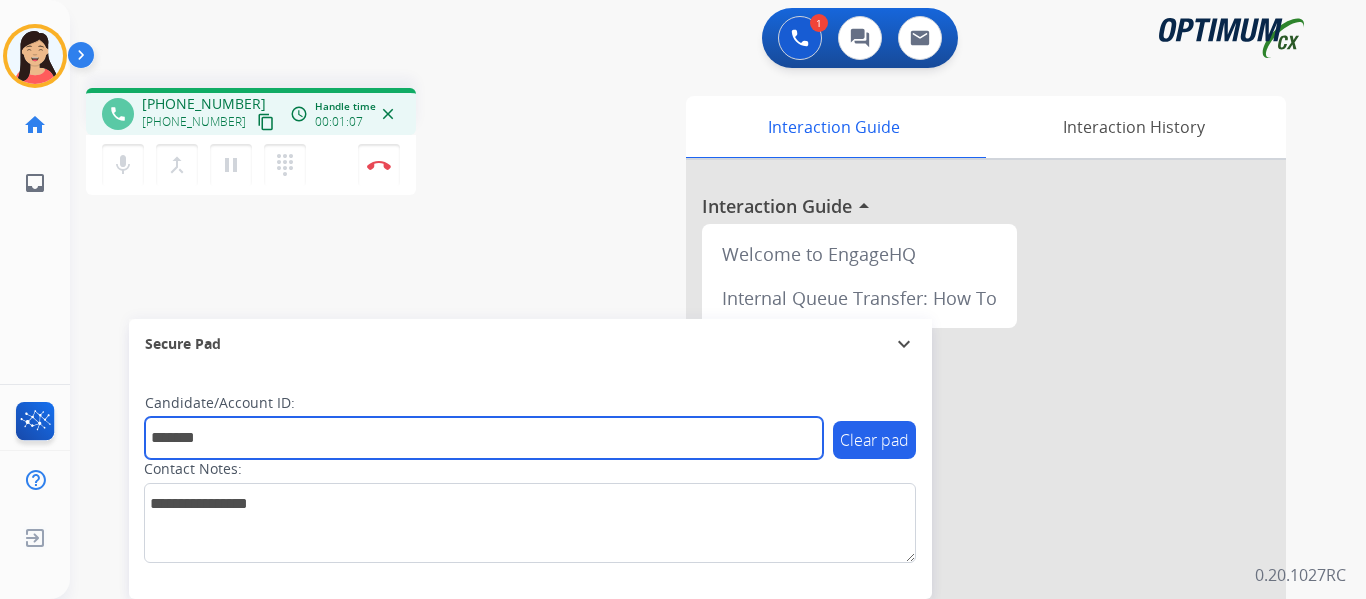 type on "*******" 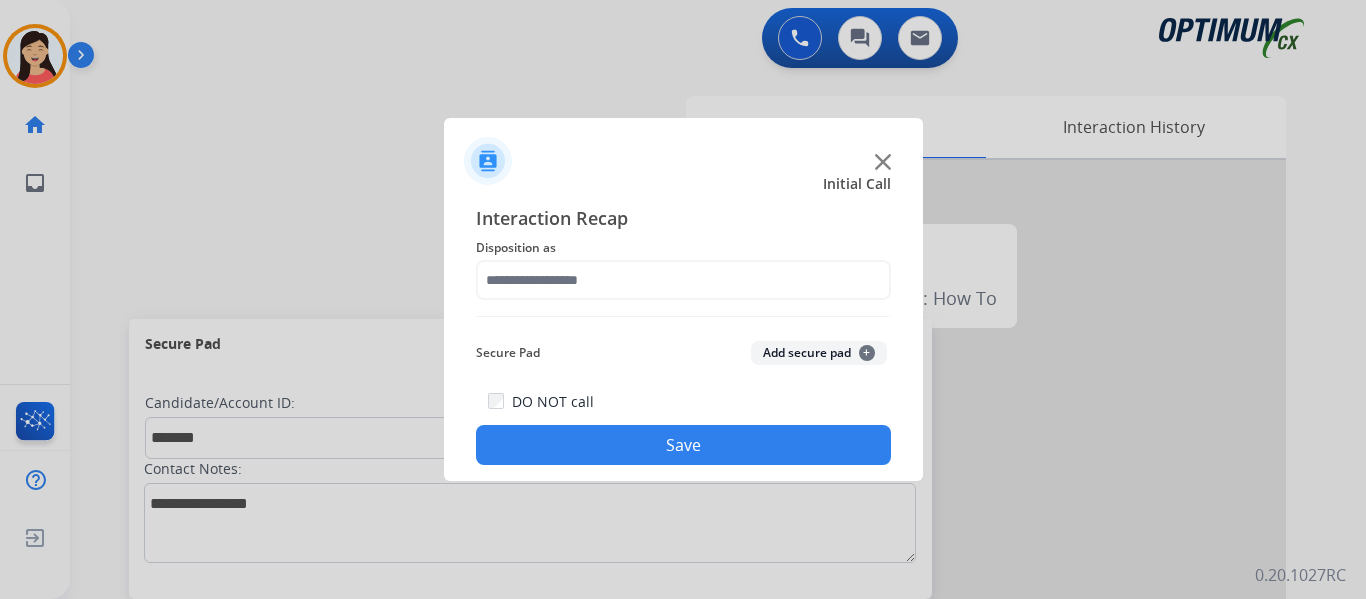 click on "+" 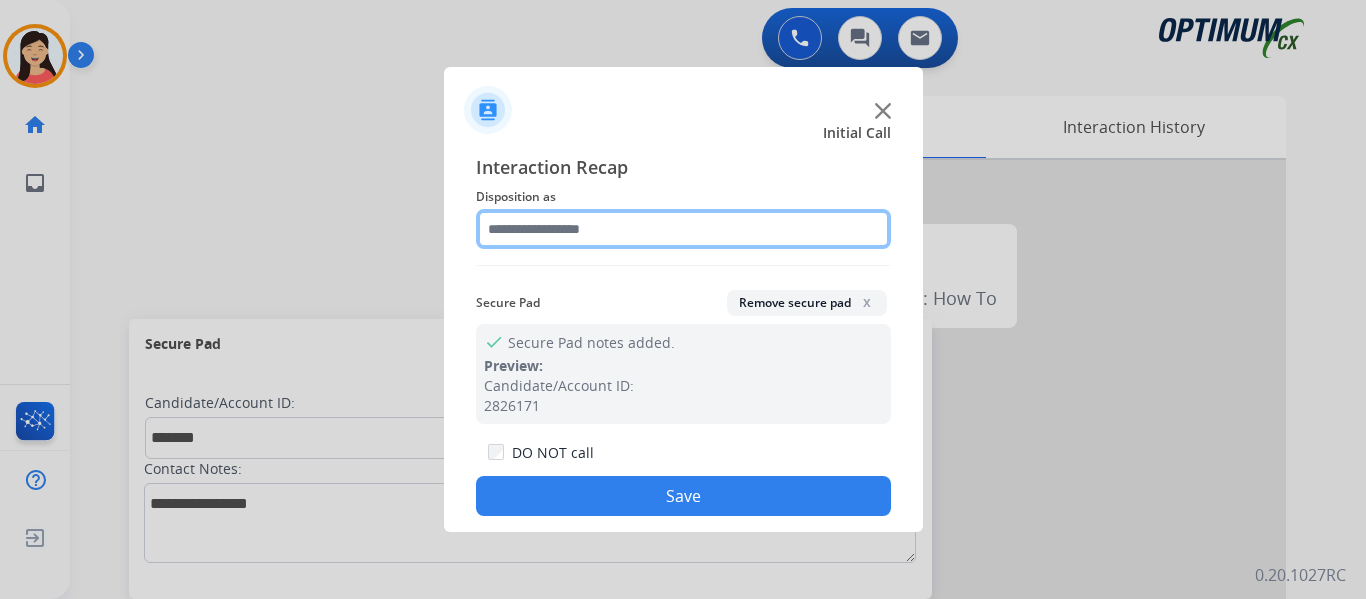click 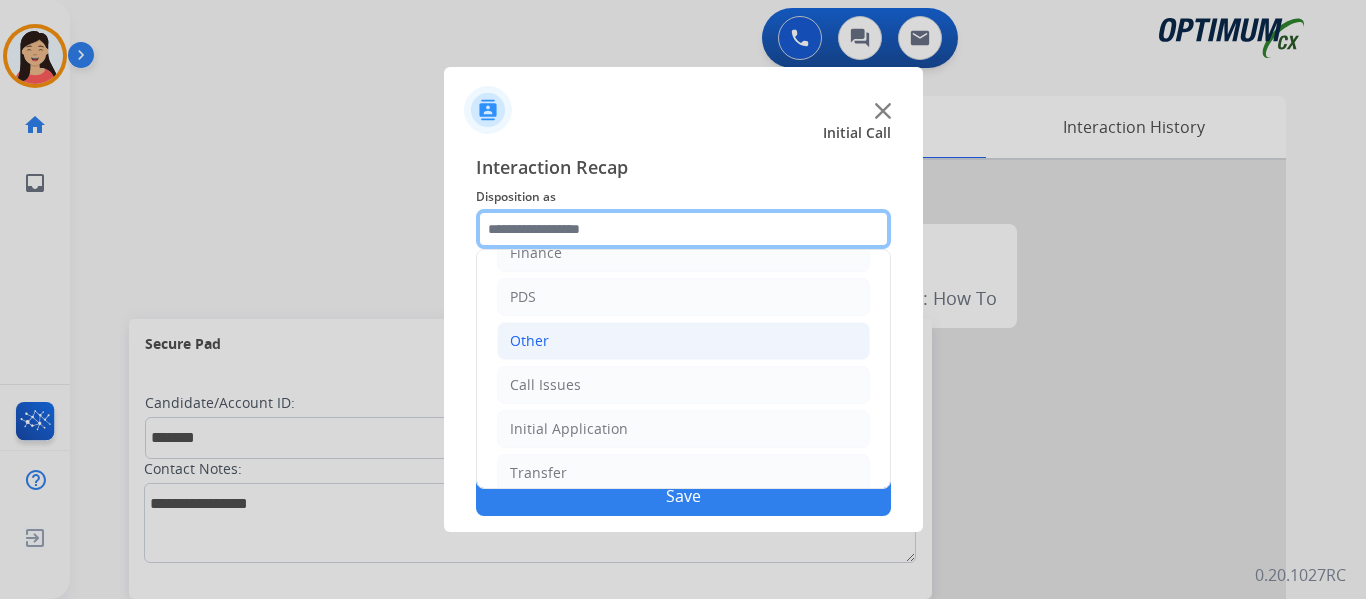 scroll, scrollTop: 136, scrollLeft: 0, axis: vertical 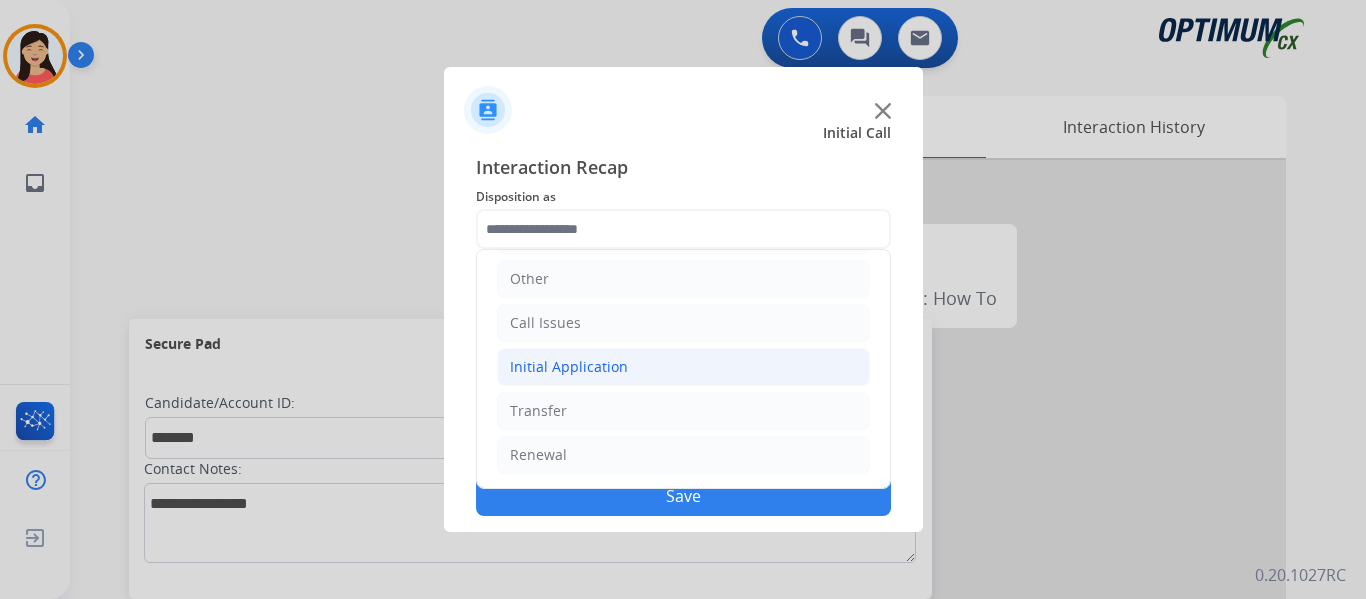 click on "Initial Application" 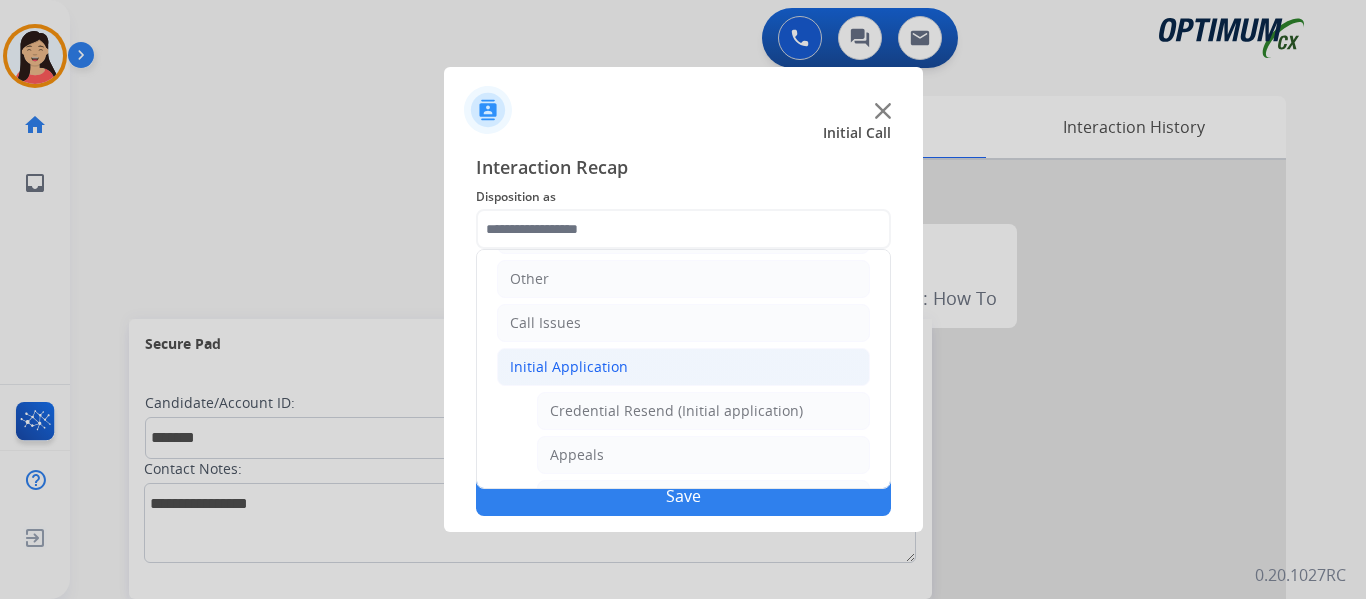 click on "Initial Application" 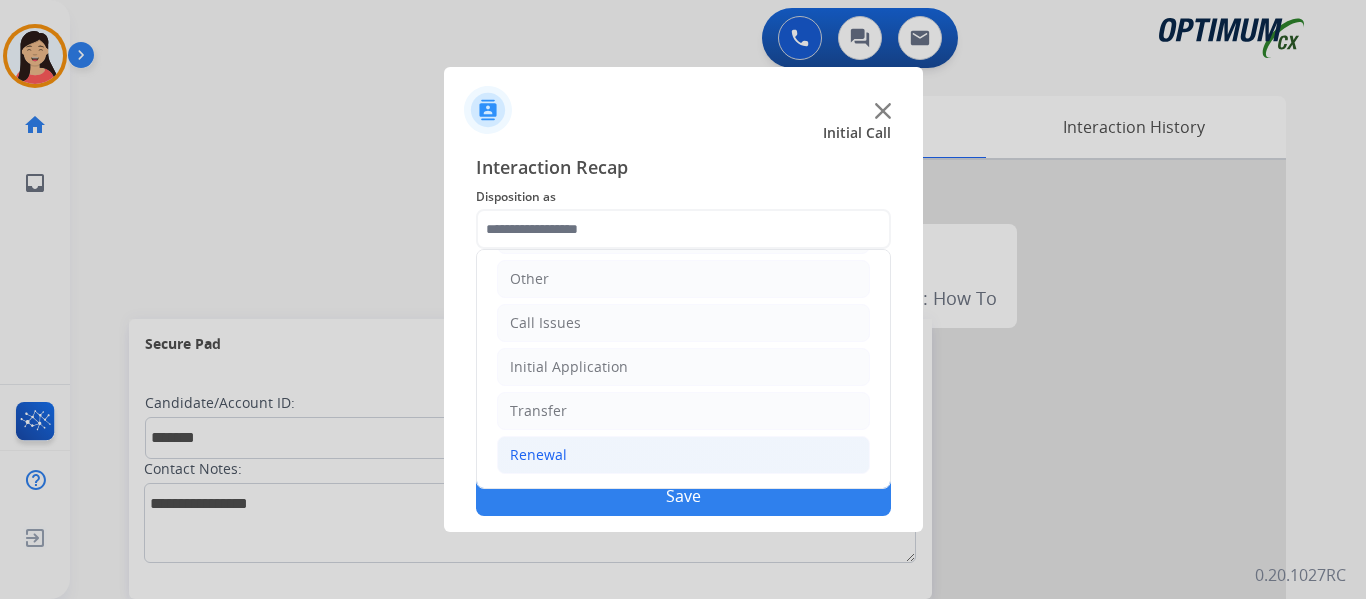 click on "Renewal" 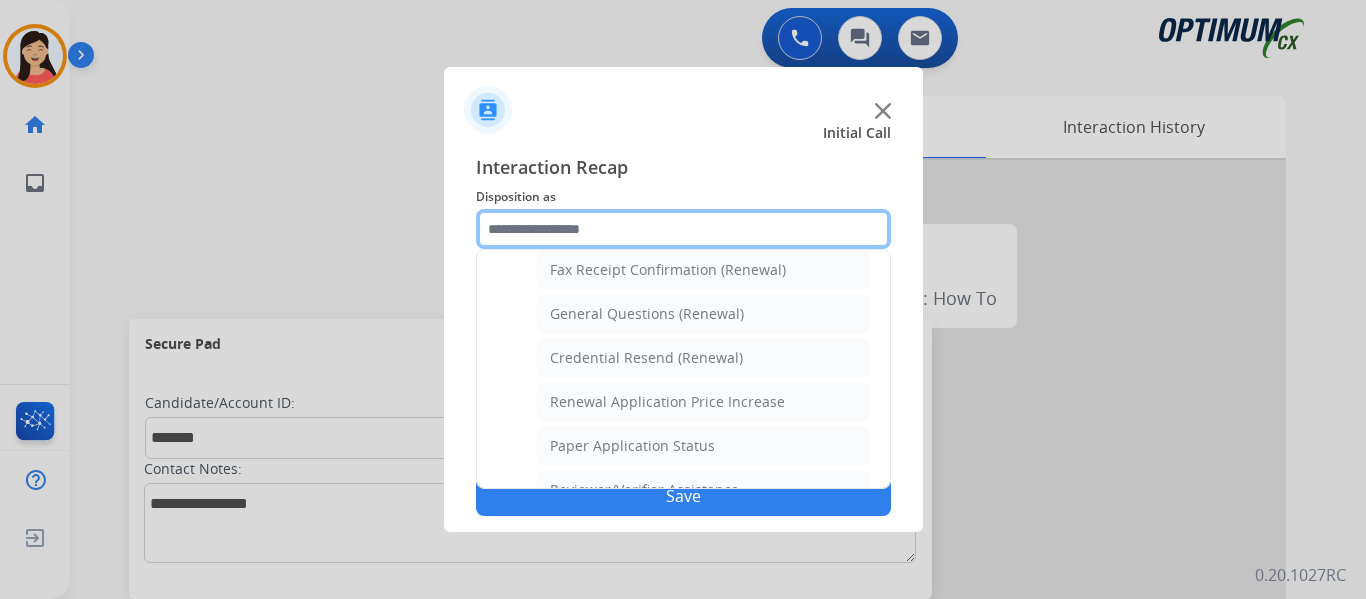 scroll, scrollTop: 572, scrollLeft: 0, axis: vertical 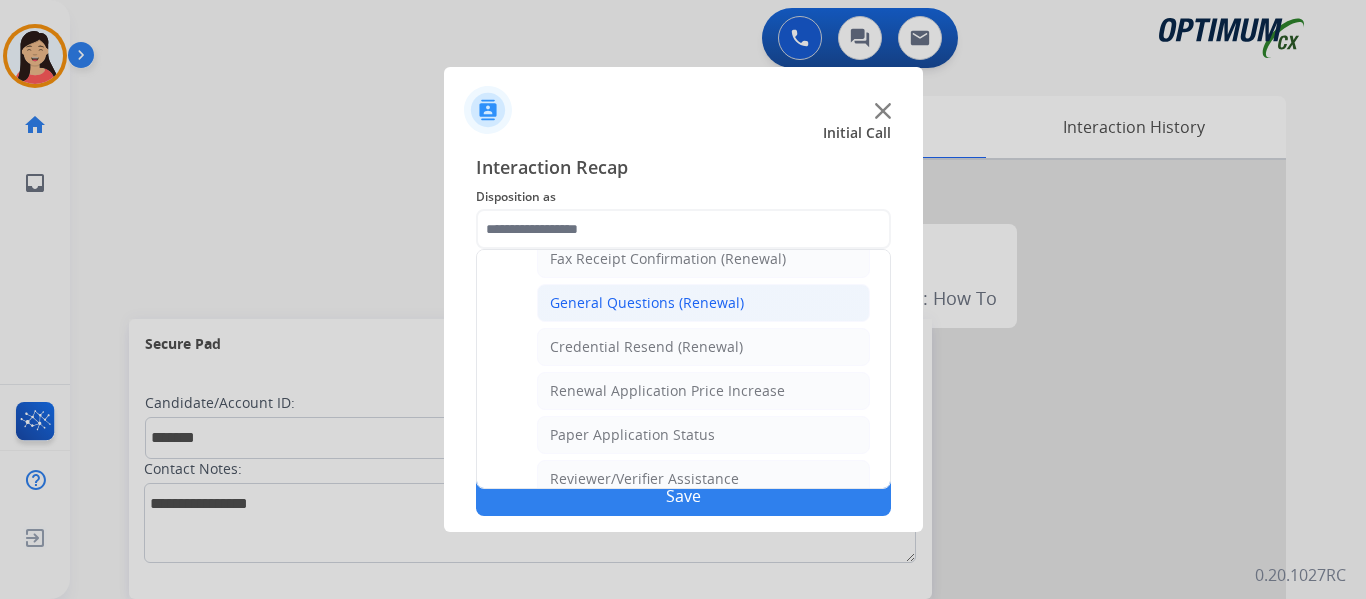 click on "General Questions (Renewal)" 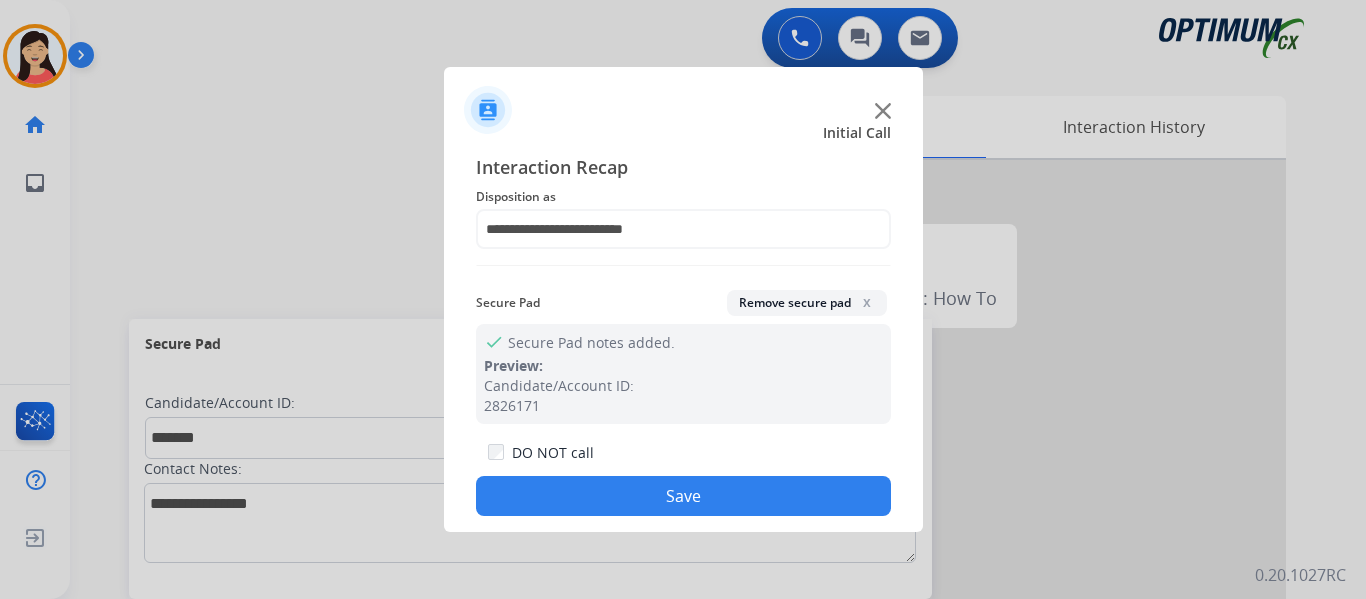 click on "Save" 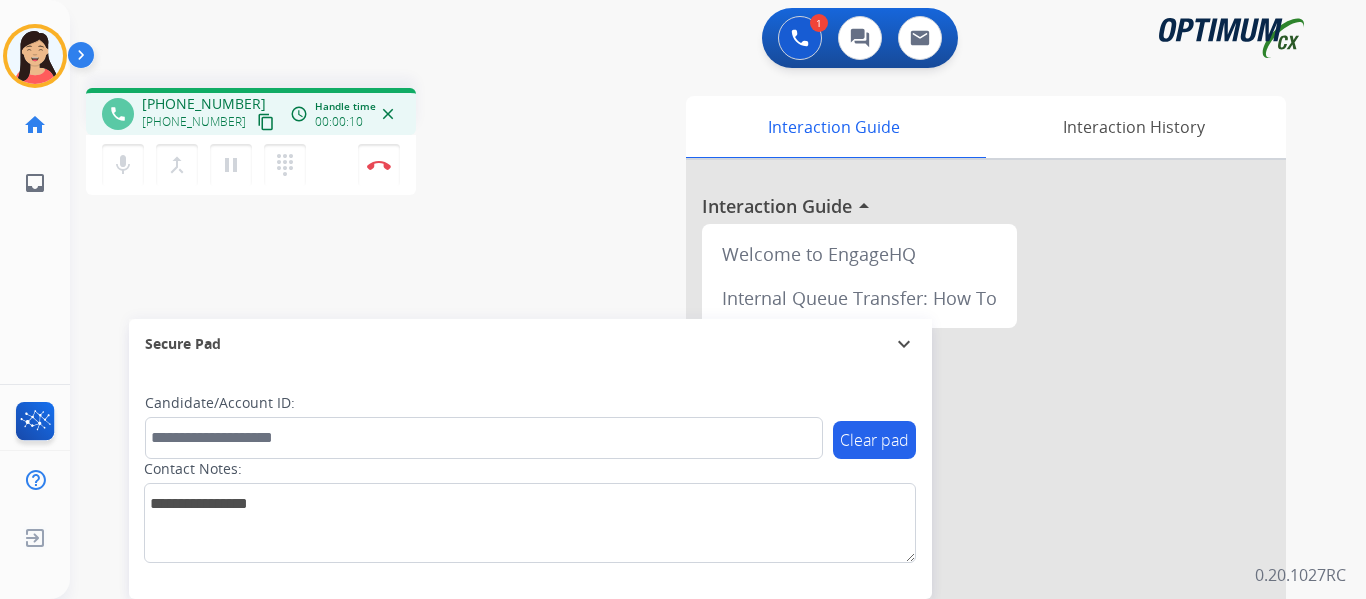 click on "content_copy" at bounding box center [266, 122] 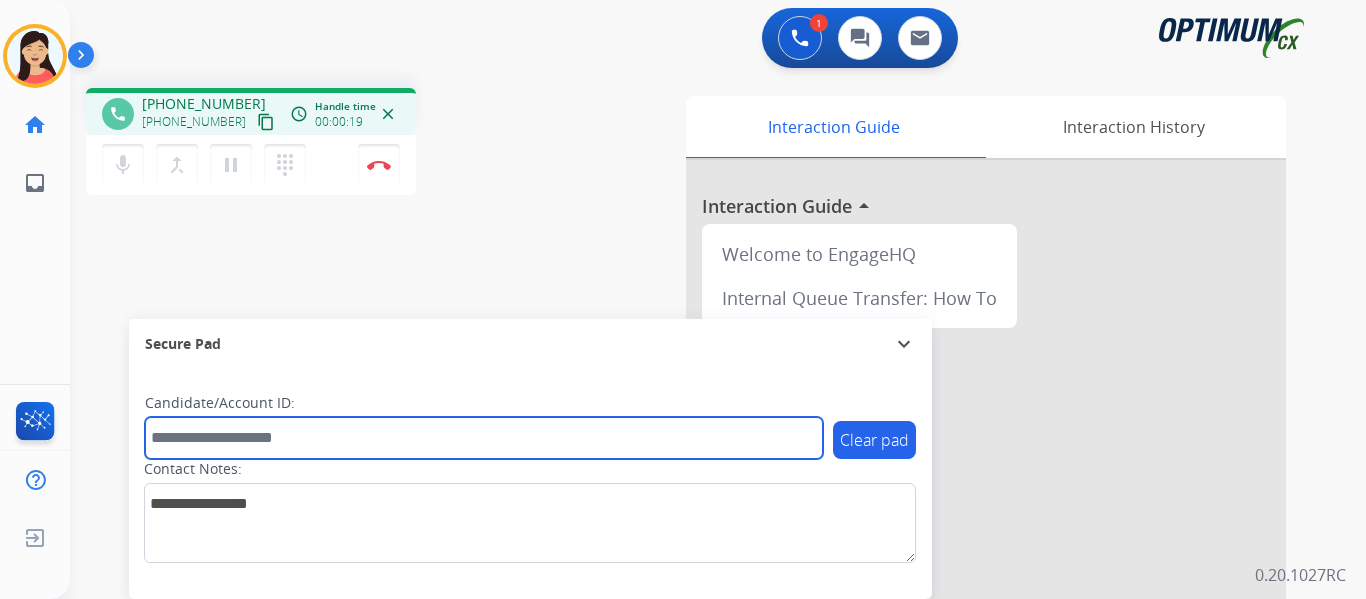 drag, startPoint x: 249, startPoint y: 423, endPoint x: 265, endPoint y: 423, distance: 16 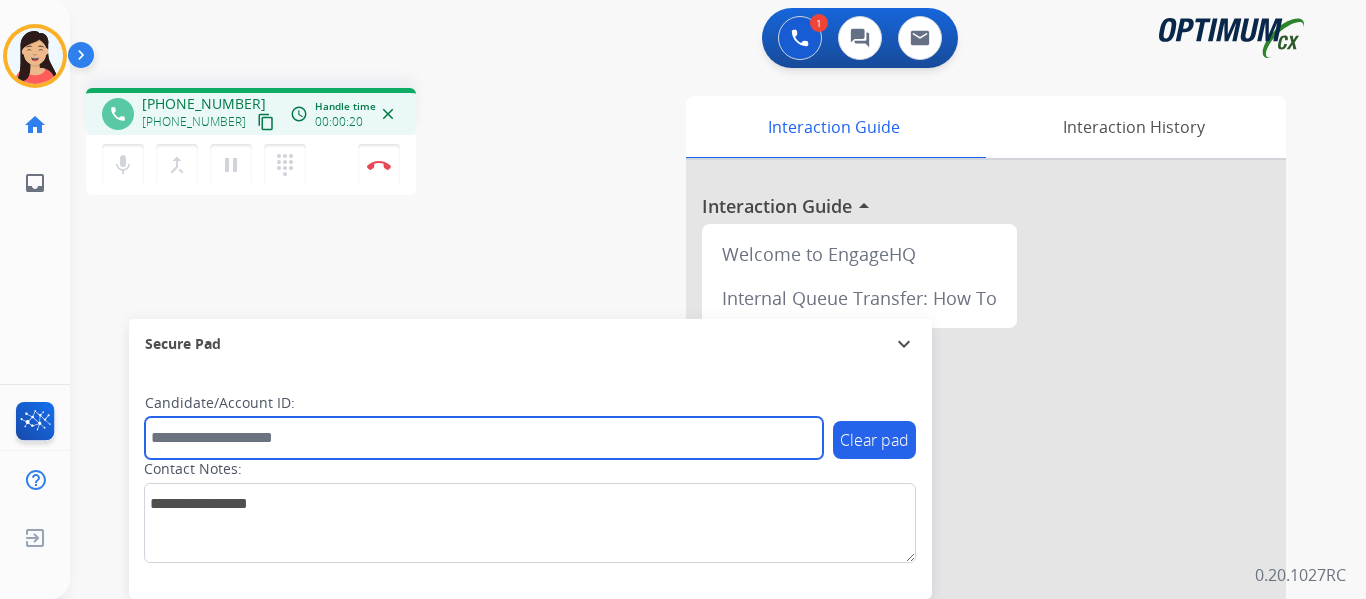 paste on "*******" 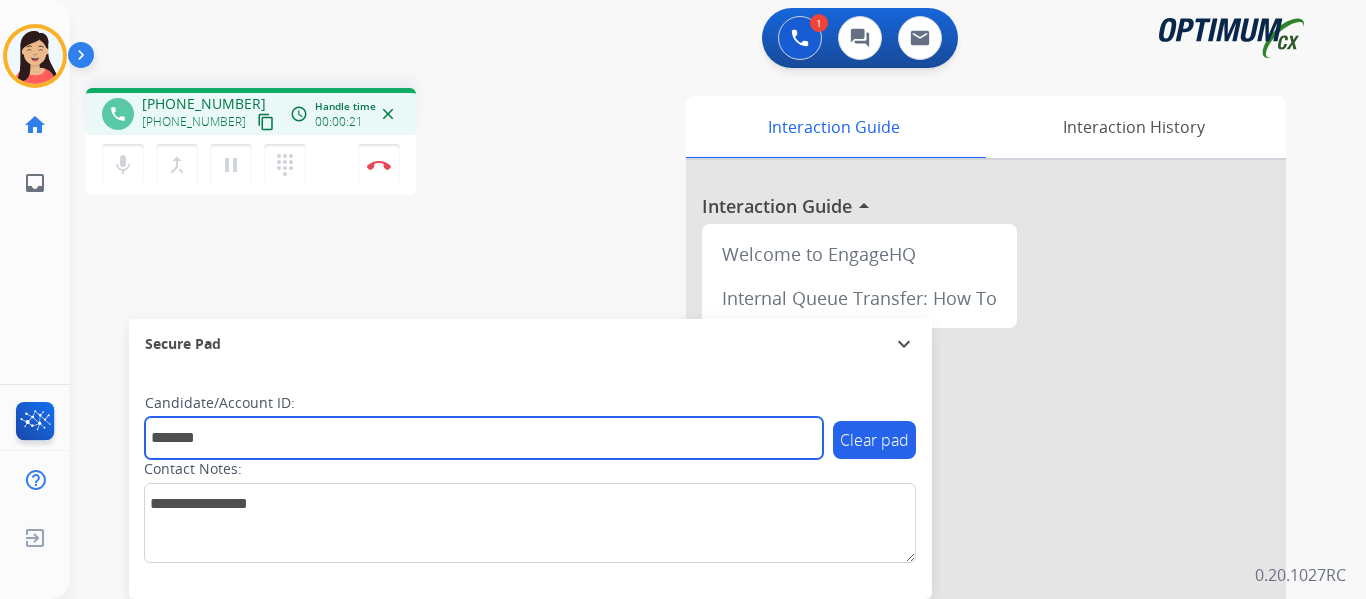 type on "*******" 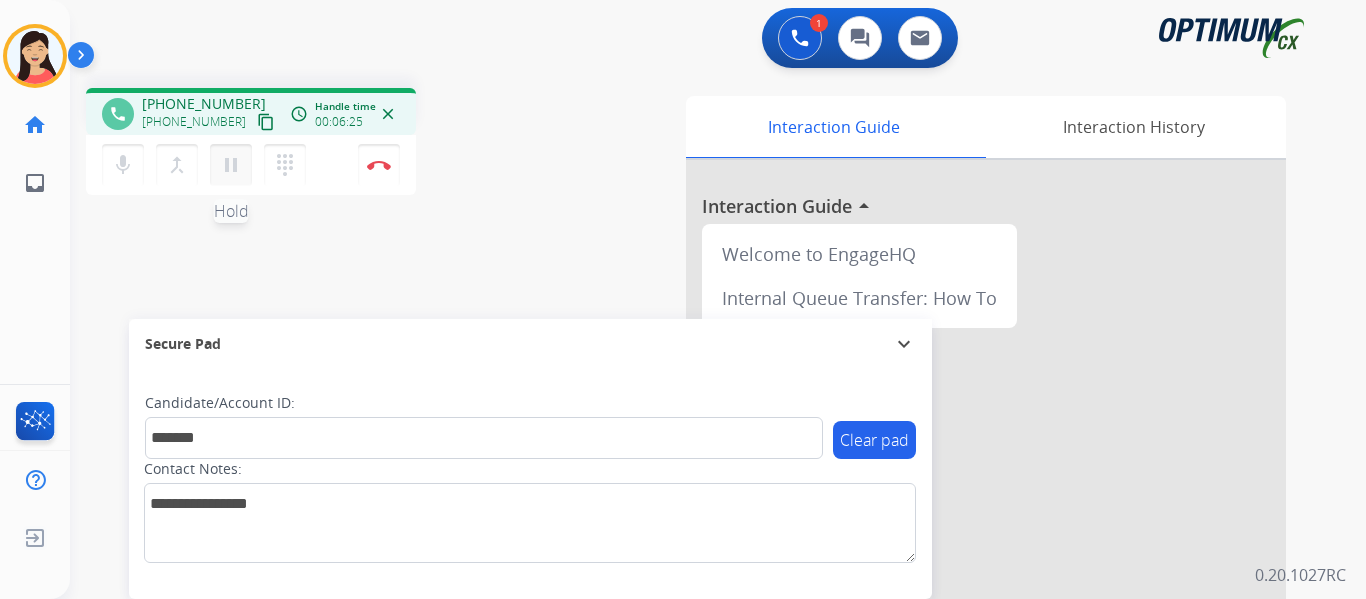 click on "pause" at bounding box center [231, 165] 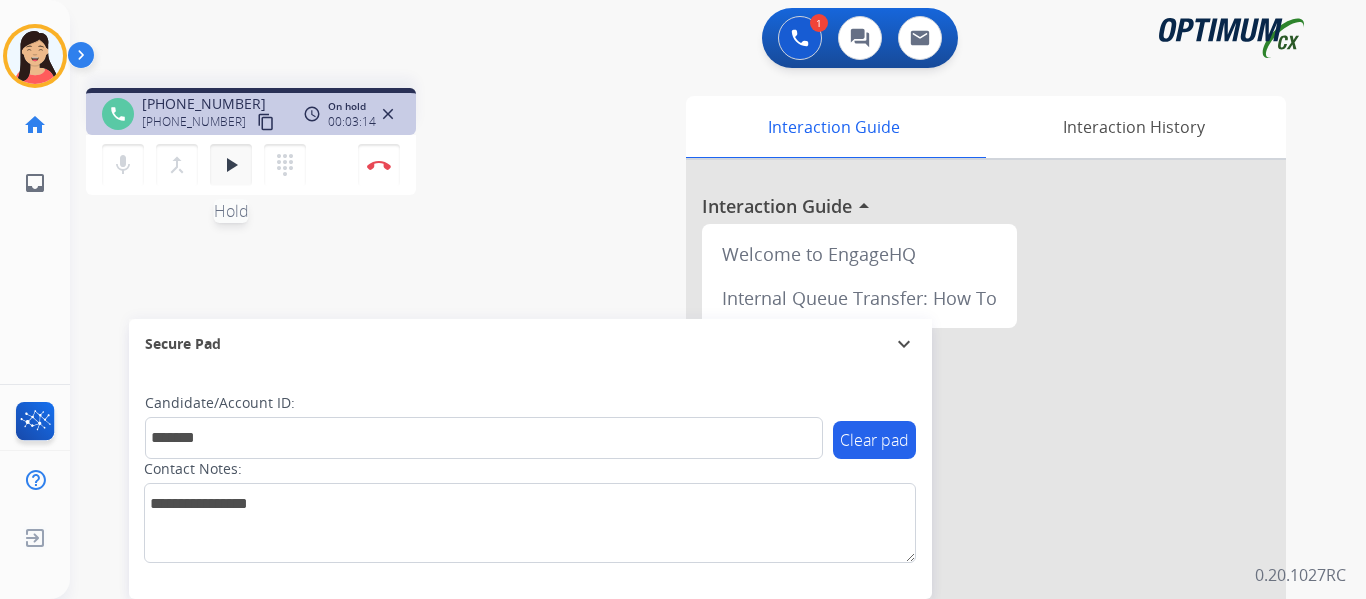 click on "play_arrow" at bounding box center [231, 165] 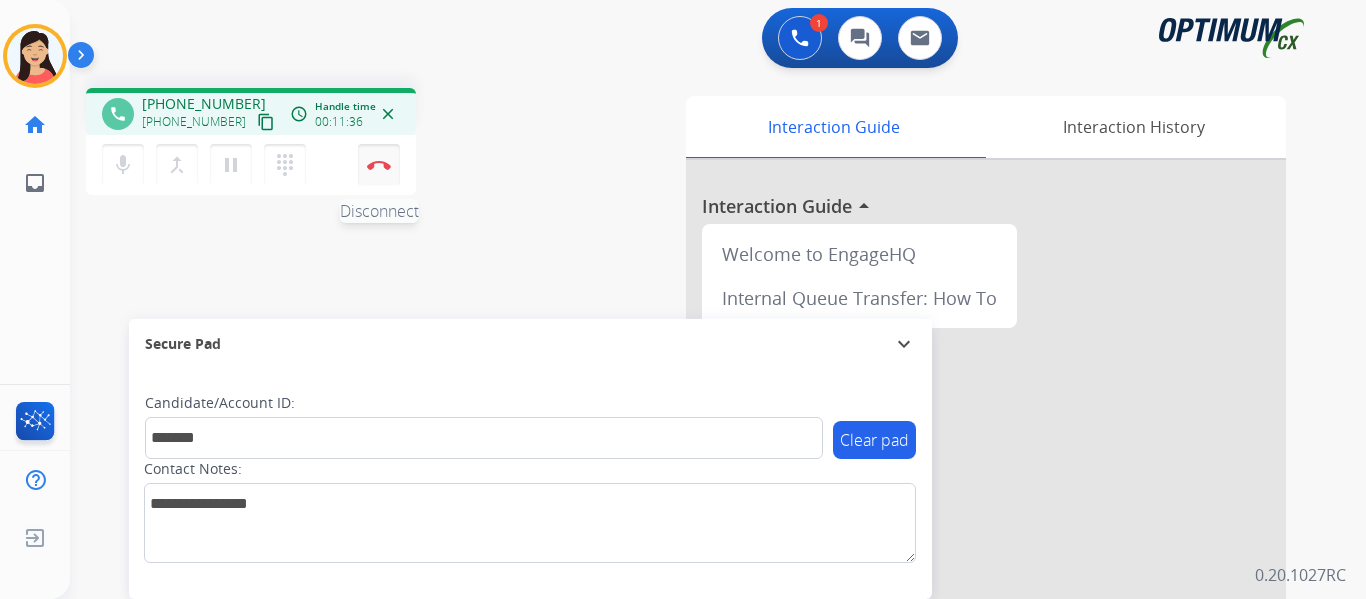 click at bounding box center (379, 165) 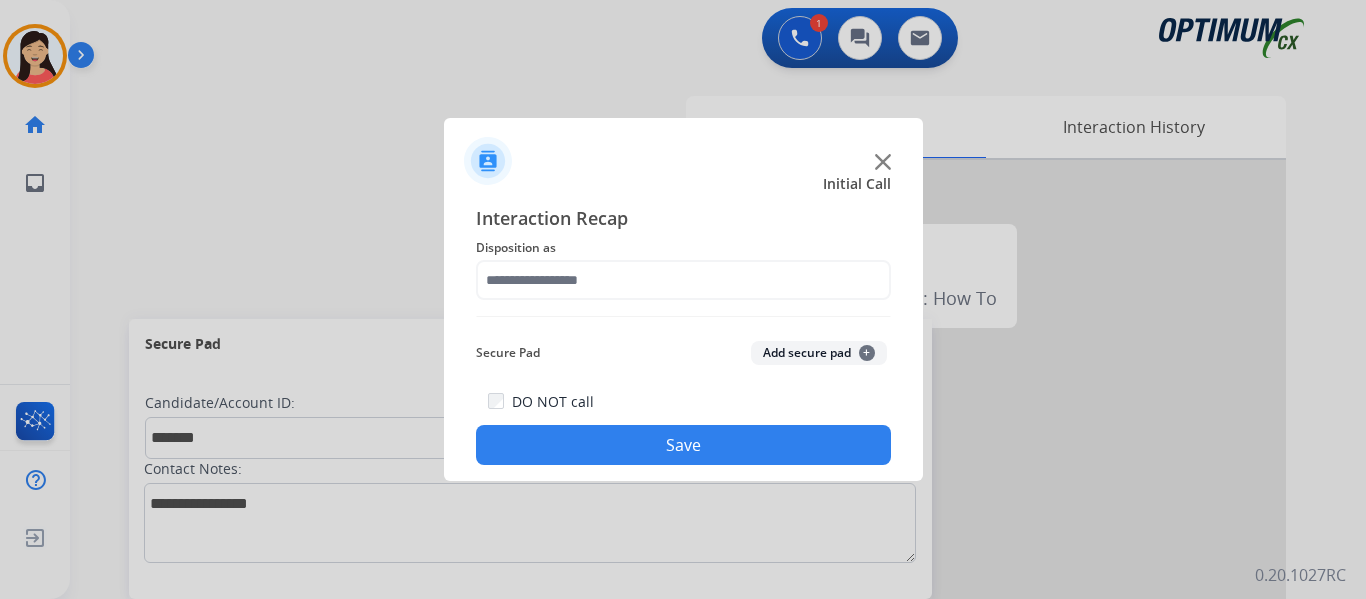 click on "Add secure pad  +" 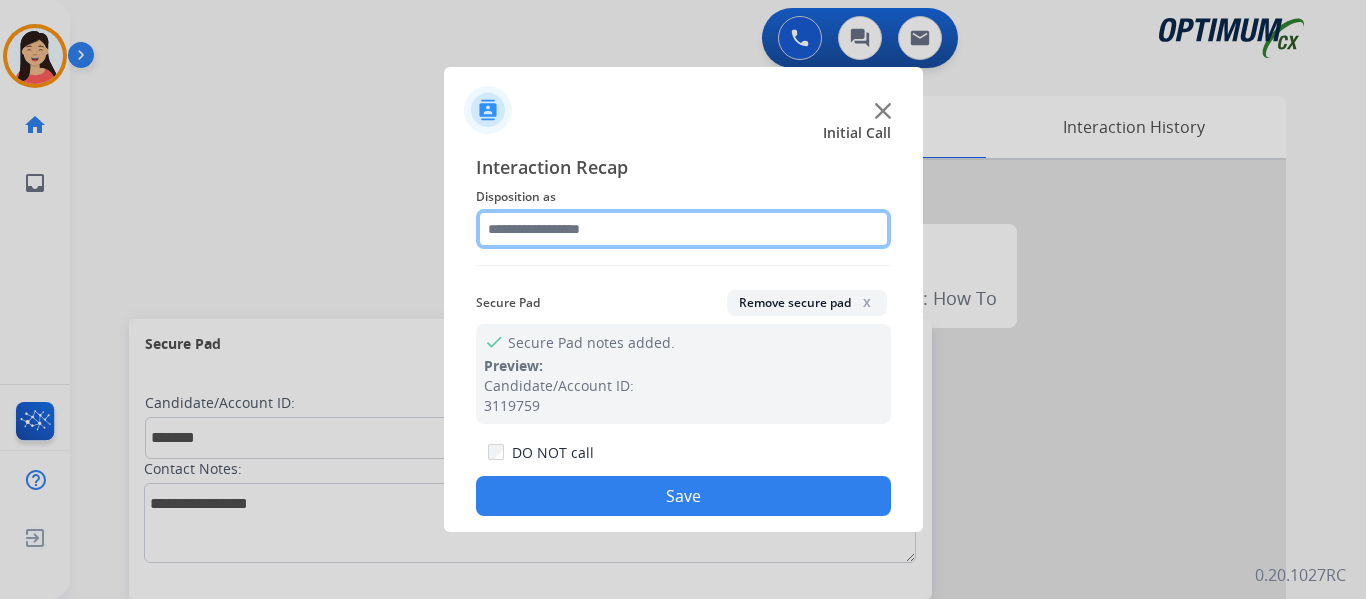 click 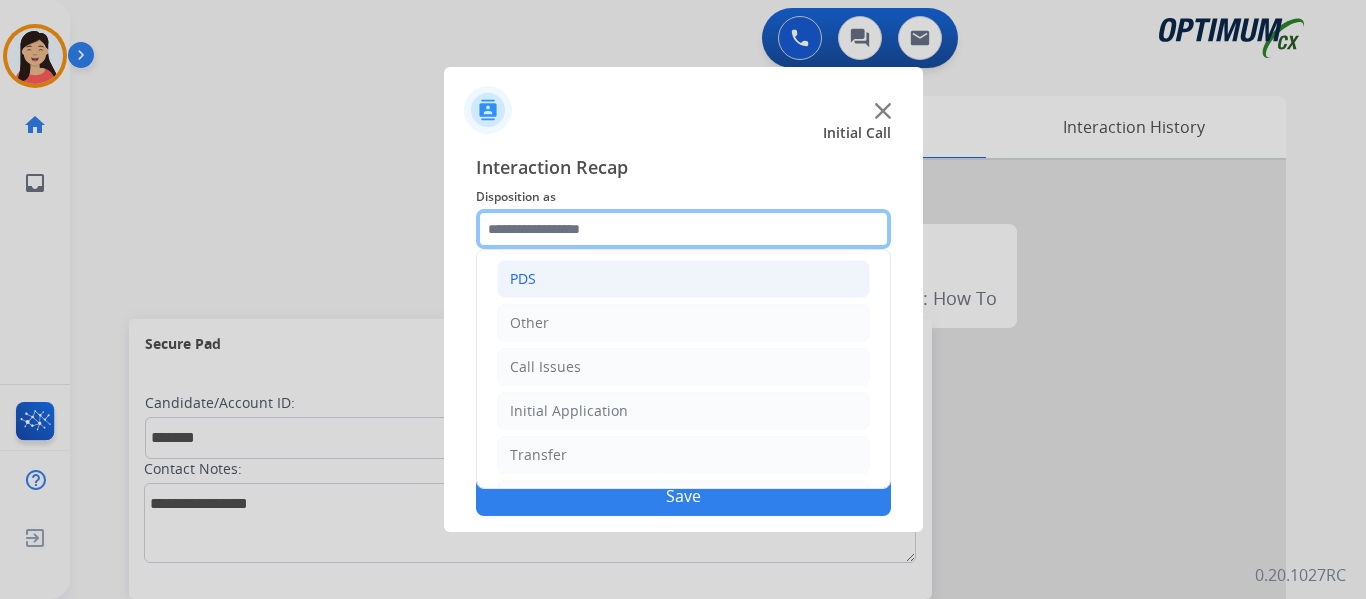 scroll, scrollTop: 136, scrollLeft: 0, axis: vertical 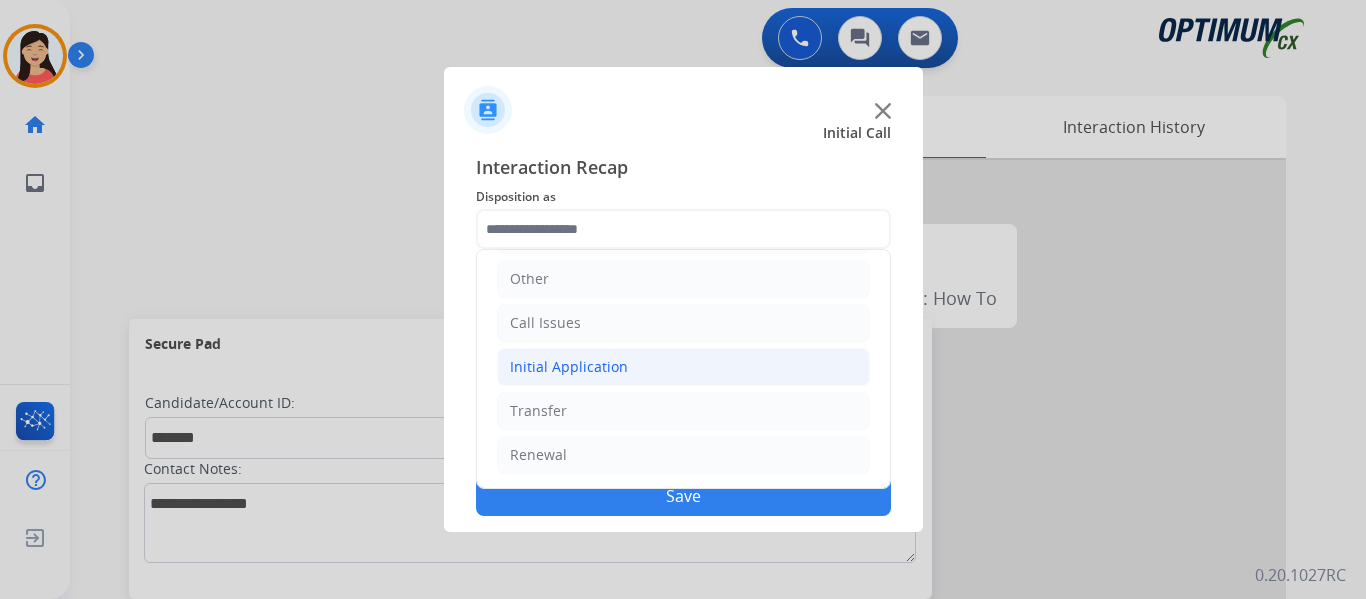 click on "Initial Application" 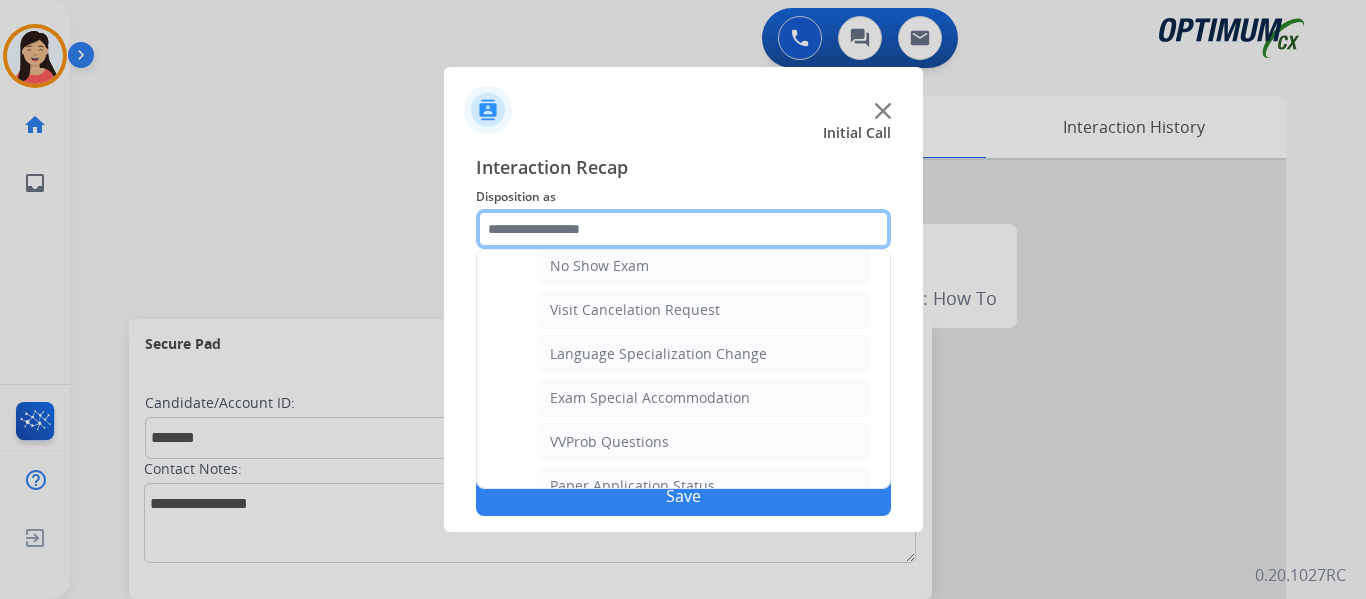 scroll, scrollTop: 1036, scrollLeft: 0, axis: vertical 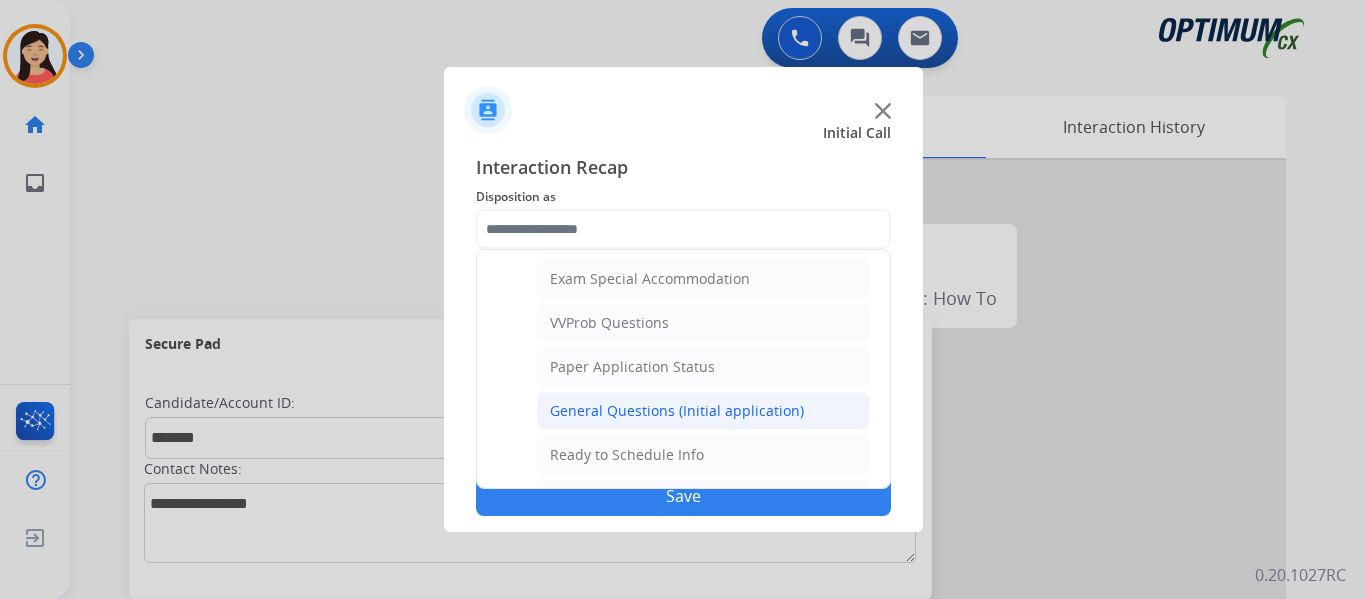 click on "General Questions (Initial application)" 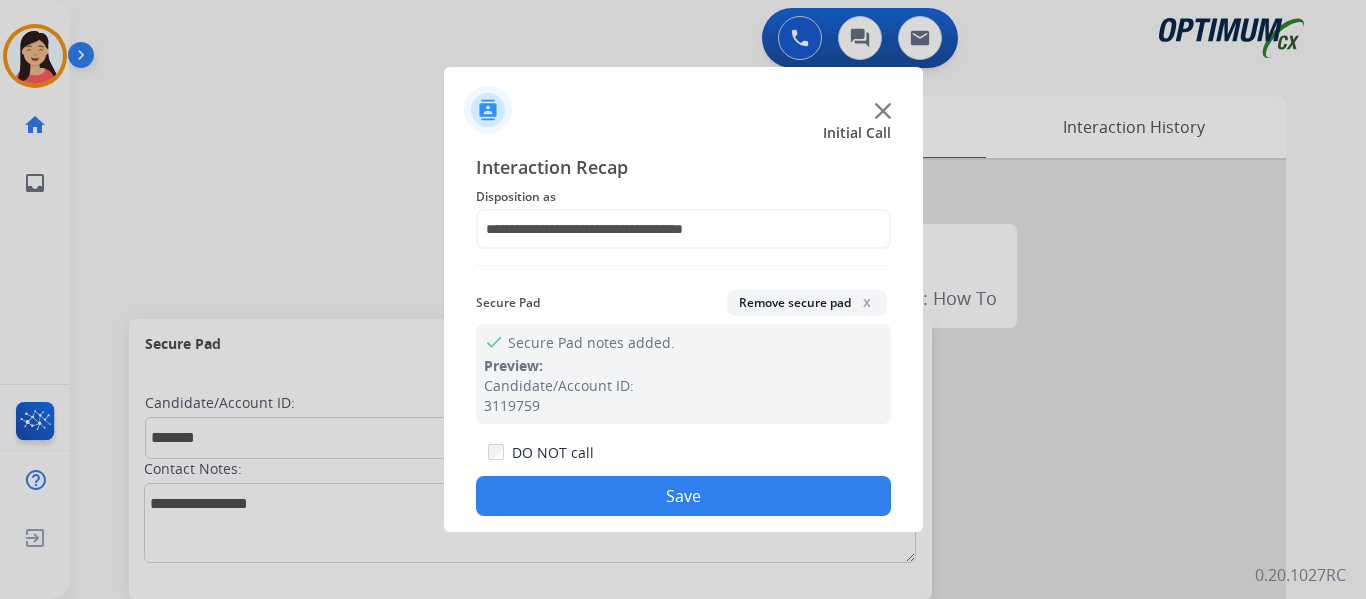 click on "Save" 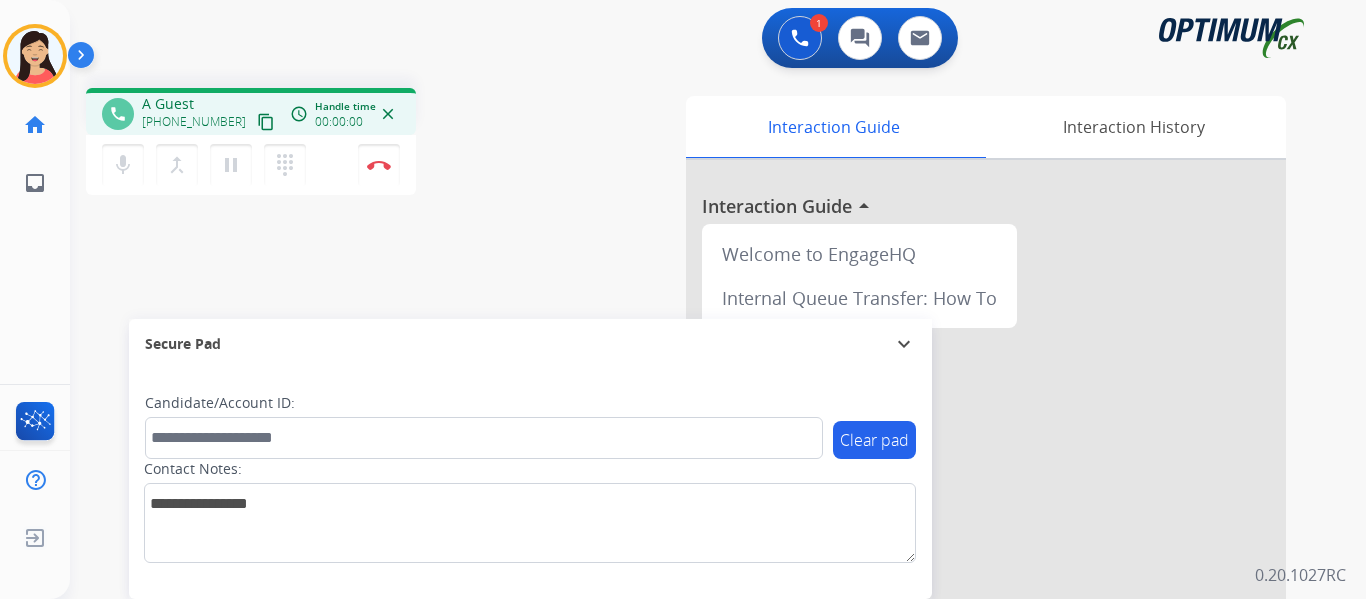 click on "content_copy" at bounding box center [266, 122] 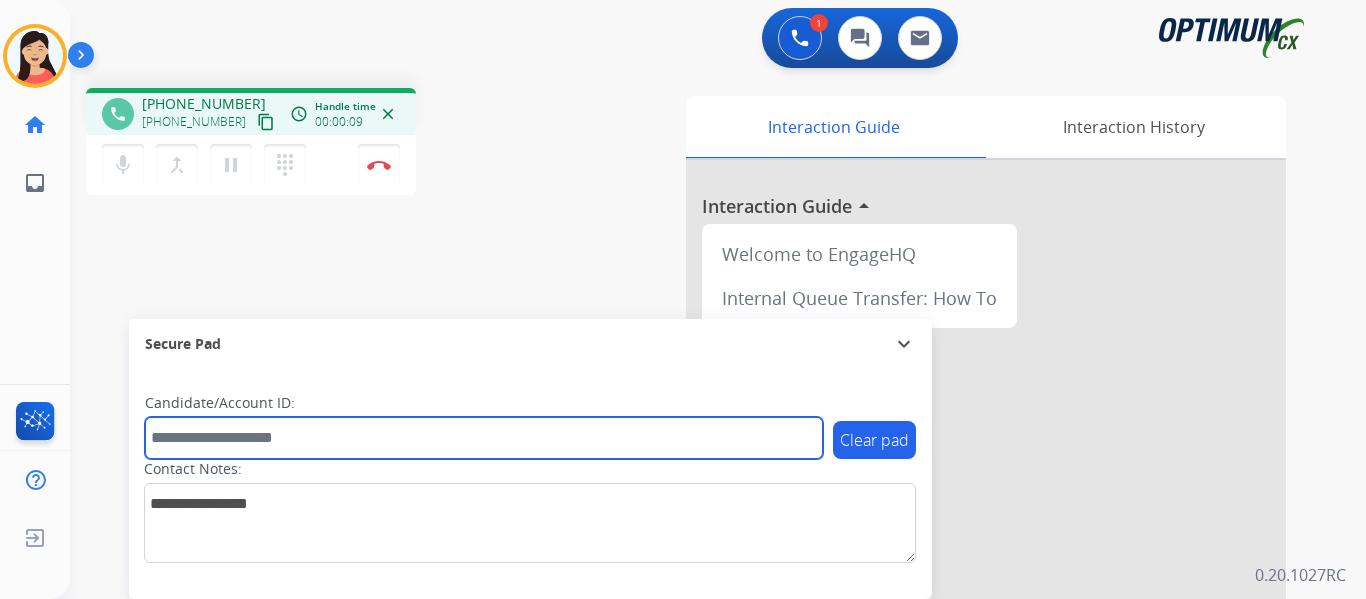 click at bounding box center (484, 438) 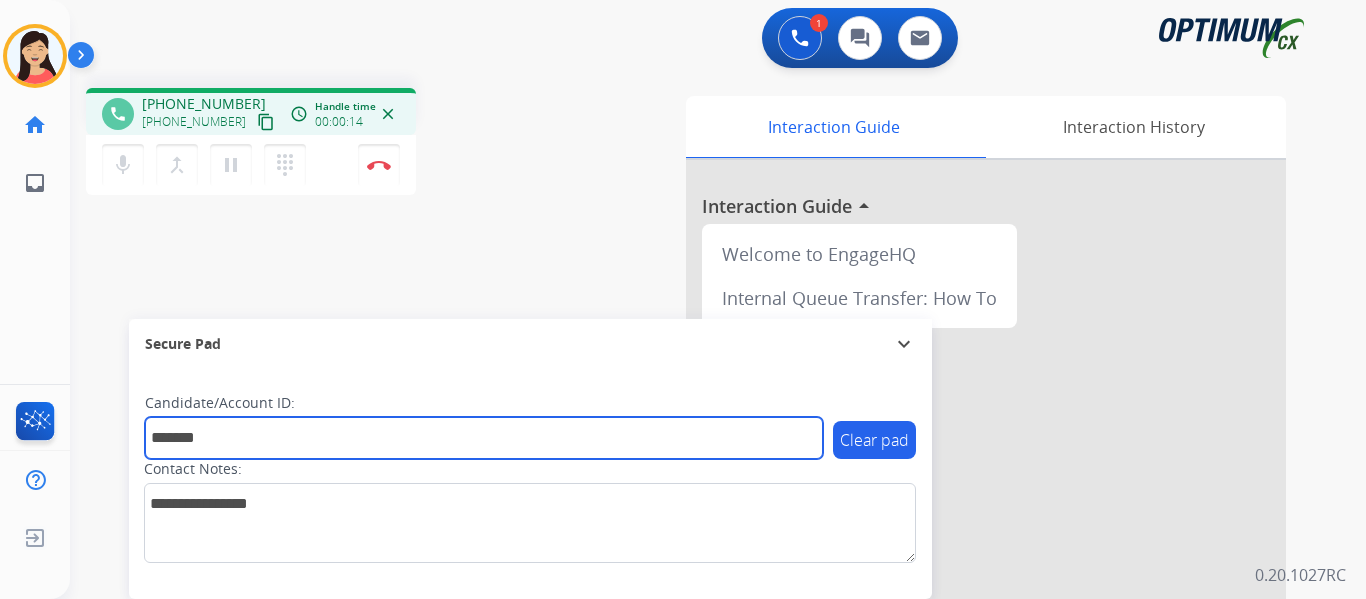 type on "*******" 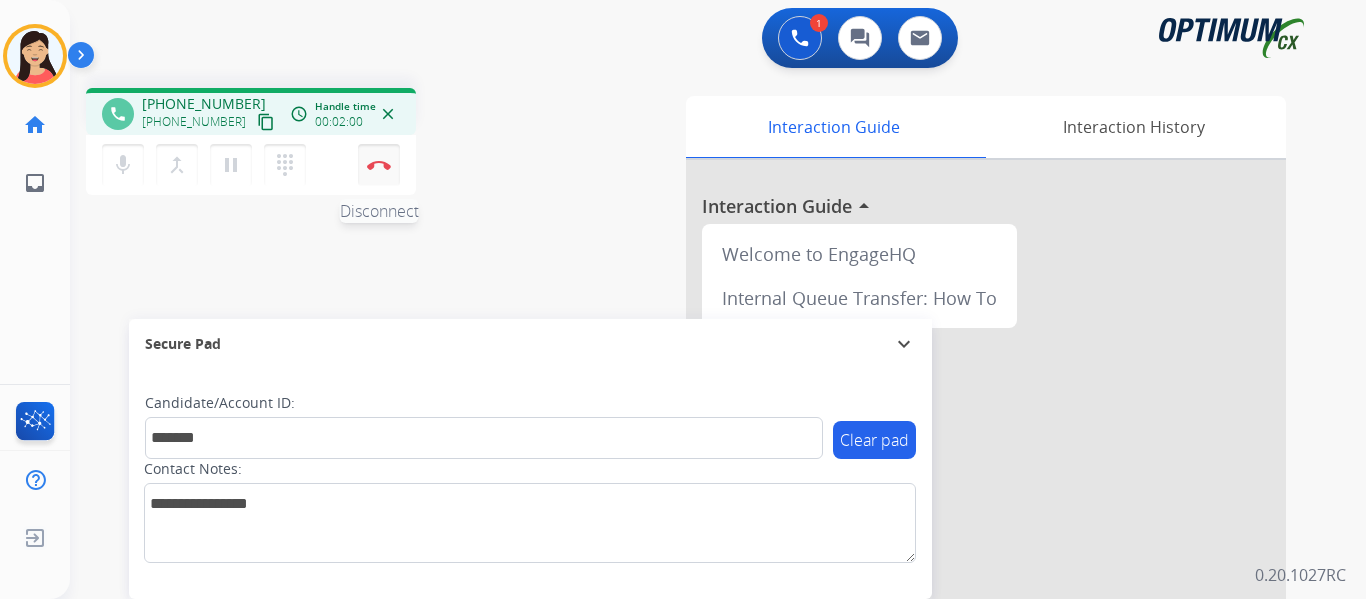 click on "Disconnect" at bounding box center [379, 165] 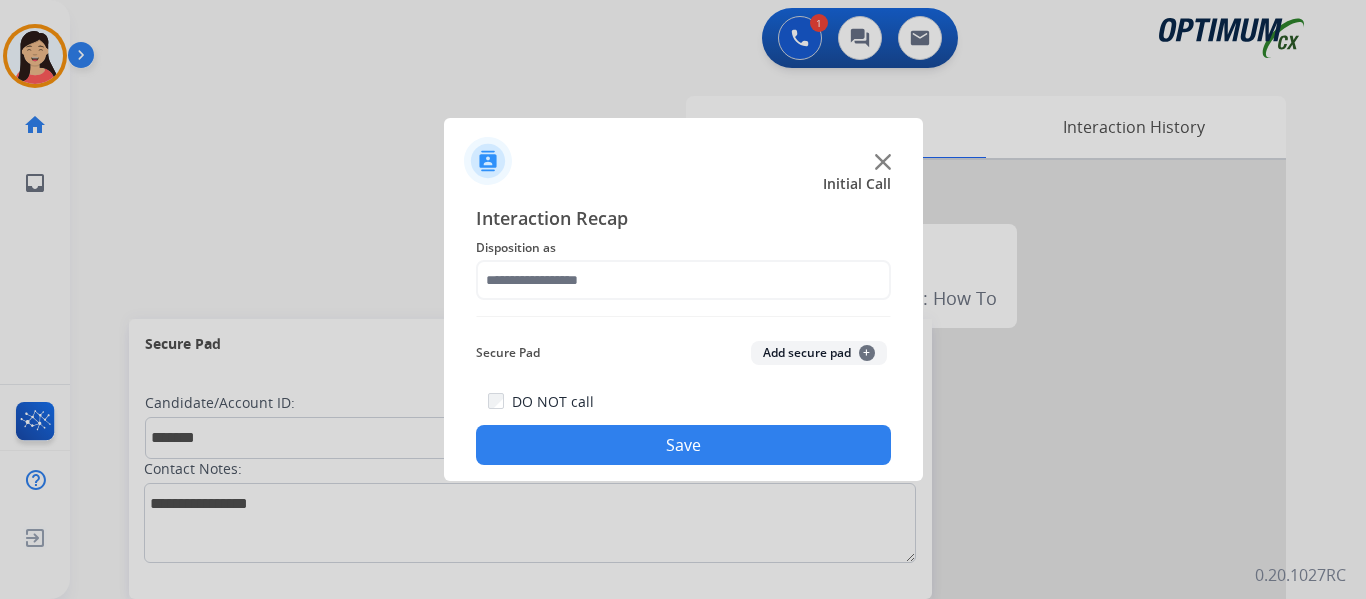 click on "Add secure pad  +" 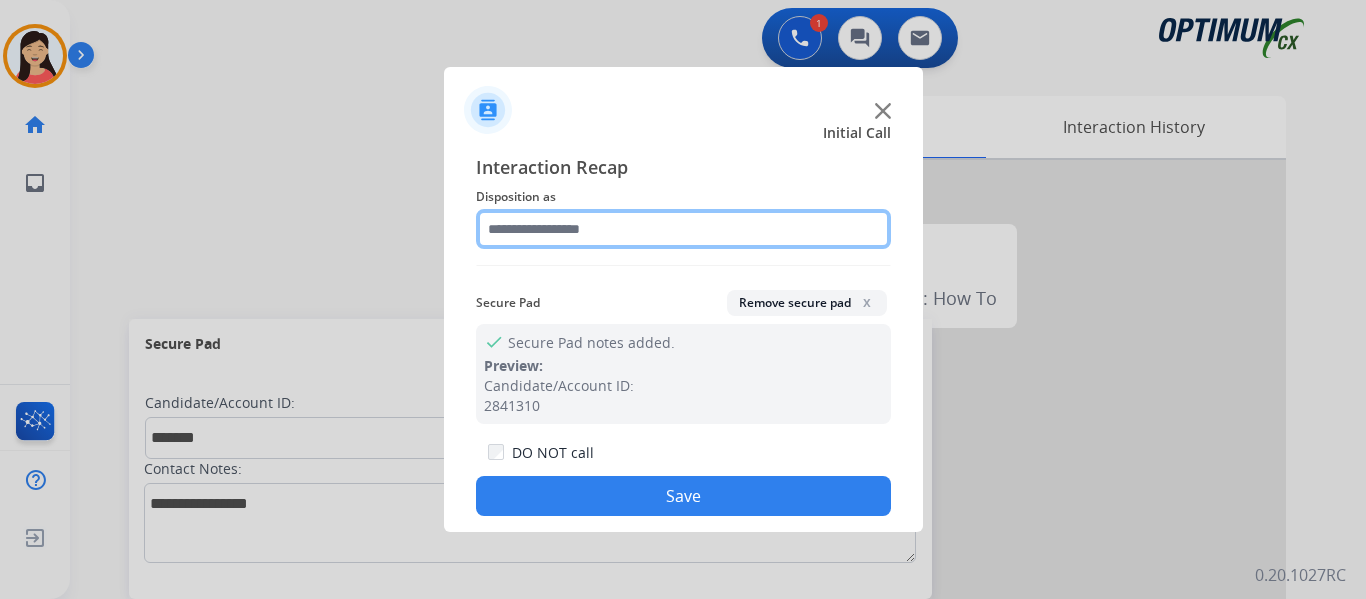 click 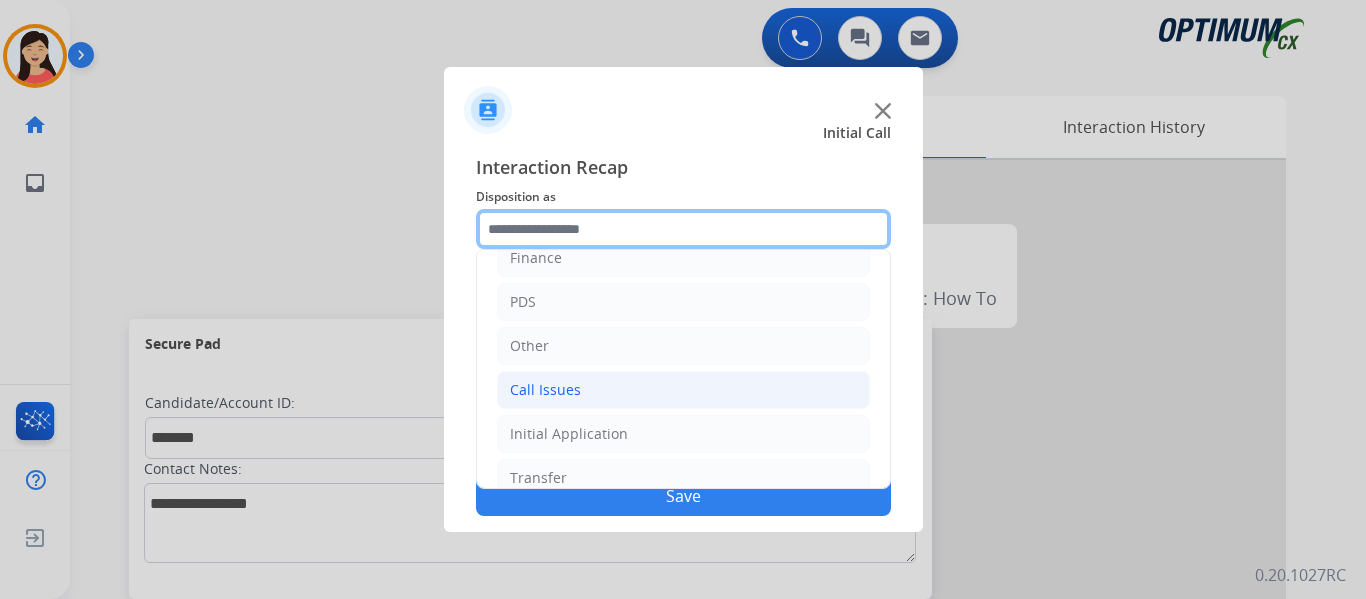 scroll, scrollTop: 136, scrollLeft: 0, axis: vertical 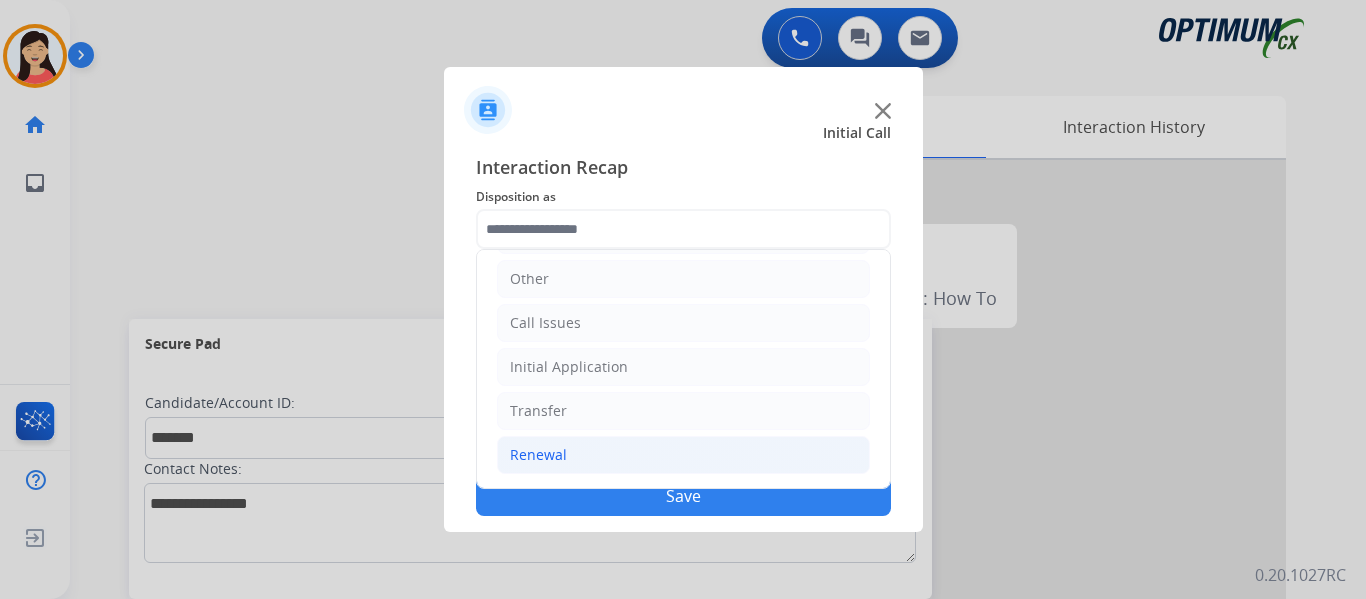 click on "Renewal" 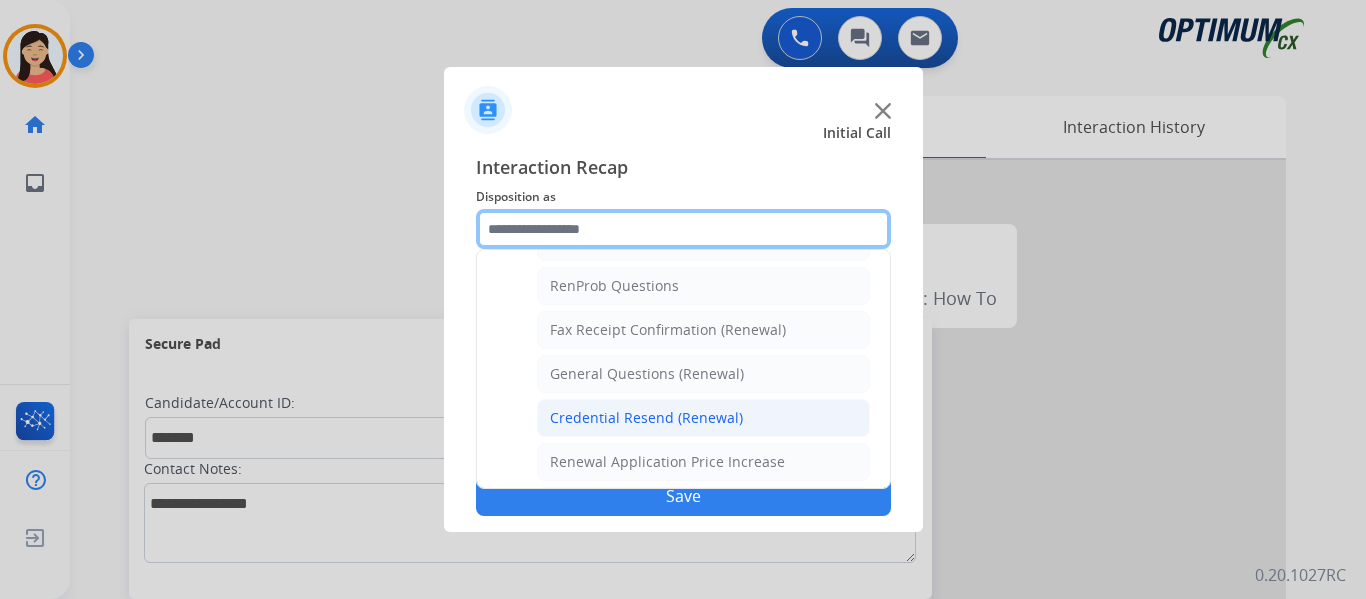 scroll, scrollTop: 536, scrollLeft: 0, axis: vertical 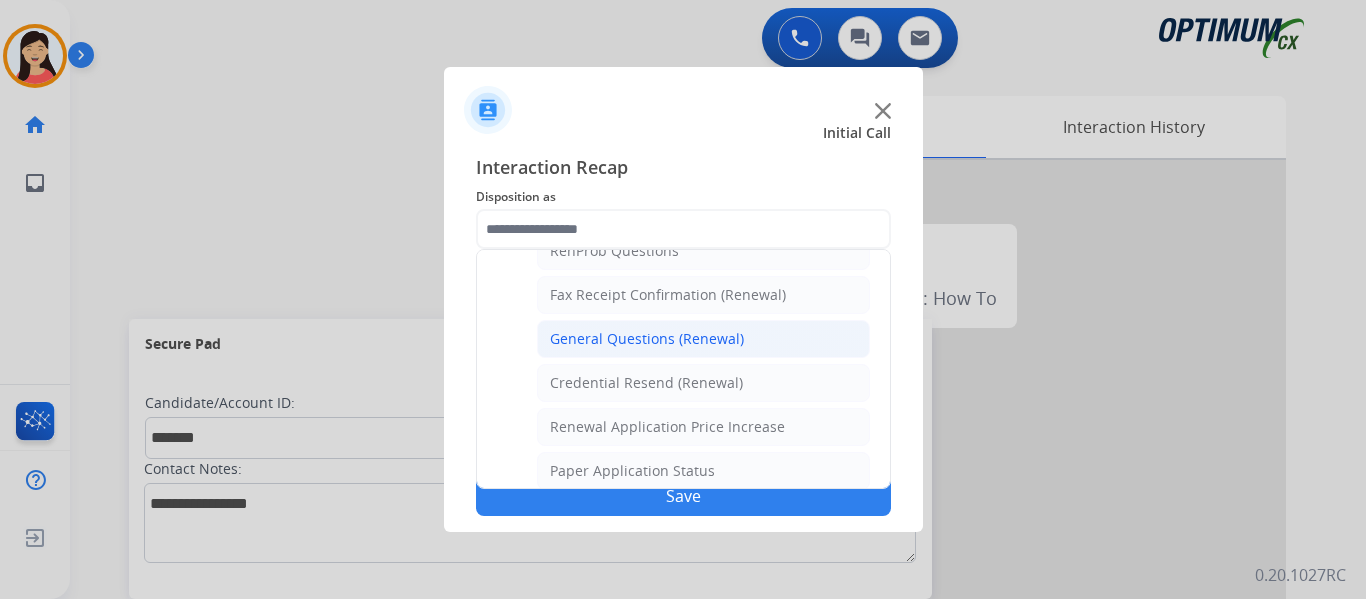 click on "General Questions (Renewal)" 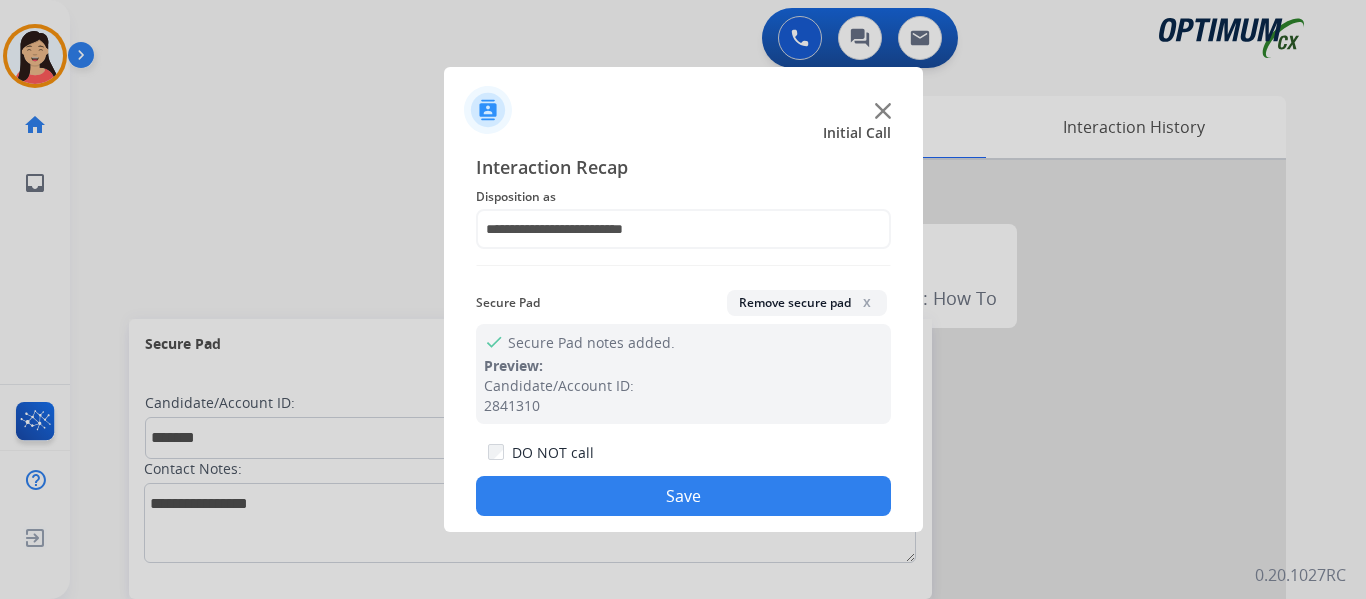 click on "Save" 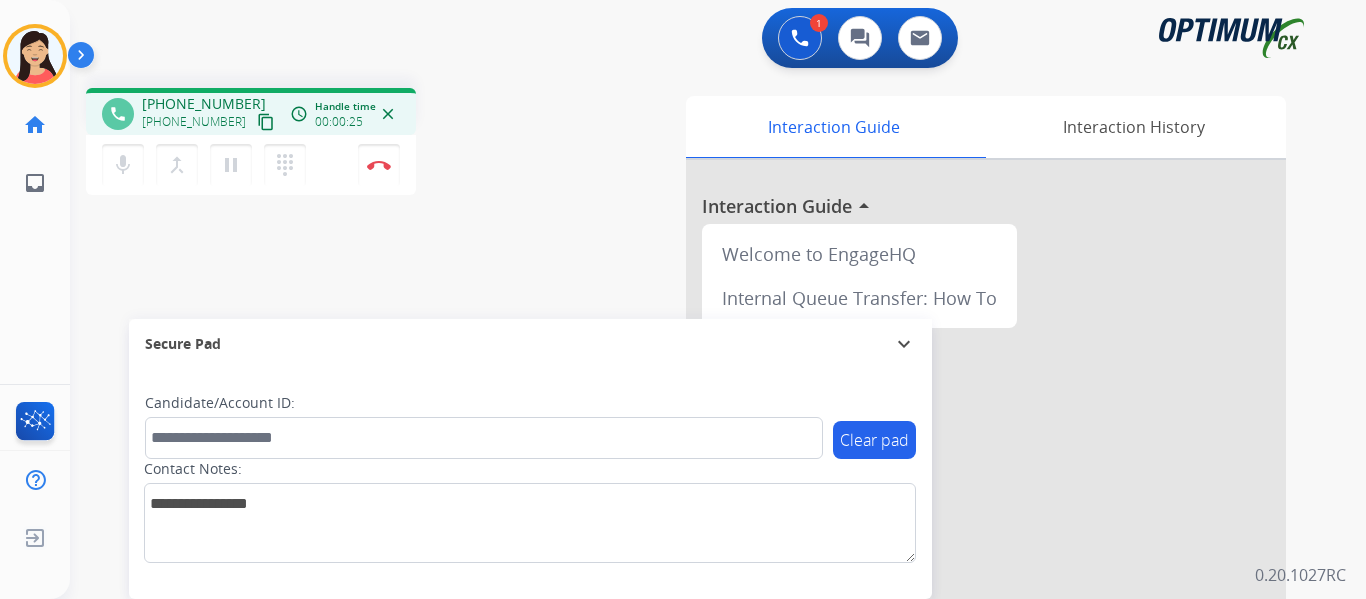 click on "content_copy" at bounding box center [266, 122] 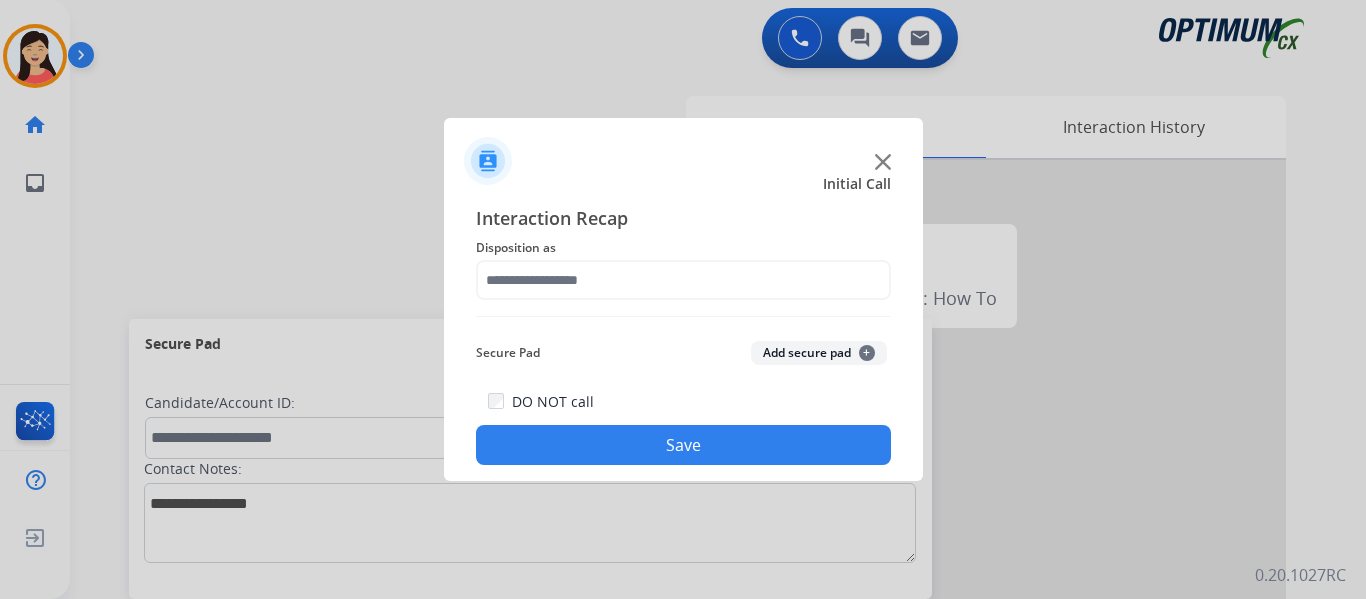 click on "Add secure pad  +" 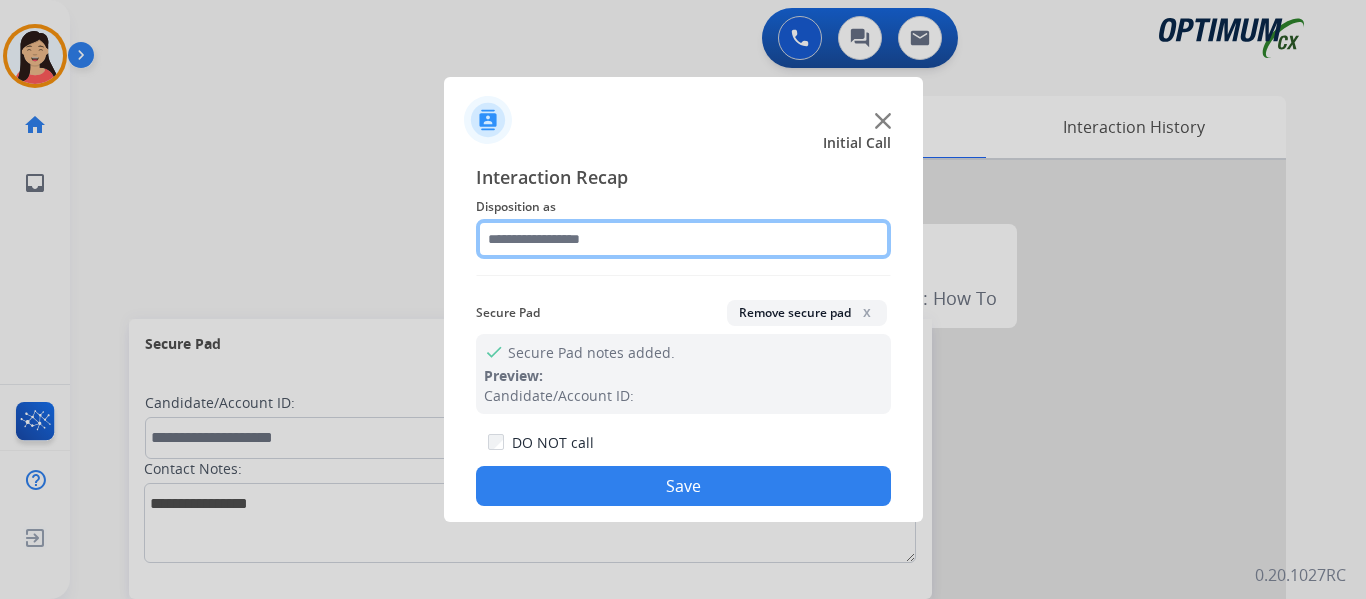 click 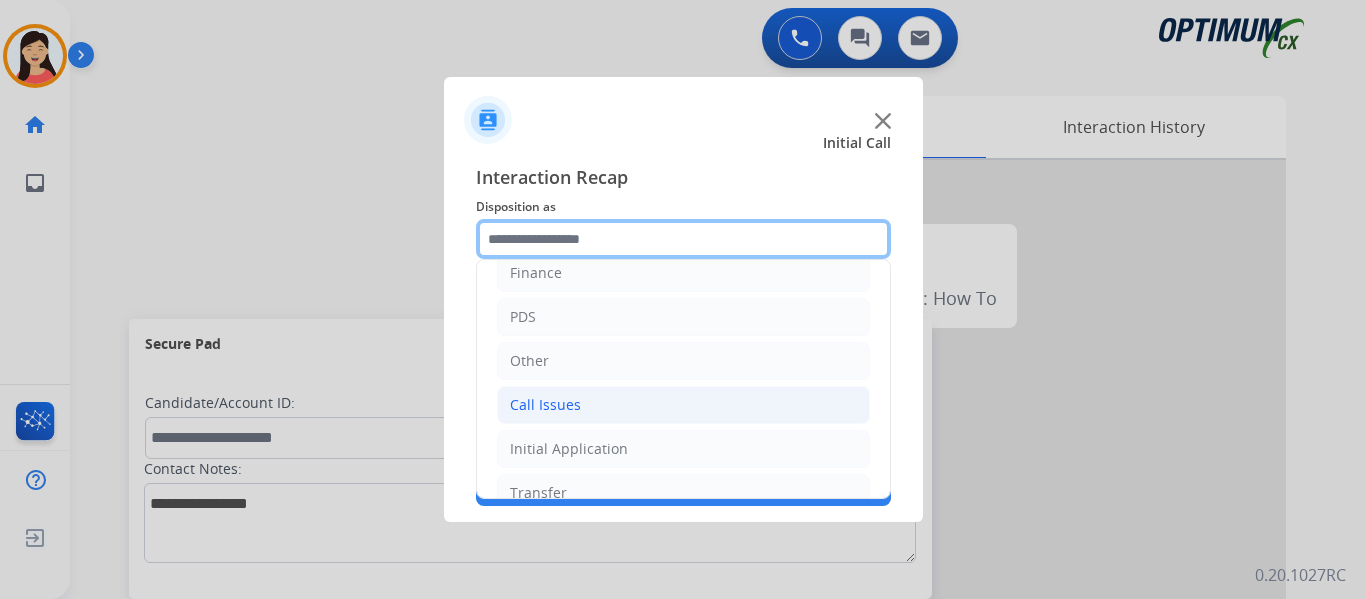 scroll, scrollTop: 136, scrollLeft: 0, axis: vertical 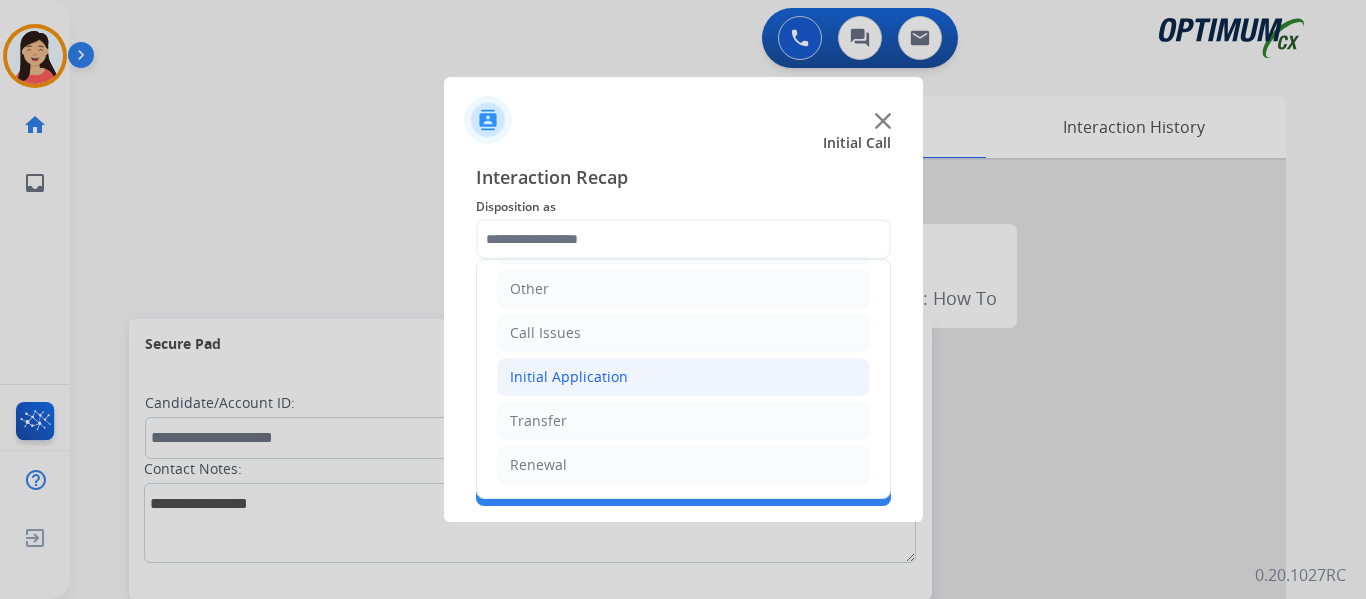 click on "Initial Application" 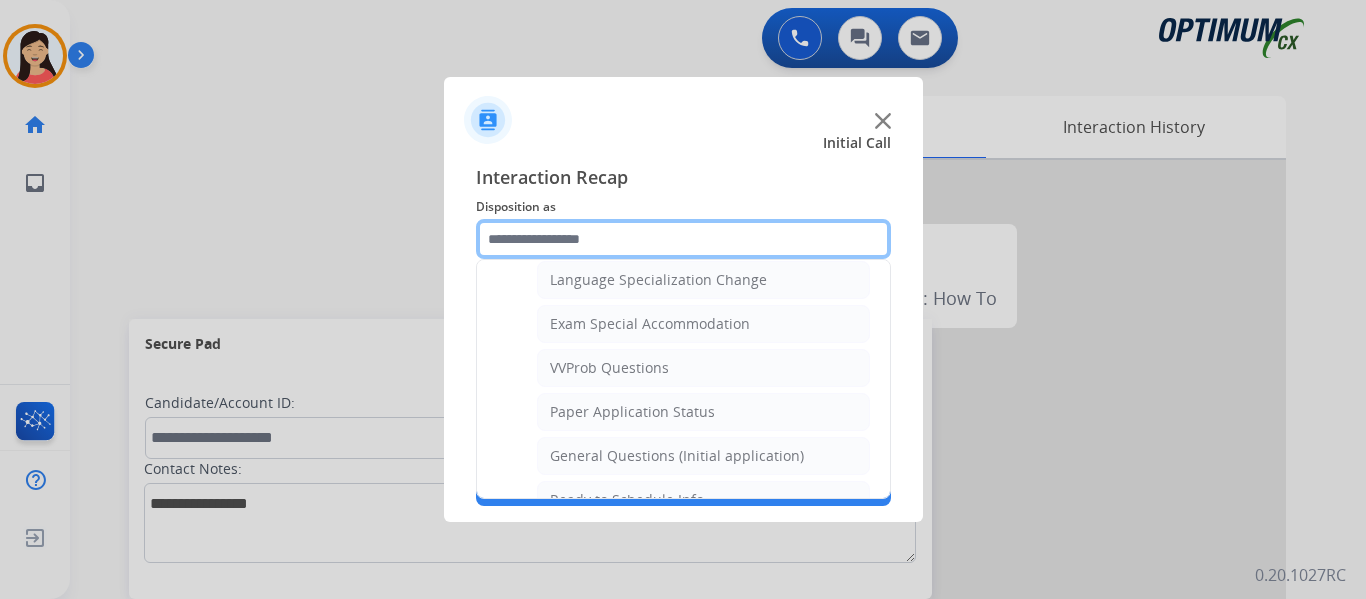 scroll, scrollTop: 1036, scrollLeft: 0, axis: vertical 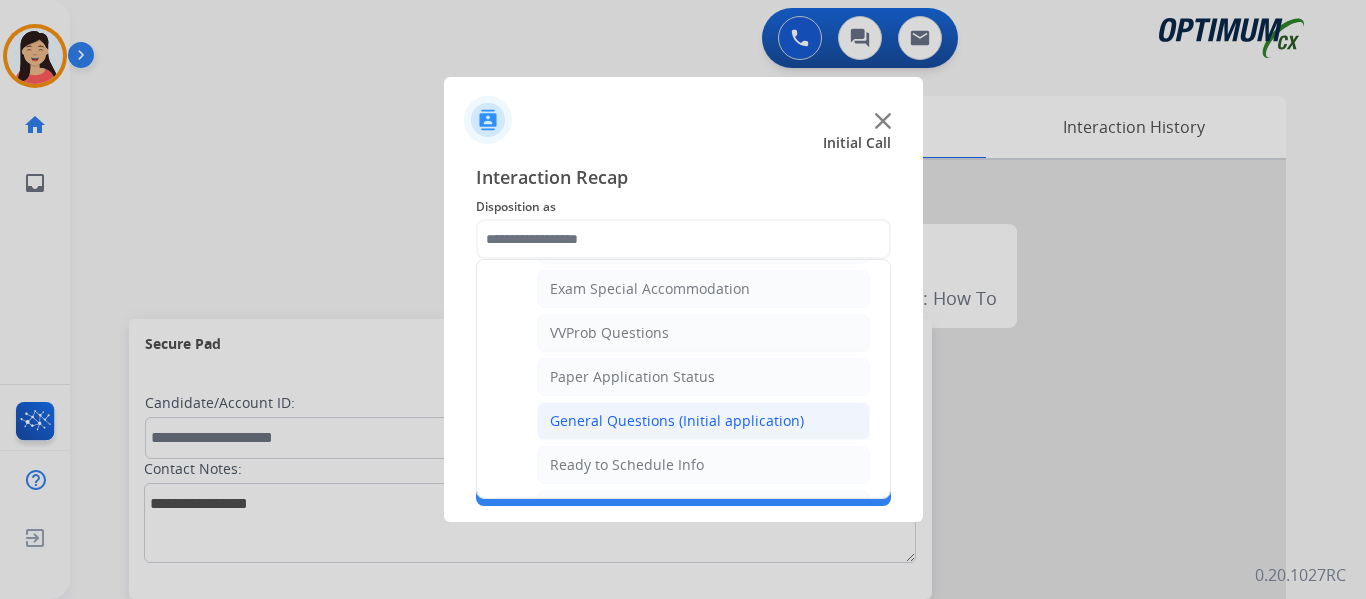 click on "General Questions (Initial application)" 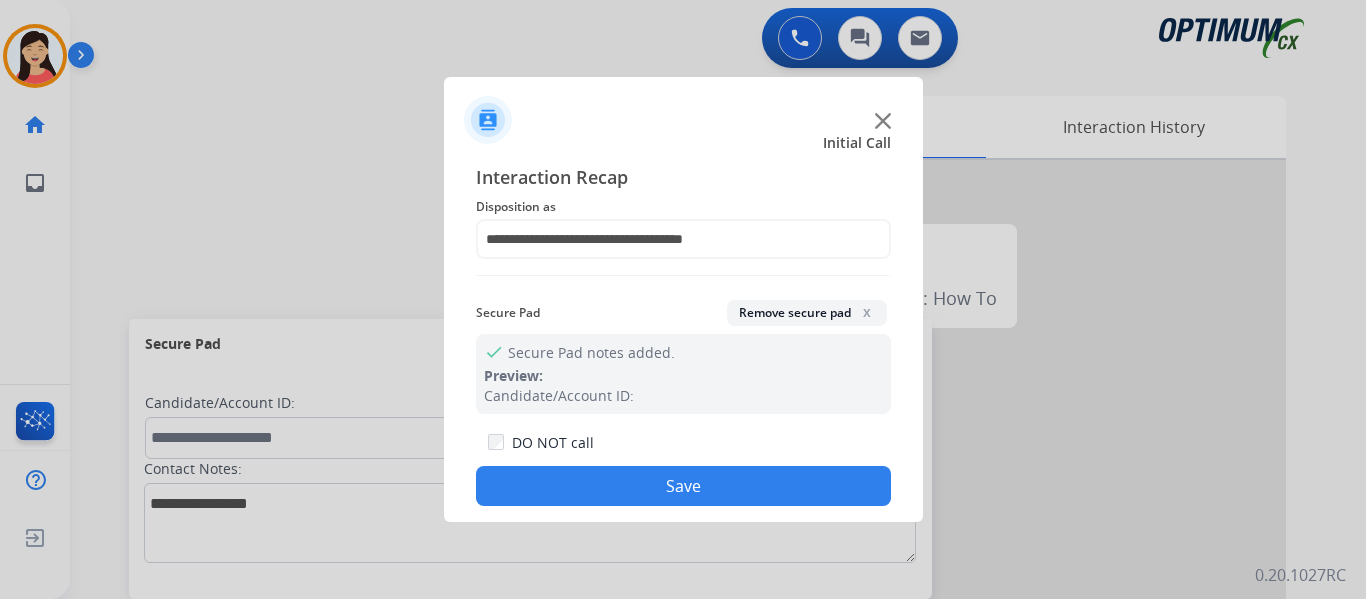 click on "Save" 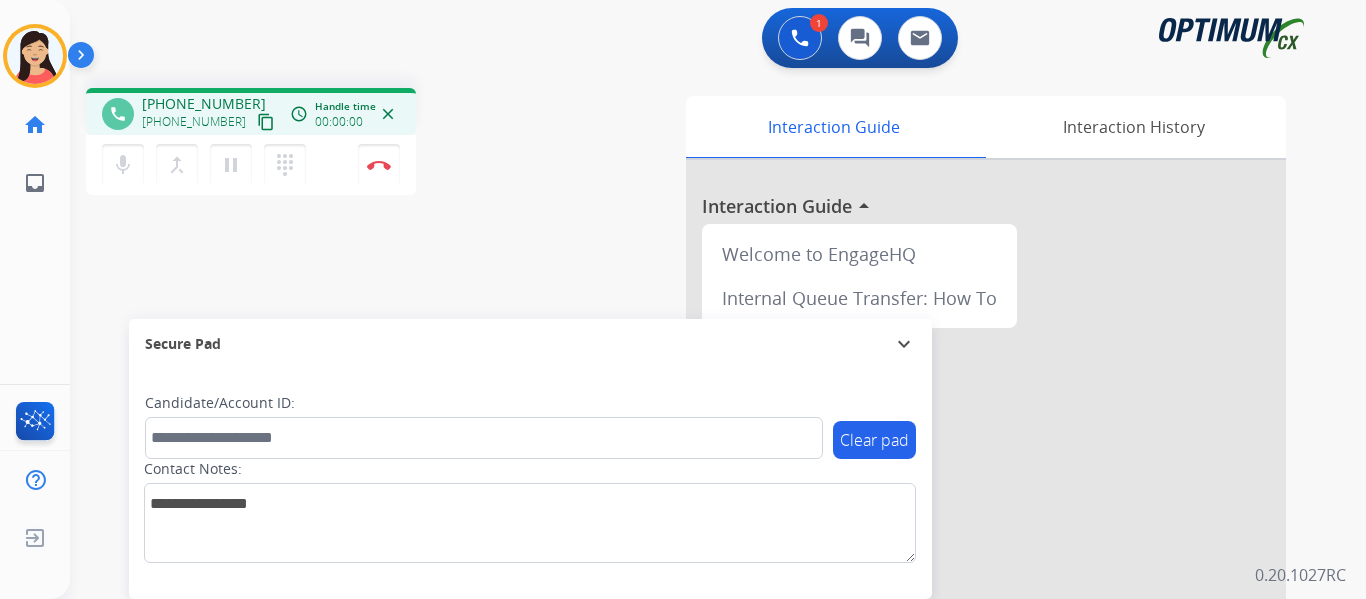 click on "content_copy" at bounding box center (266, 122) 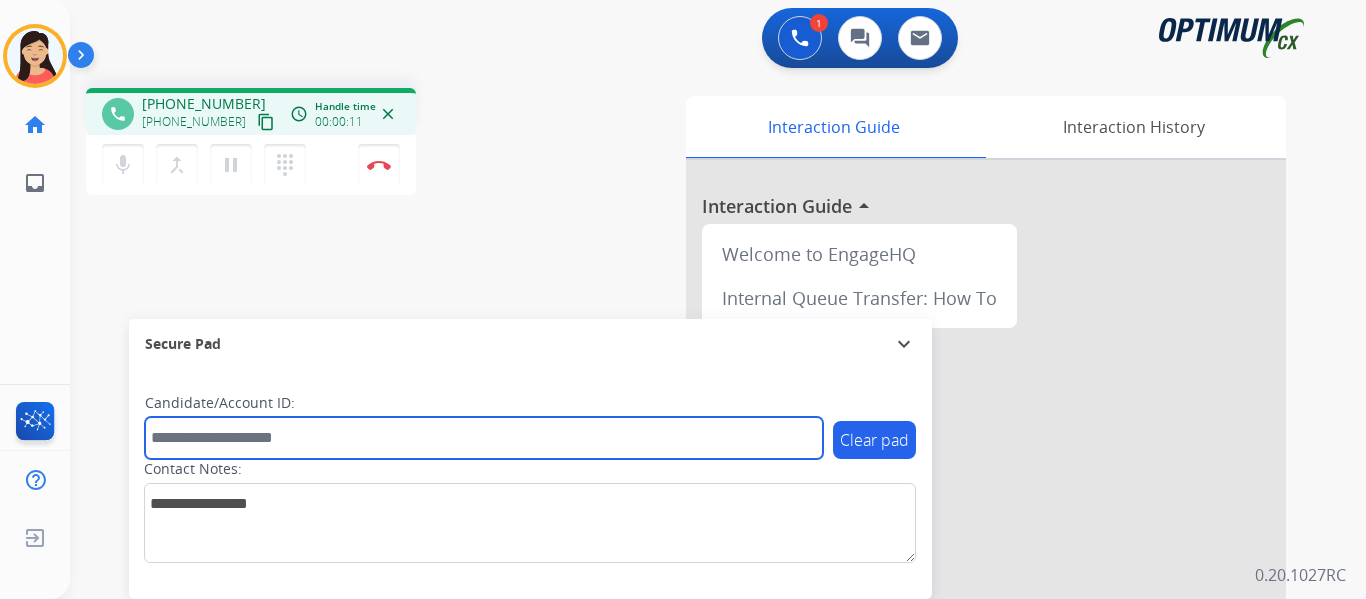 click at bounding box center (484, 438) 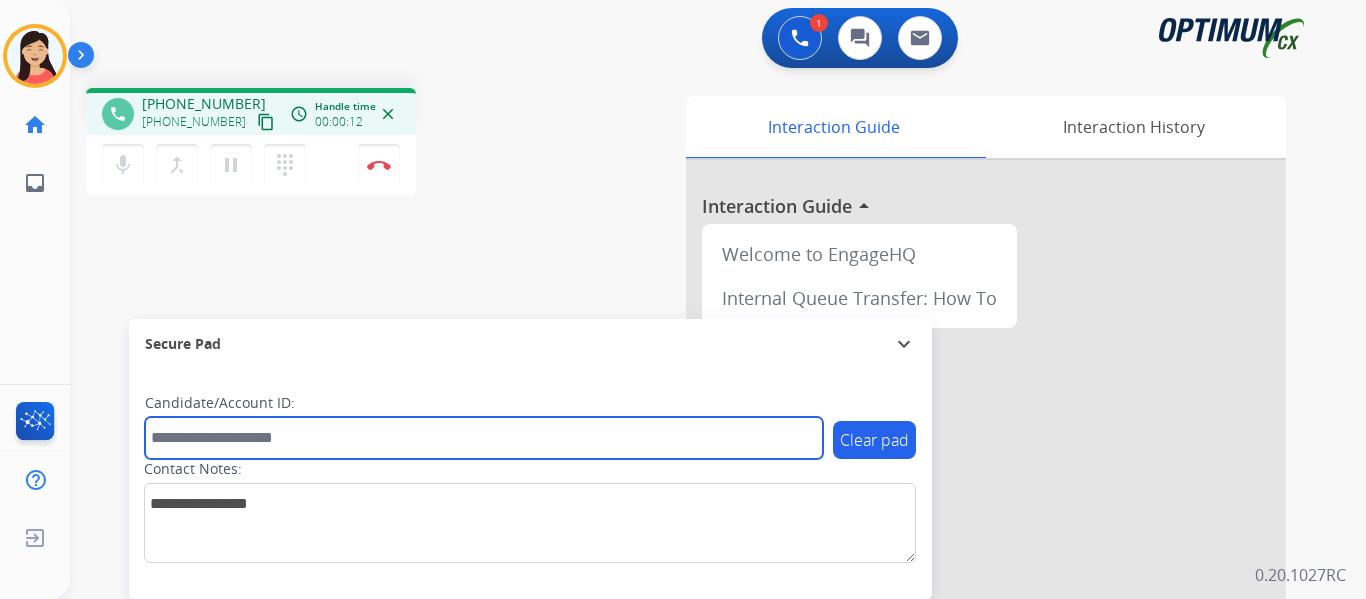 paste on "*******" 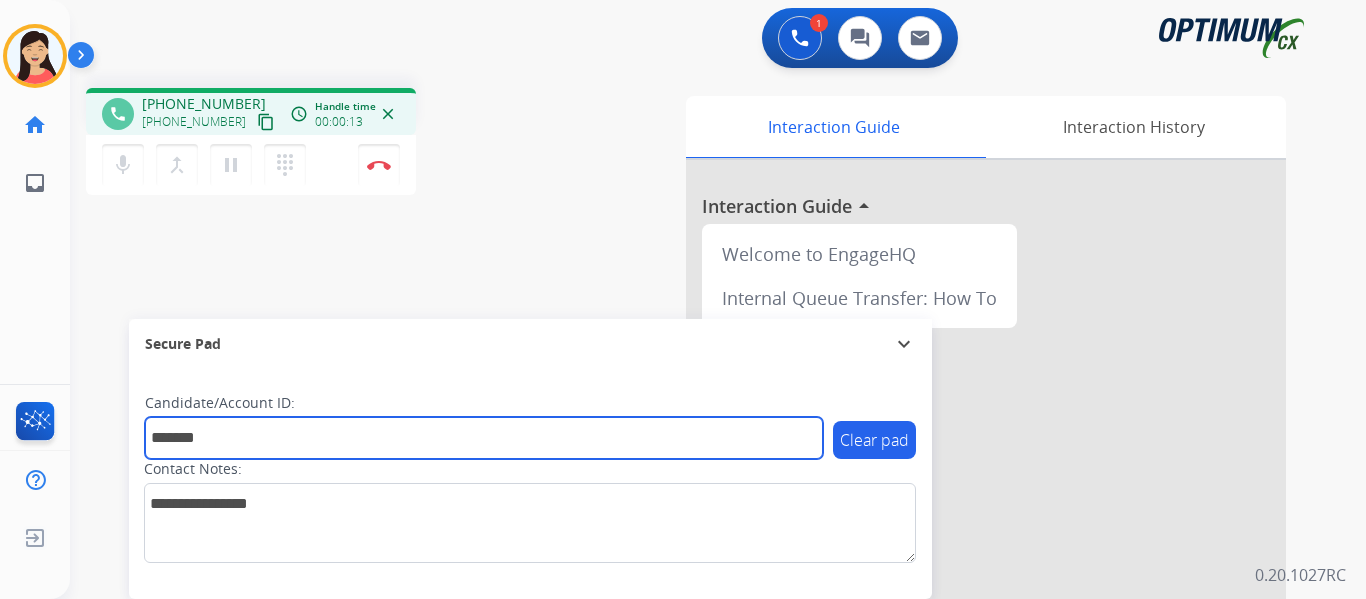 type on "*******" 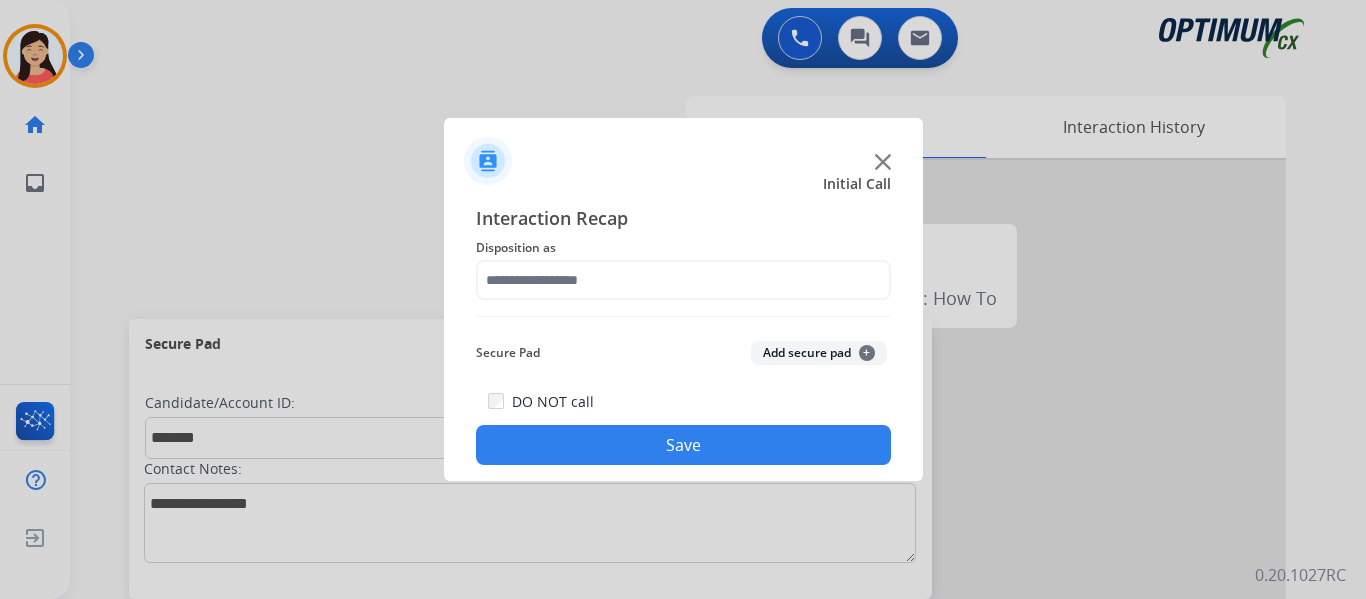 click on "Interaction Recap Disposition as    Secure Pad  Add secure pad  +  DO NOT call  Save" 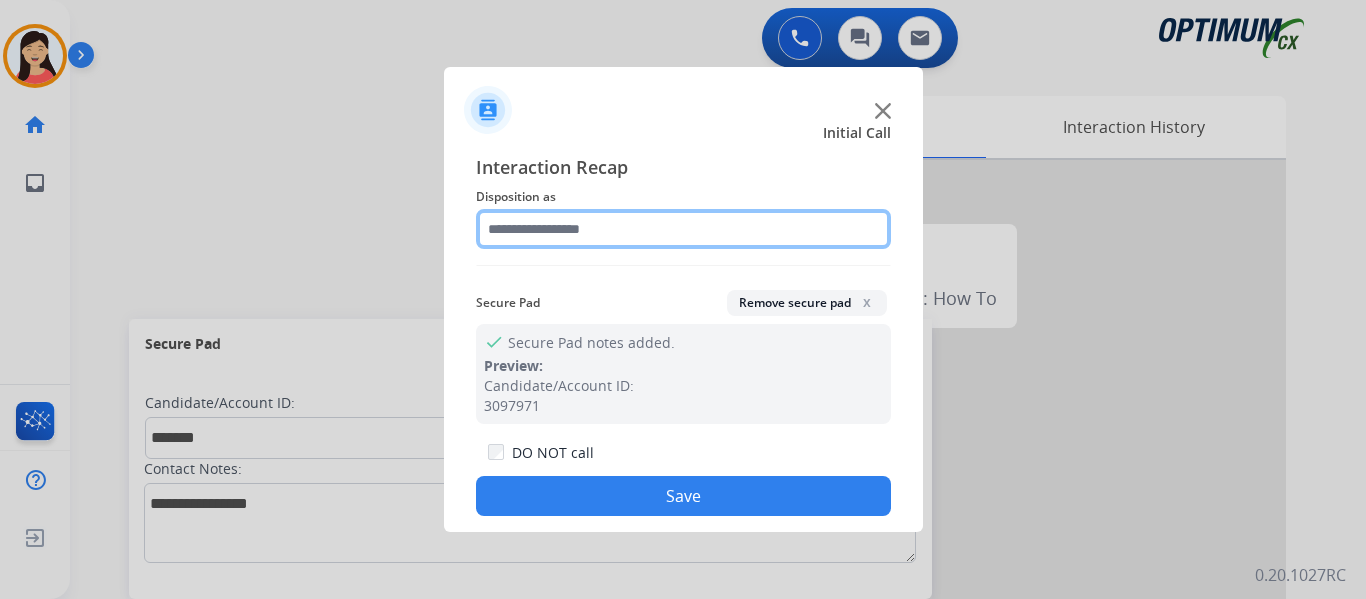 click 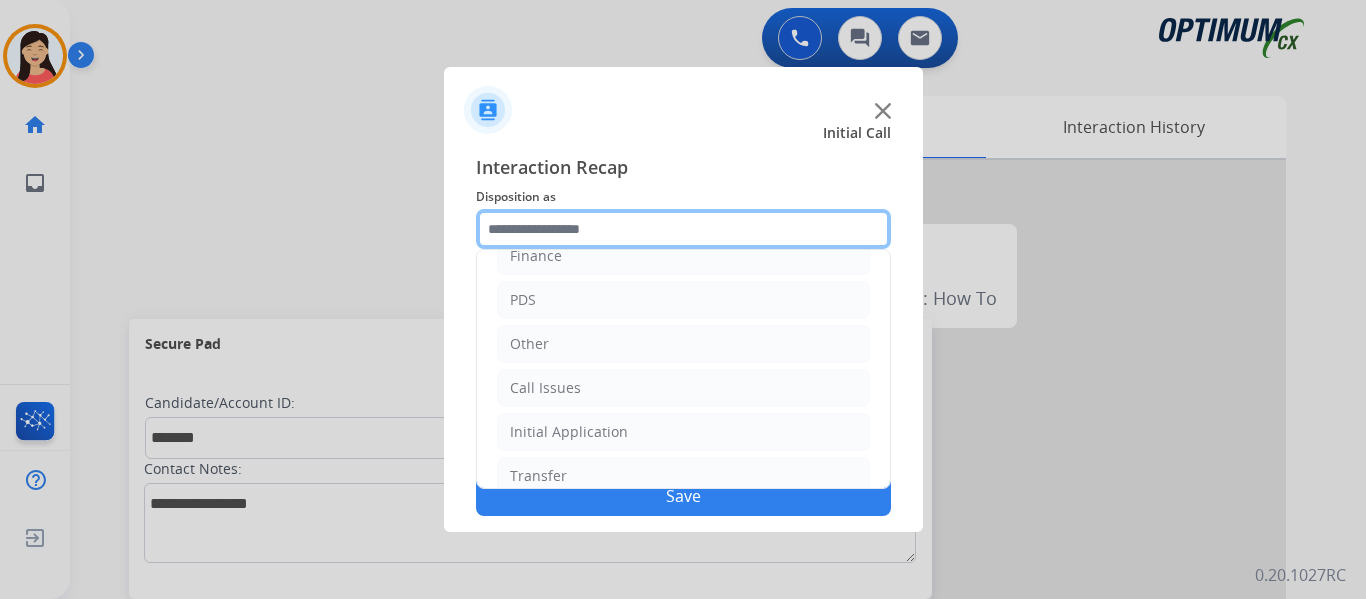 scroll, scrollTop: 136, scrollLeft: 0, axis: vertical 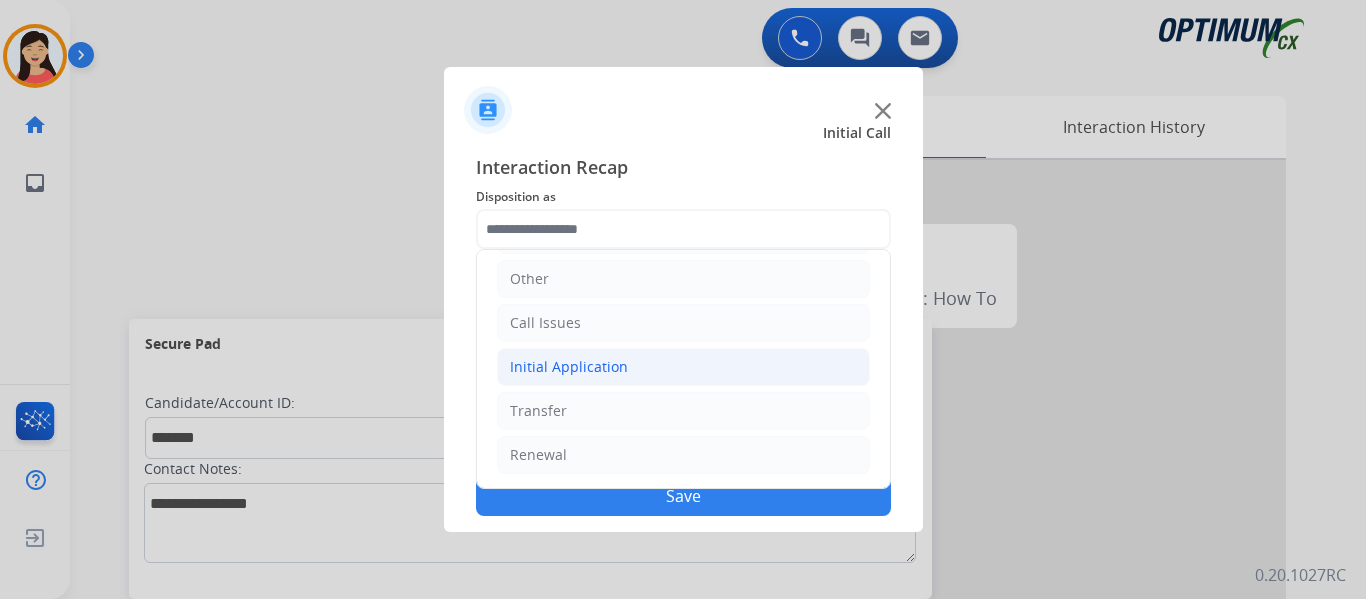 click on "Initial Application" 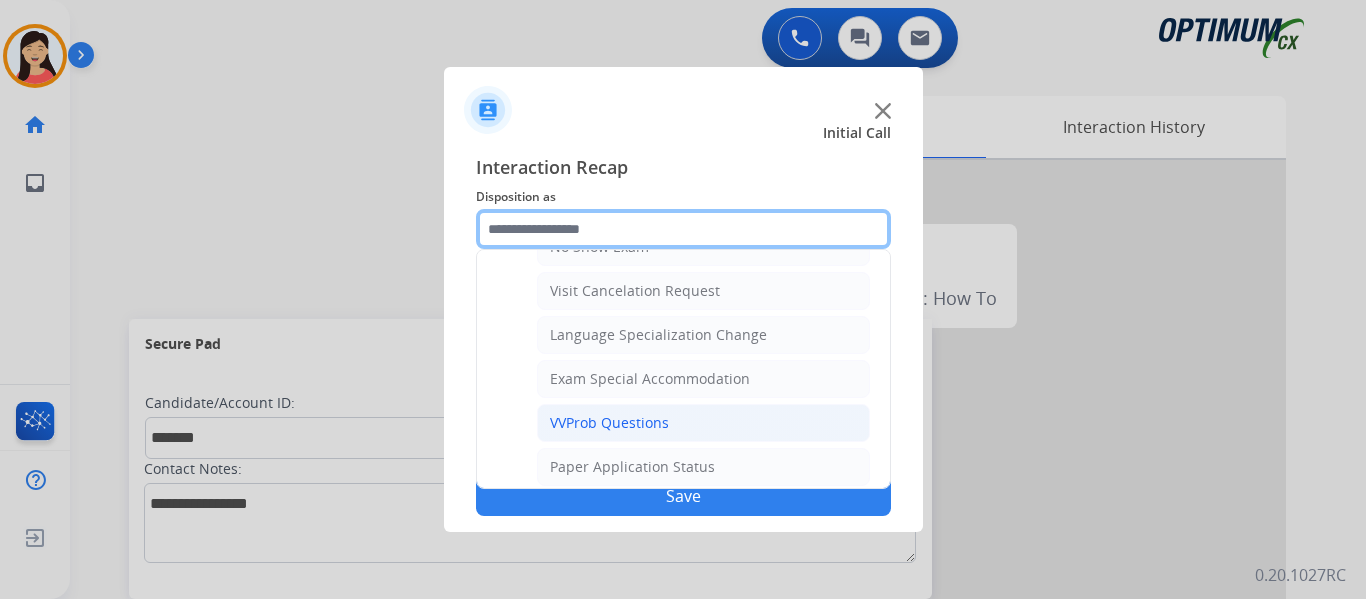 scroll, scrollTop: 1036, scrollLeft: 0, axis: vertical 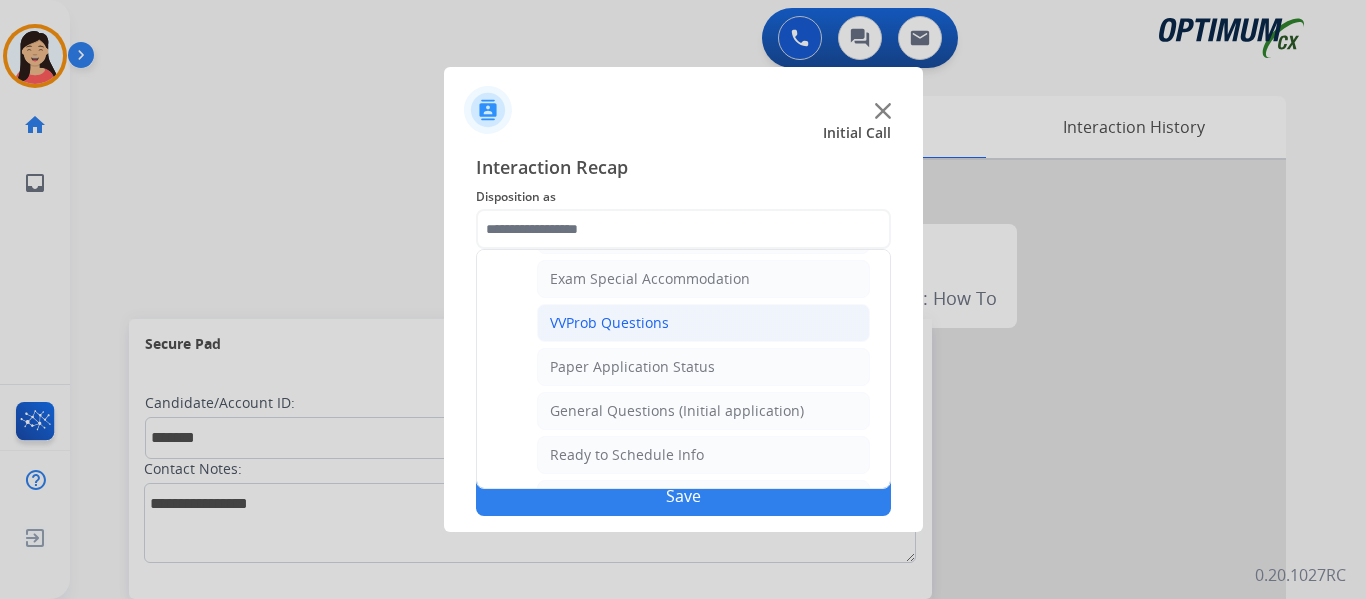 click on "General Questions (Initial application)" 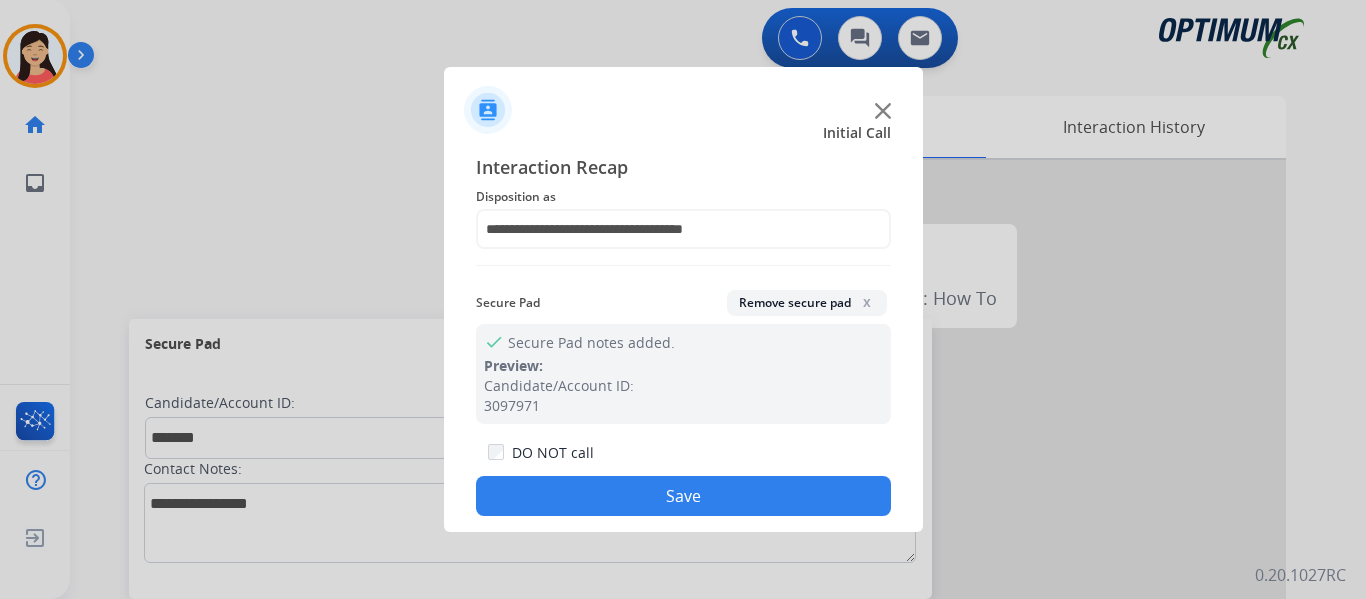 click on "Save" 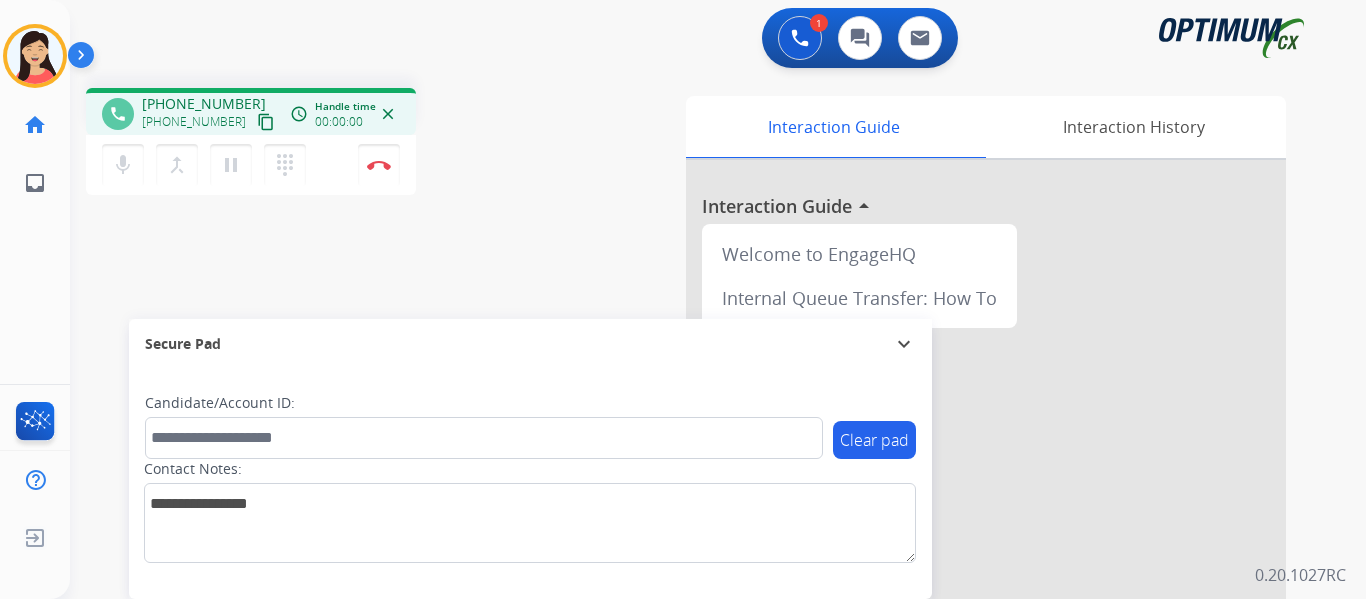 click on "content_copy" at bounding box center (266, 122) 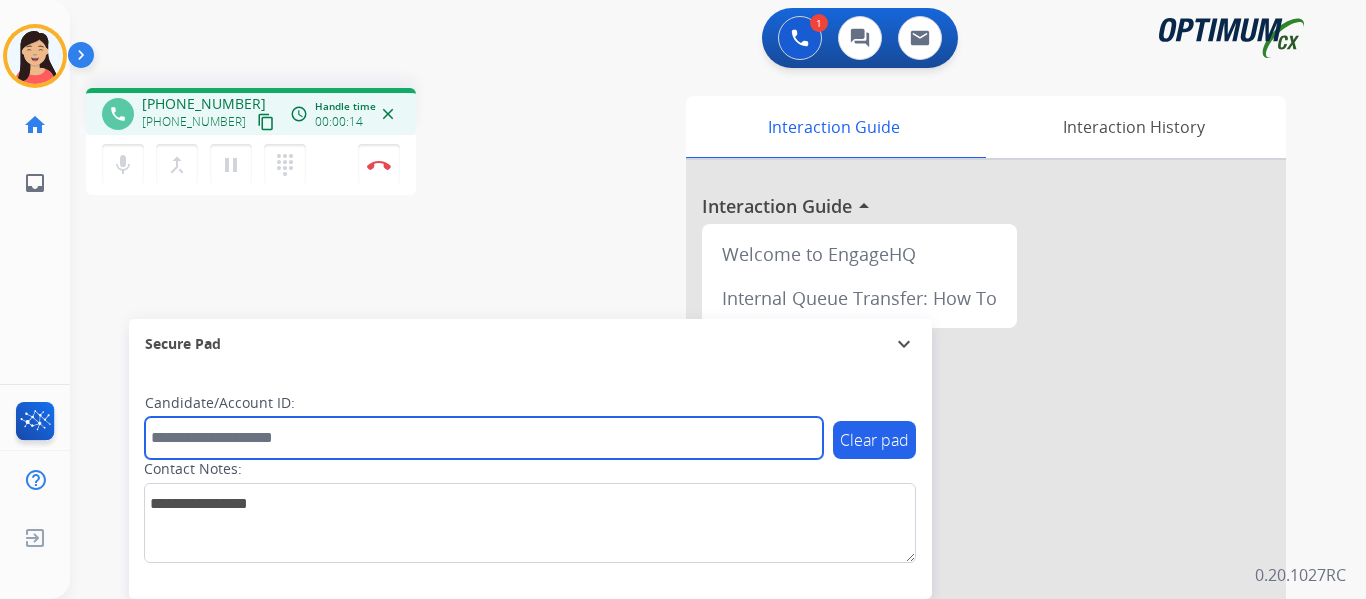 click at bounding box center [484, 438] 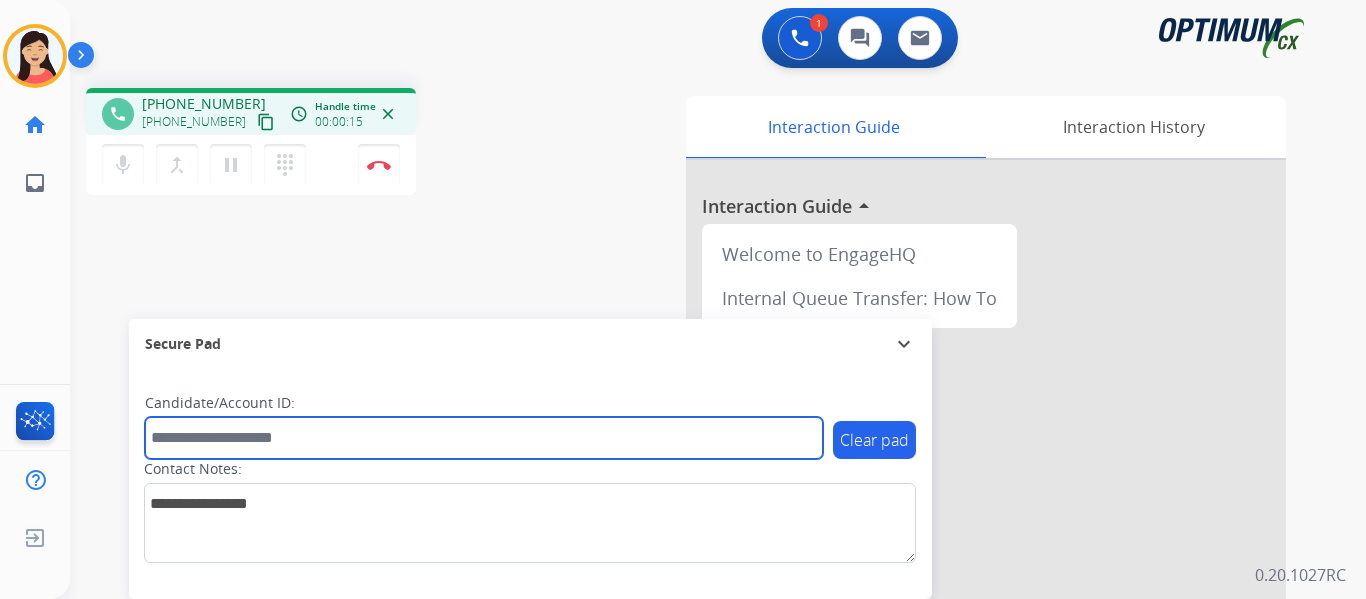paste on "*******" 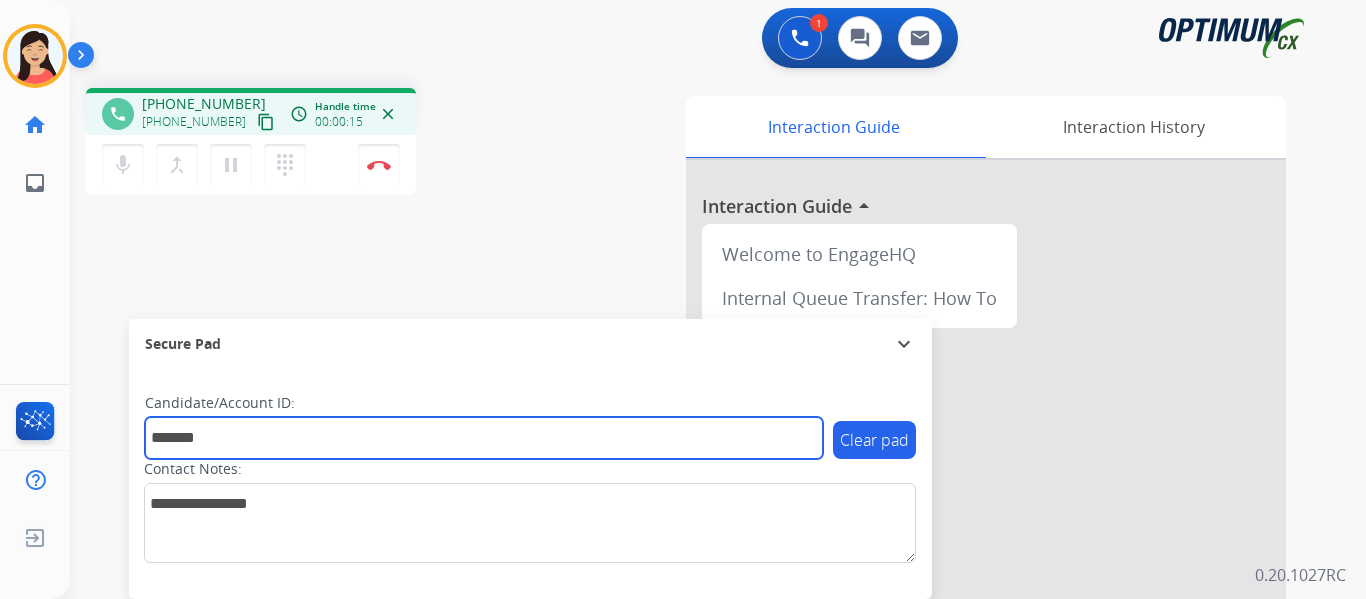 type on "*******" 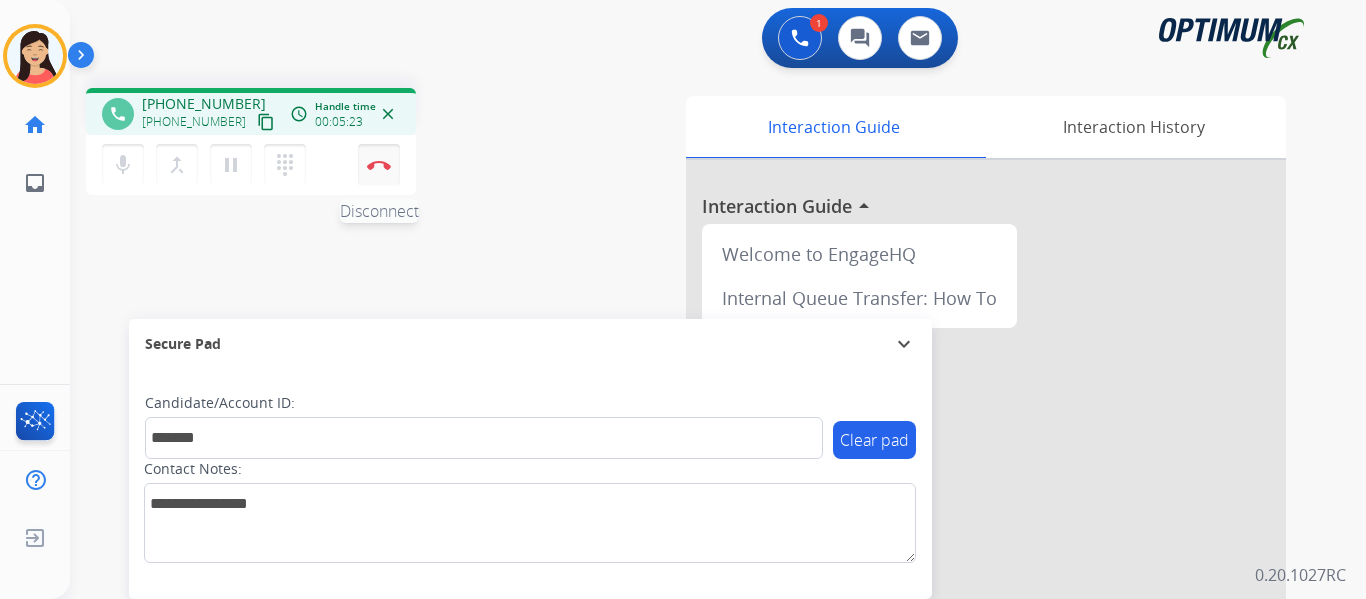click at bounding box center (379, 165) 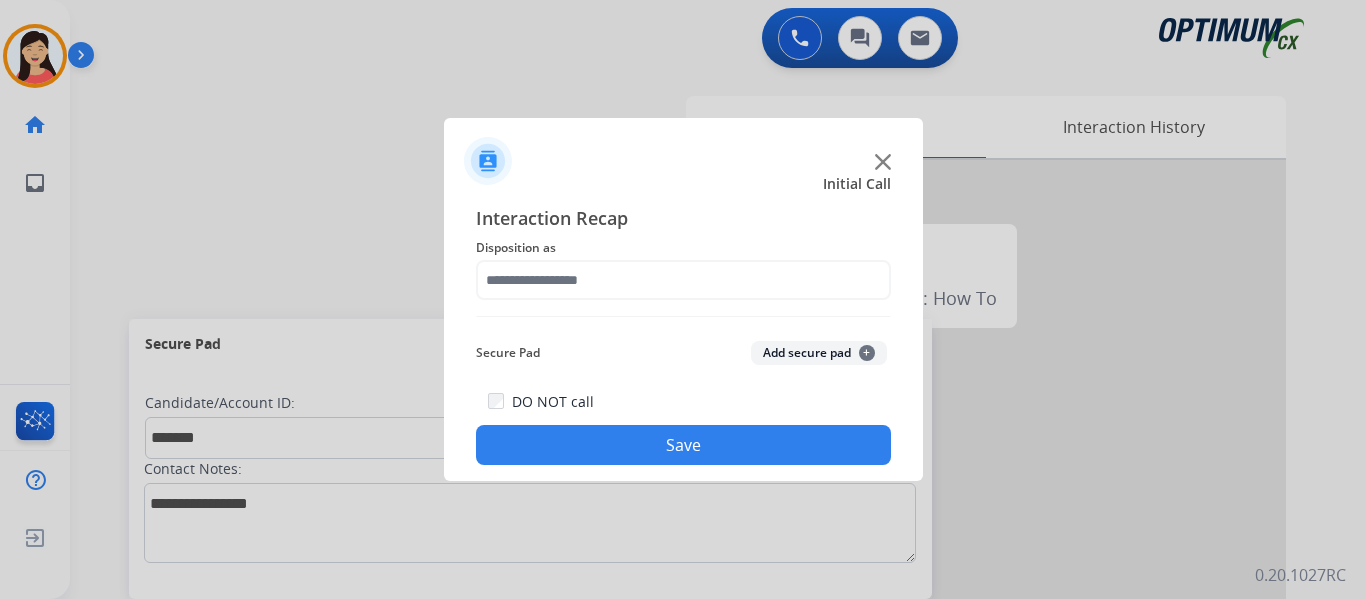 click on "Add secure pad  +" 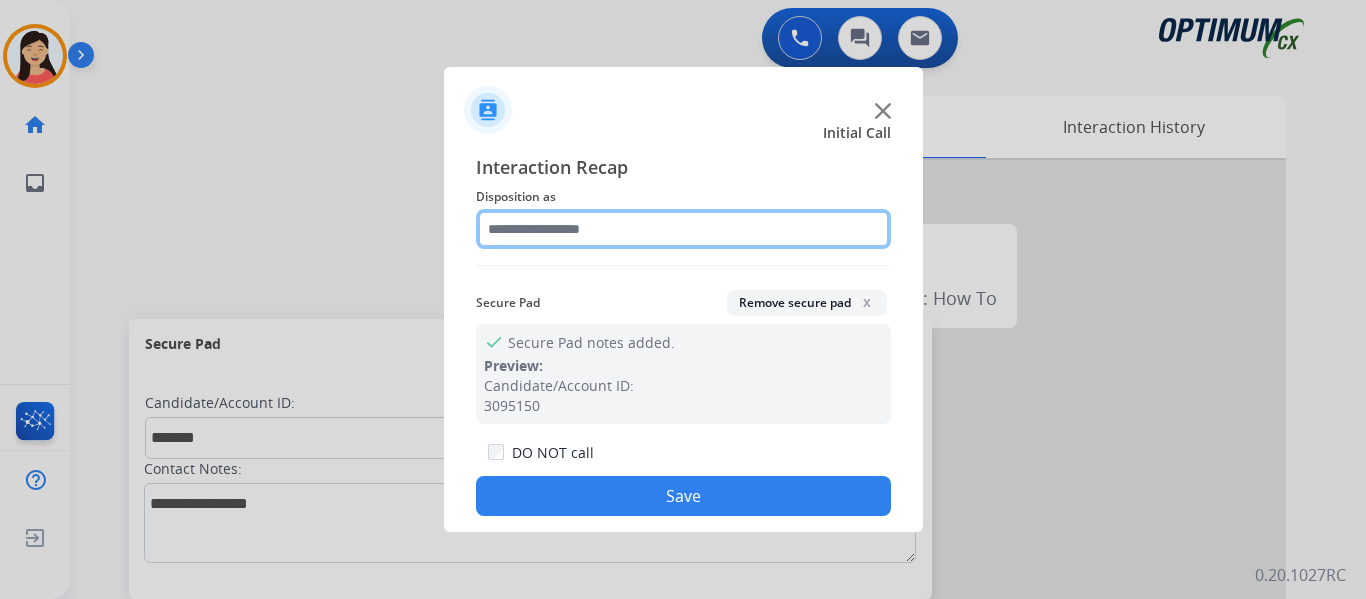 click 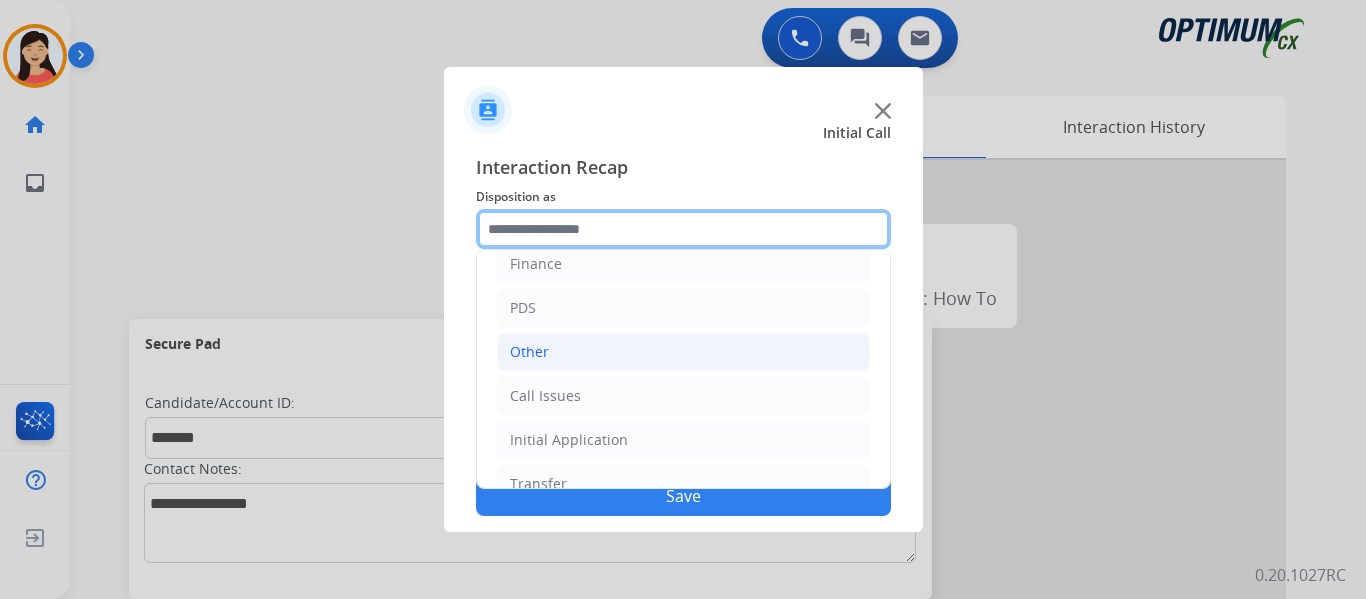 scroll, scrollTop: 136, scrollLeft: 0, axis: vertical 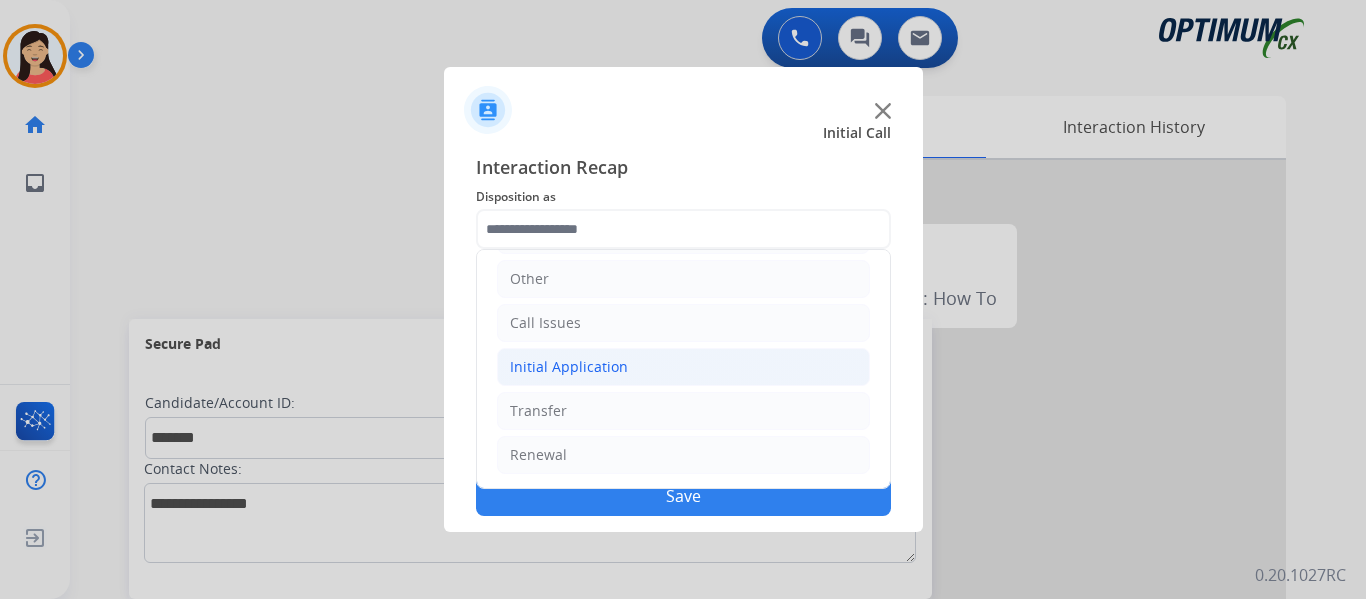 click on "Initial Application" 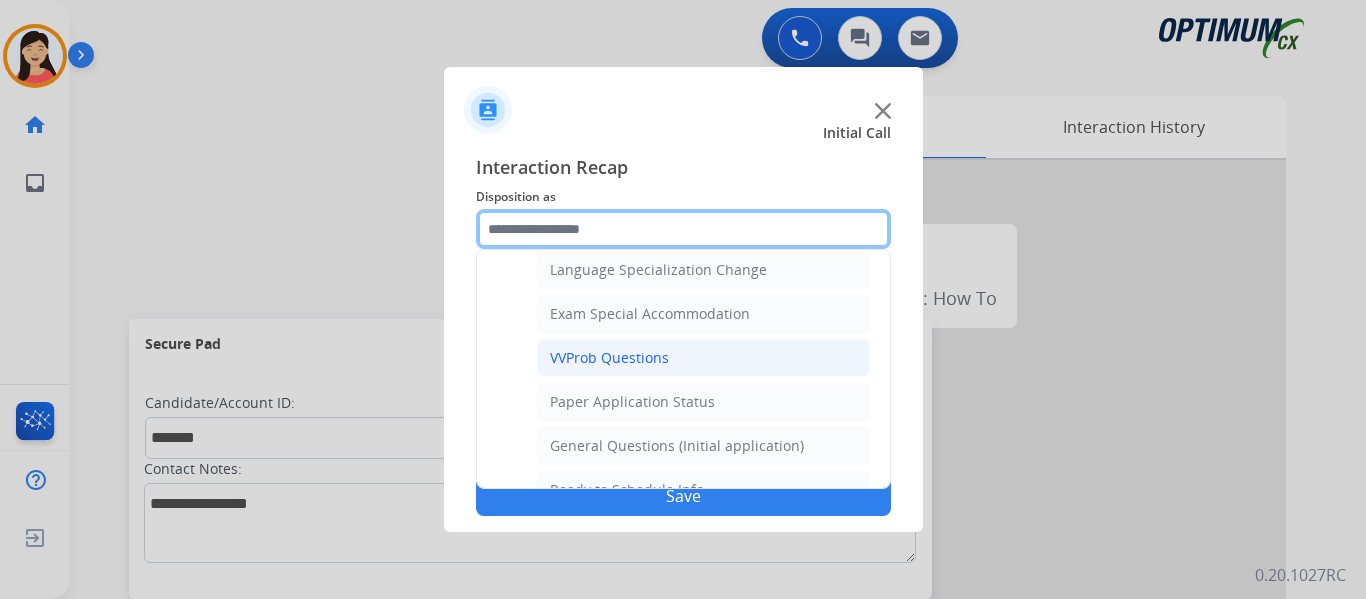 scroll, scrollTop: 1036, scrollLeft: 0, axis: vertical 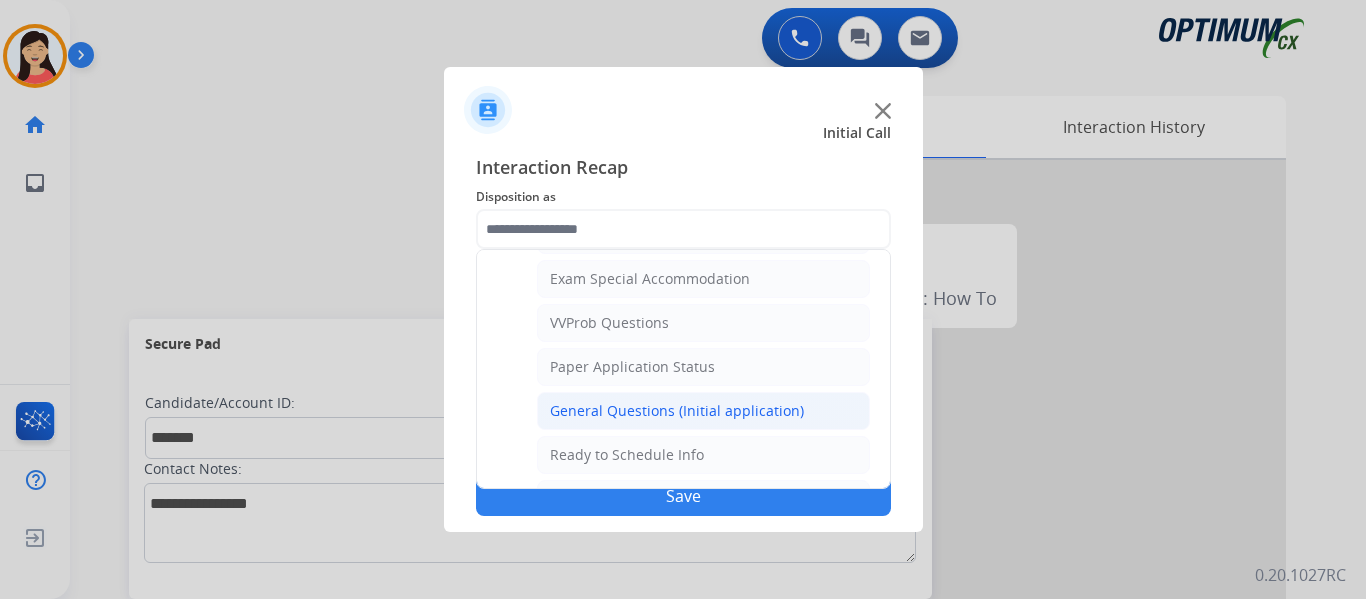 click on "General Questions (Initial application)" 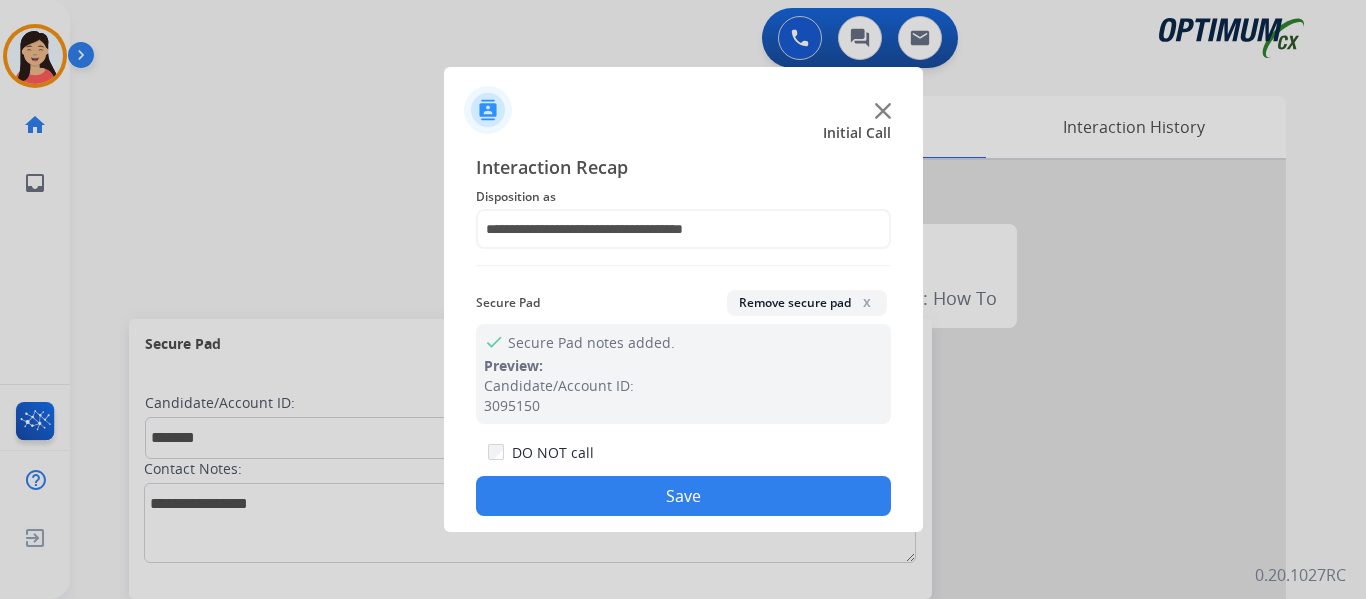 click on "Save" 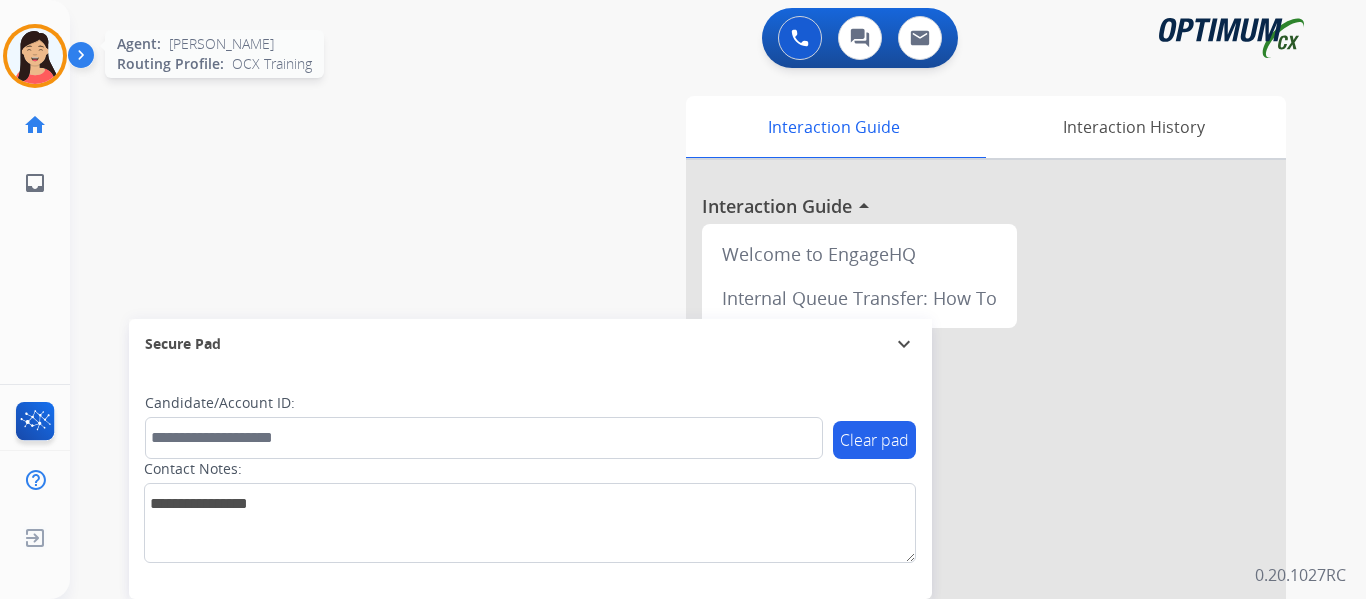 click at bounding box center (35, 56) 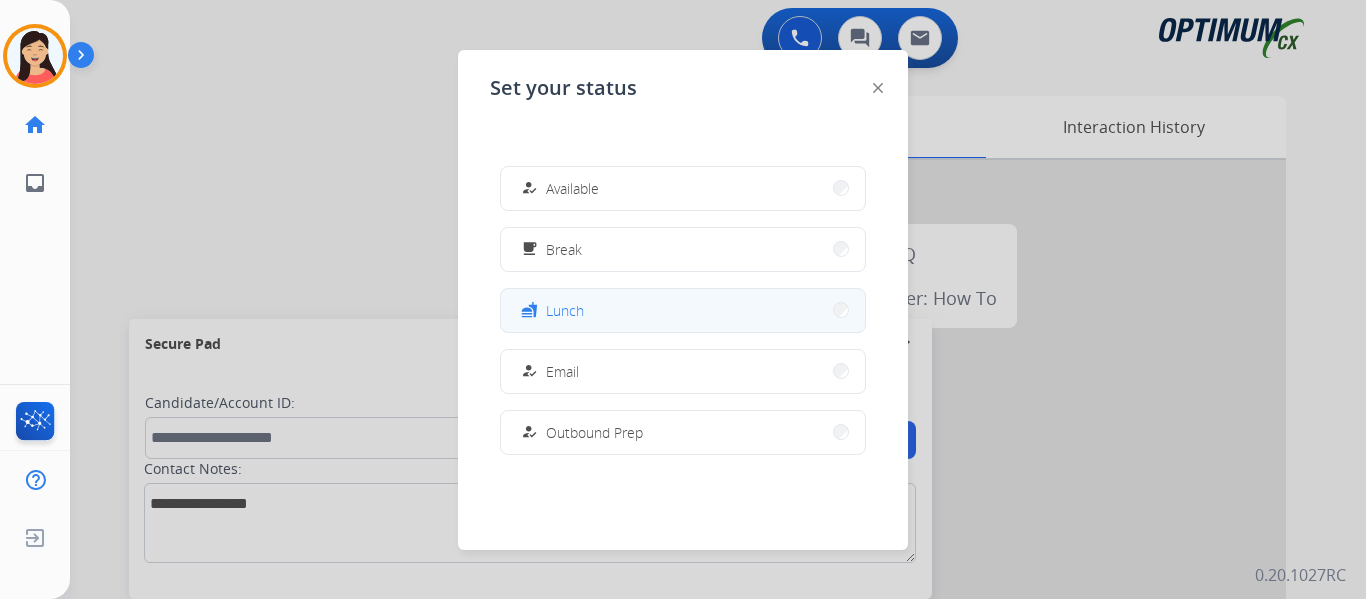 click on "fastfood Lunch" at bounding box center (683, 310) 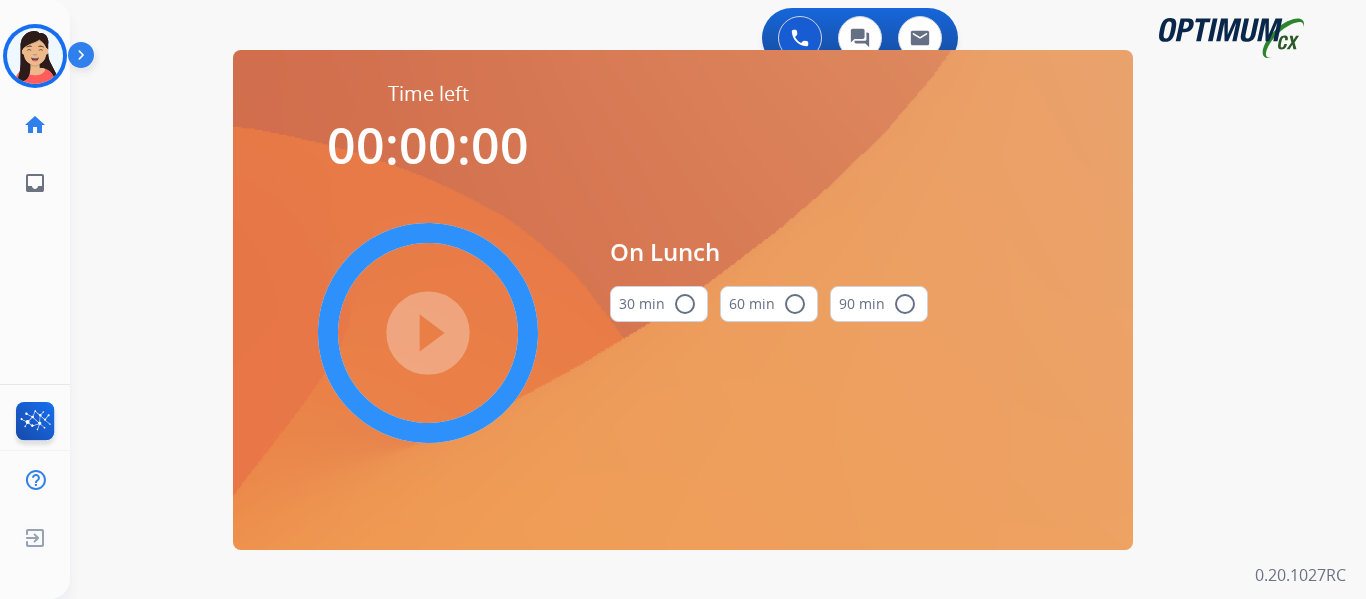 click on "30 min  radio_button_unchecked" at bounding box center (659, 304) 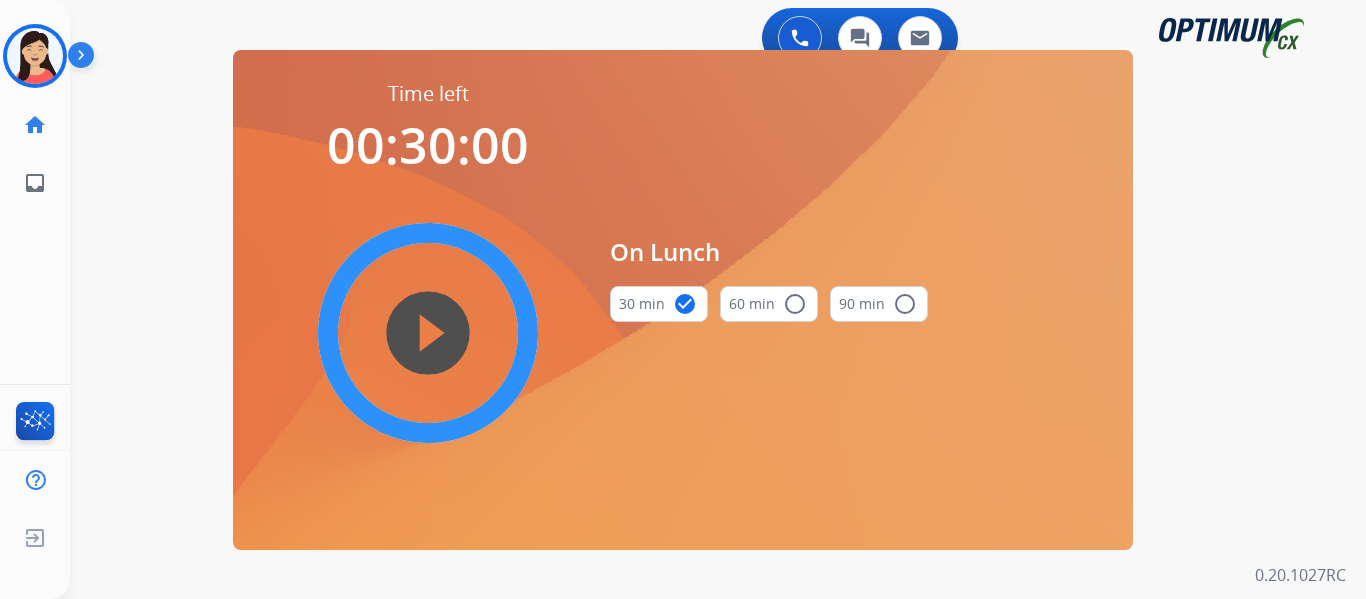 click on "play_circle_filled" at bounding box center (428, 333) 